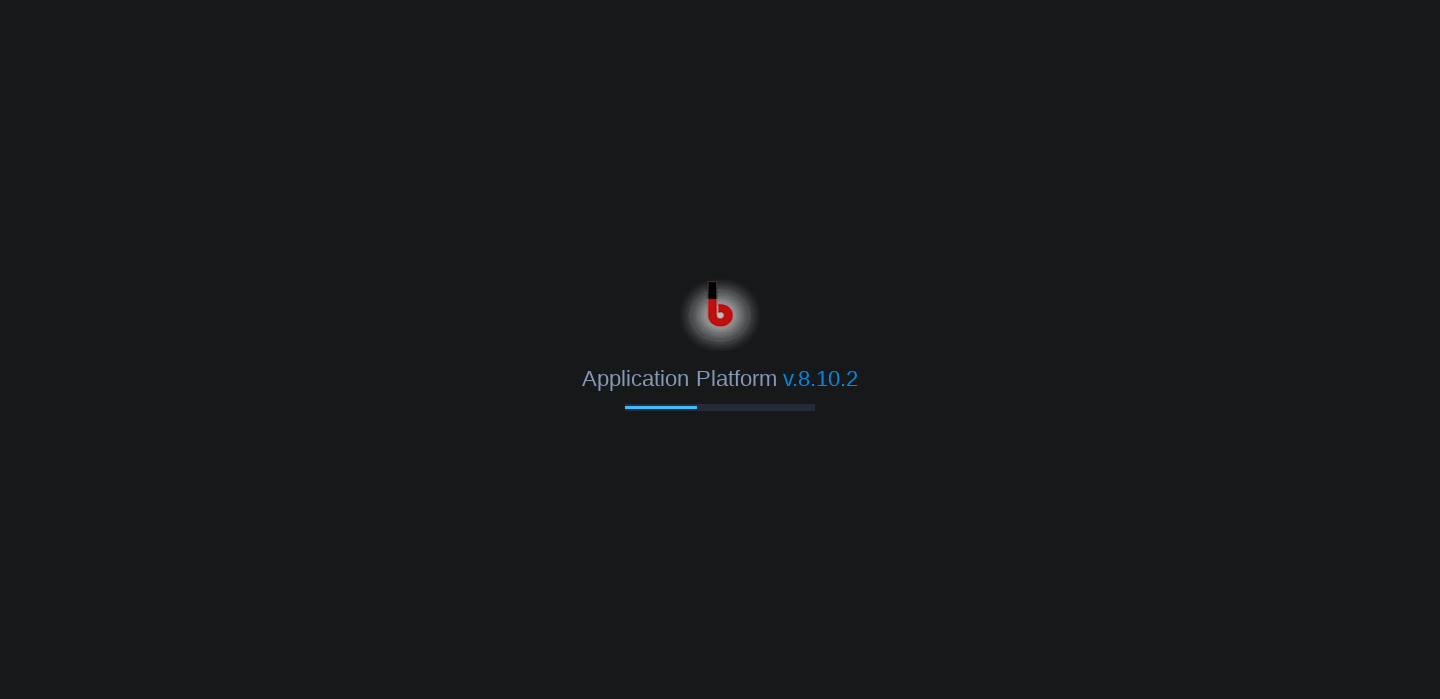 scroll, scrollTop: 0, scrollLeft: 0, axis: both 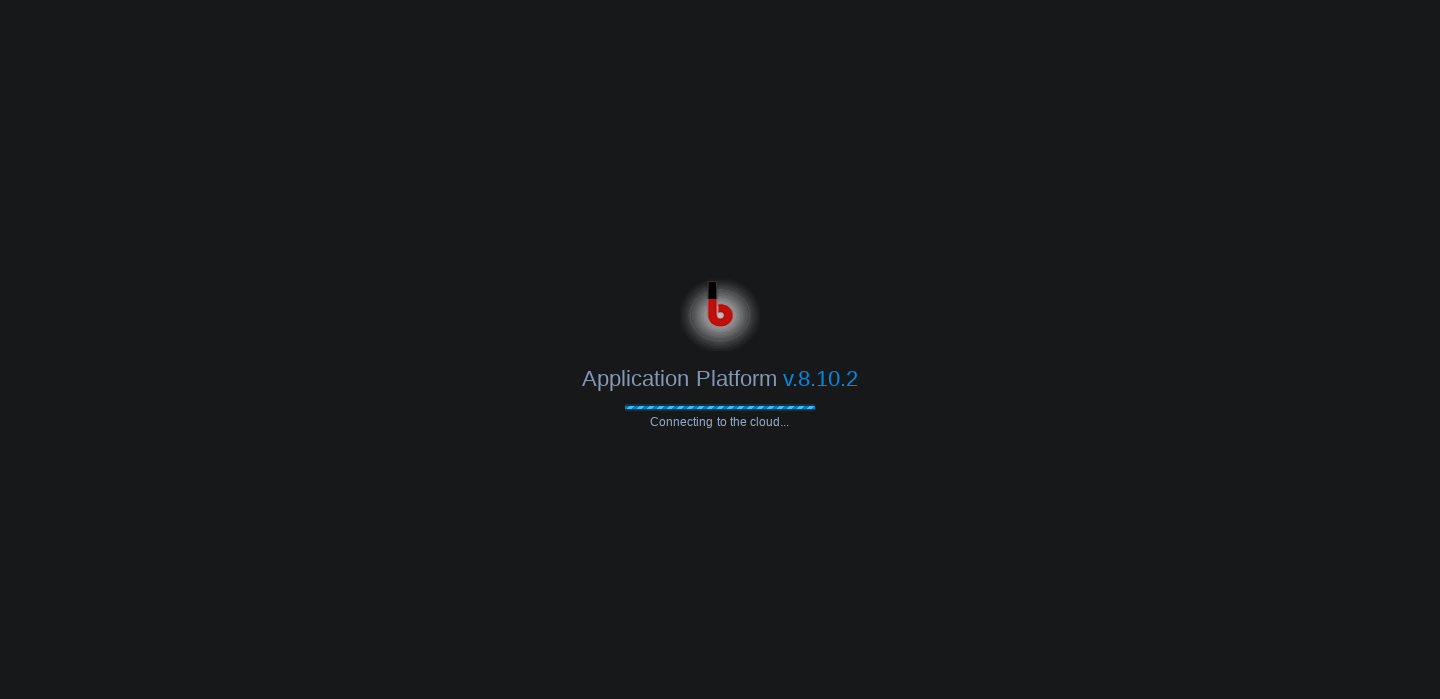 click on "Application Platform   v.8.10.2
Connecting to the cloud..." at bounding box center (720, 349) 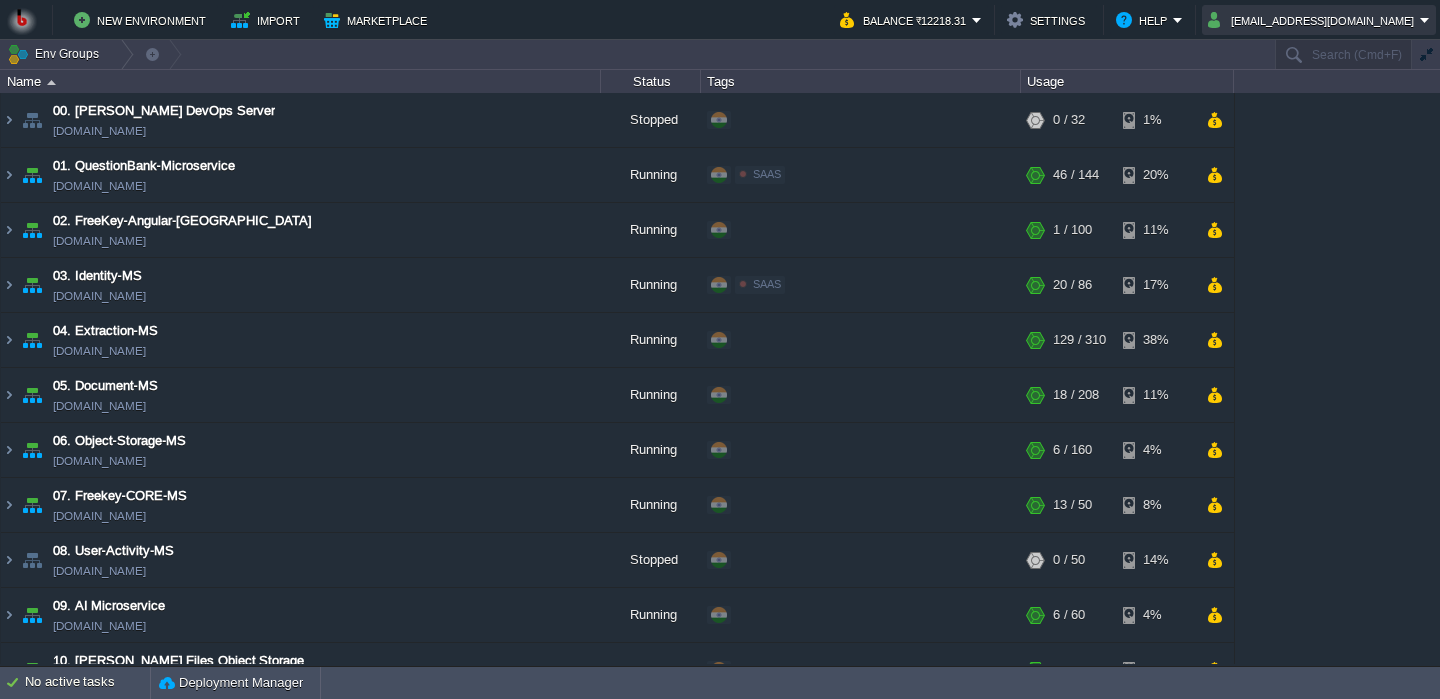 click on "shiningstaramit@yahoo.com" at bounding box center (1314, 20) 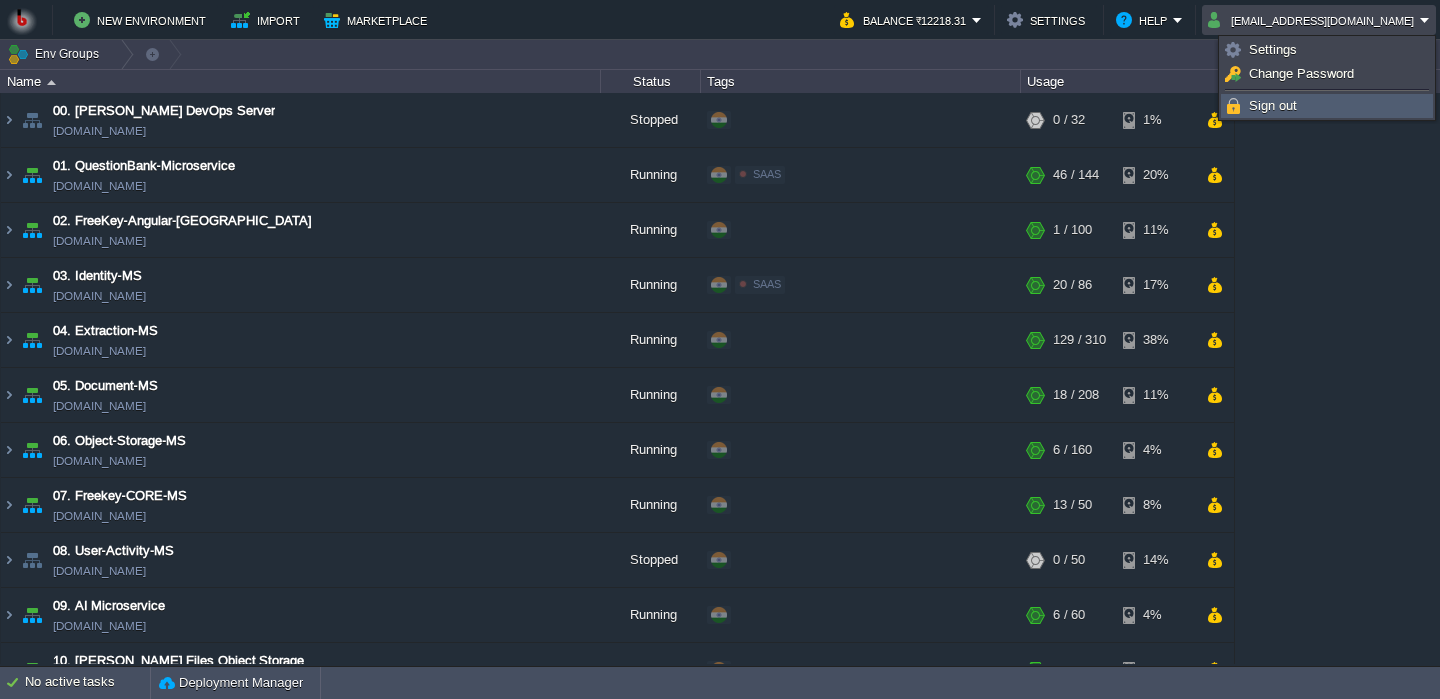 click on "Sign out" at bounding box center [1273, 105] 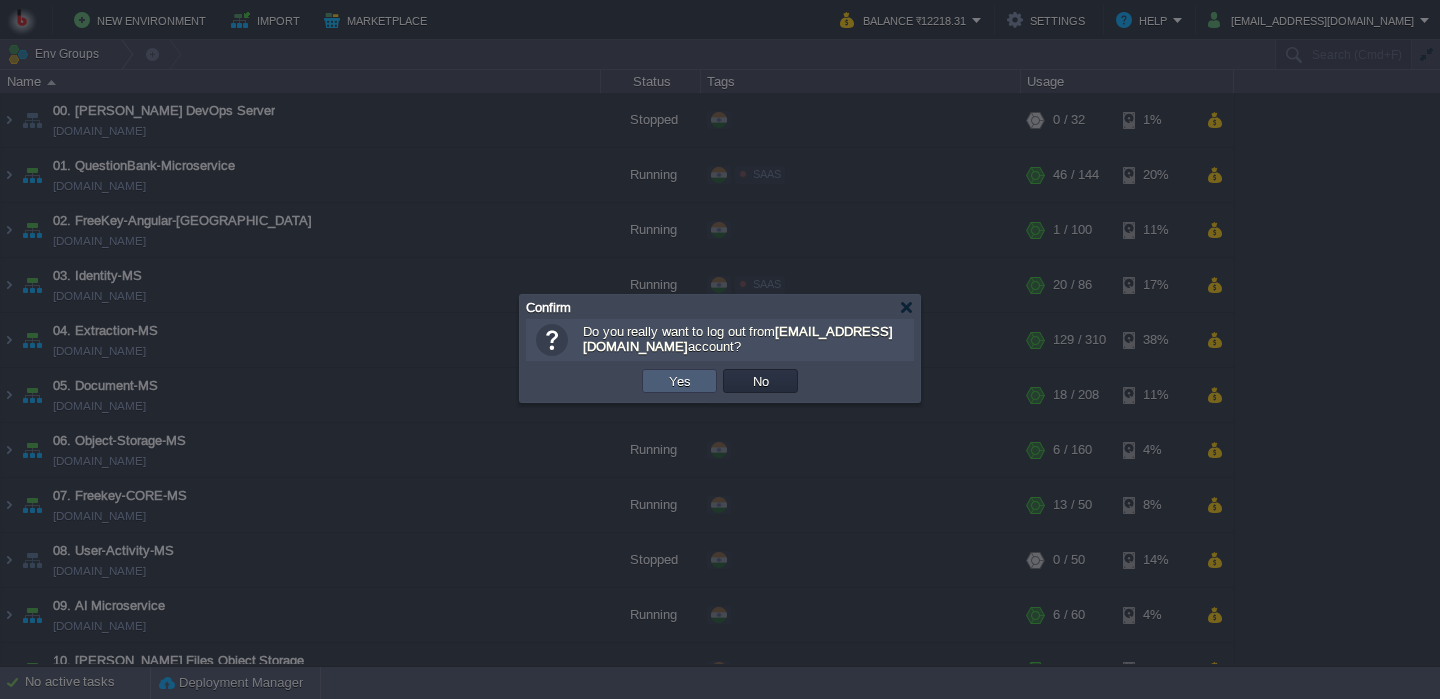 click on "Yes" at bounding box center [679, 381] 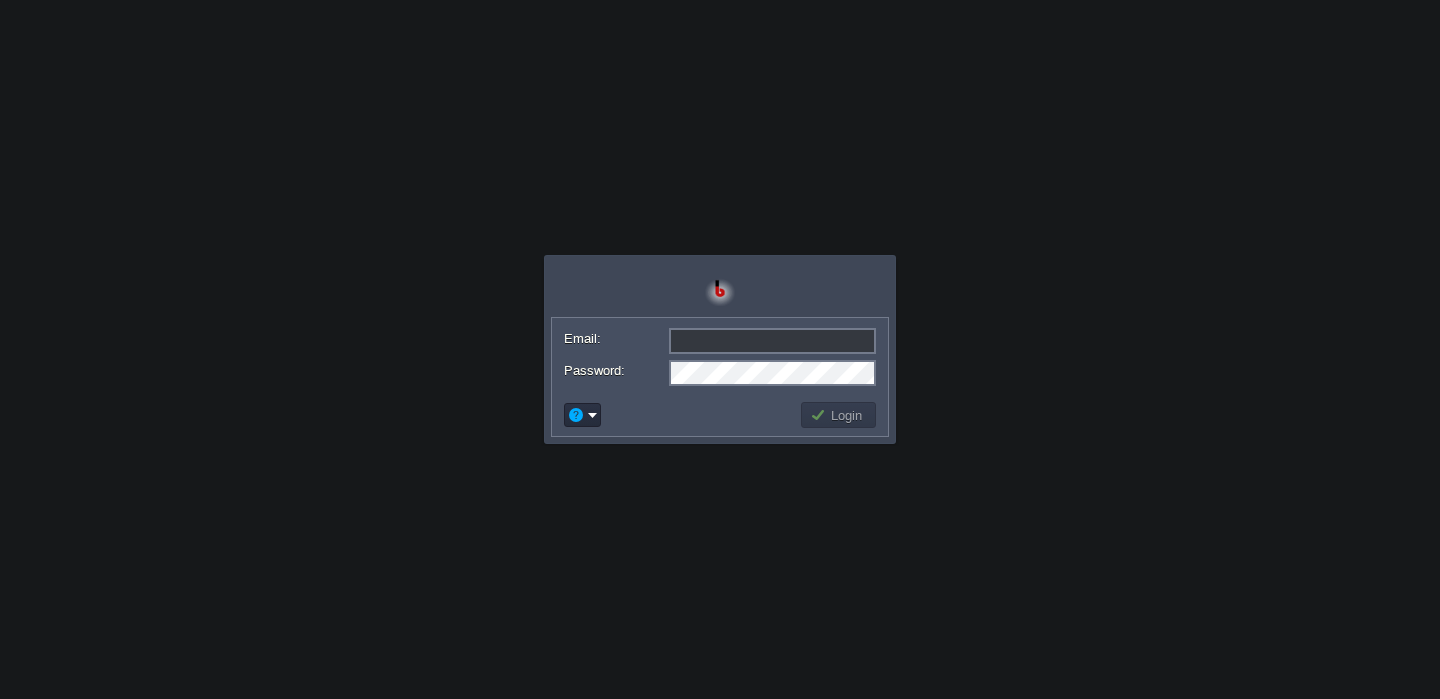 scroll, scrollTop: 0, scrollLeft: 0, axis: both 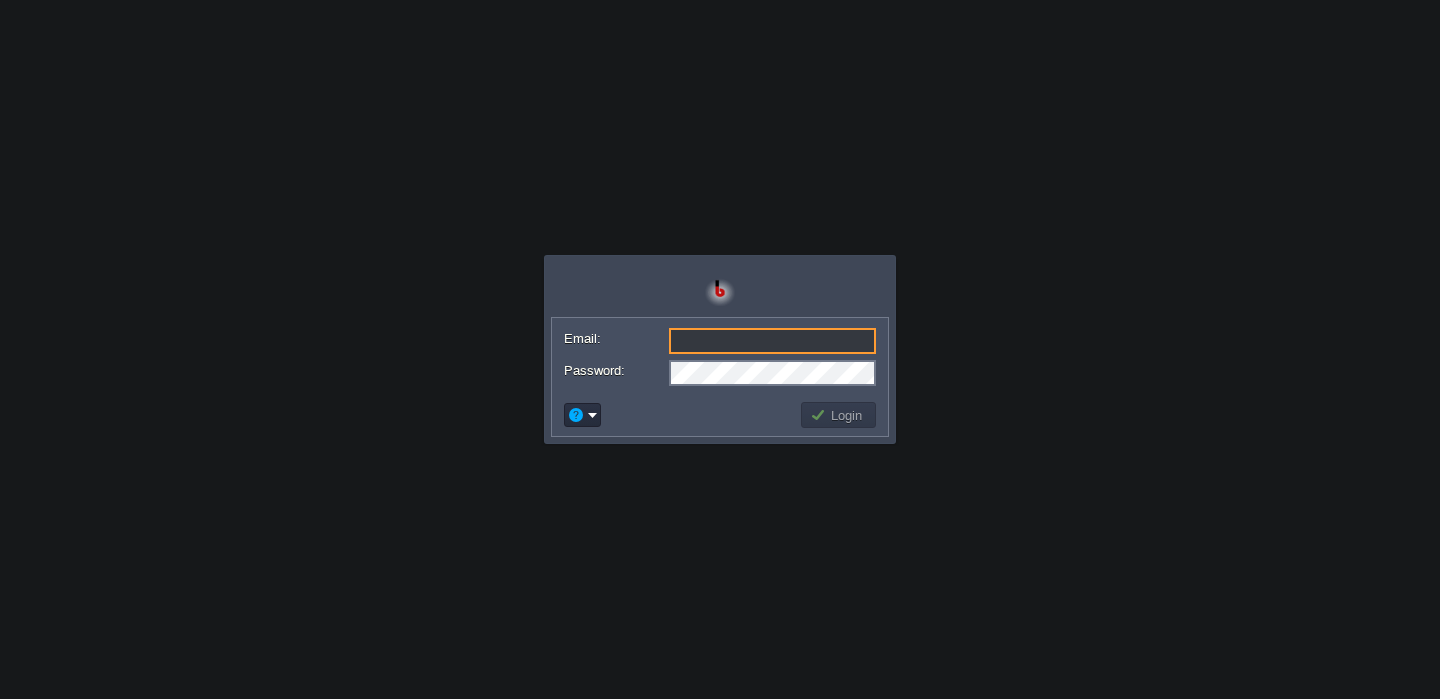 click on "Email:" at bounding box center (772, 341) 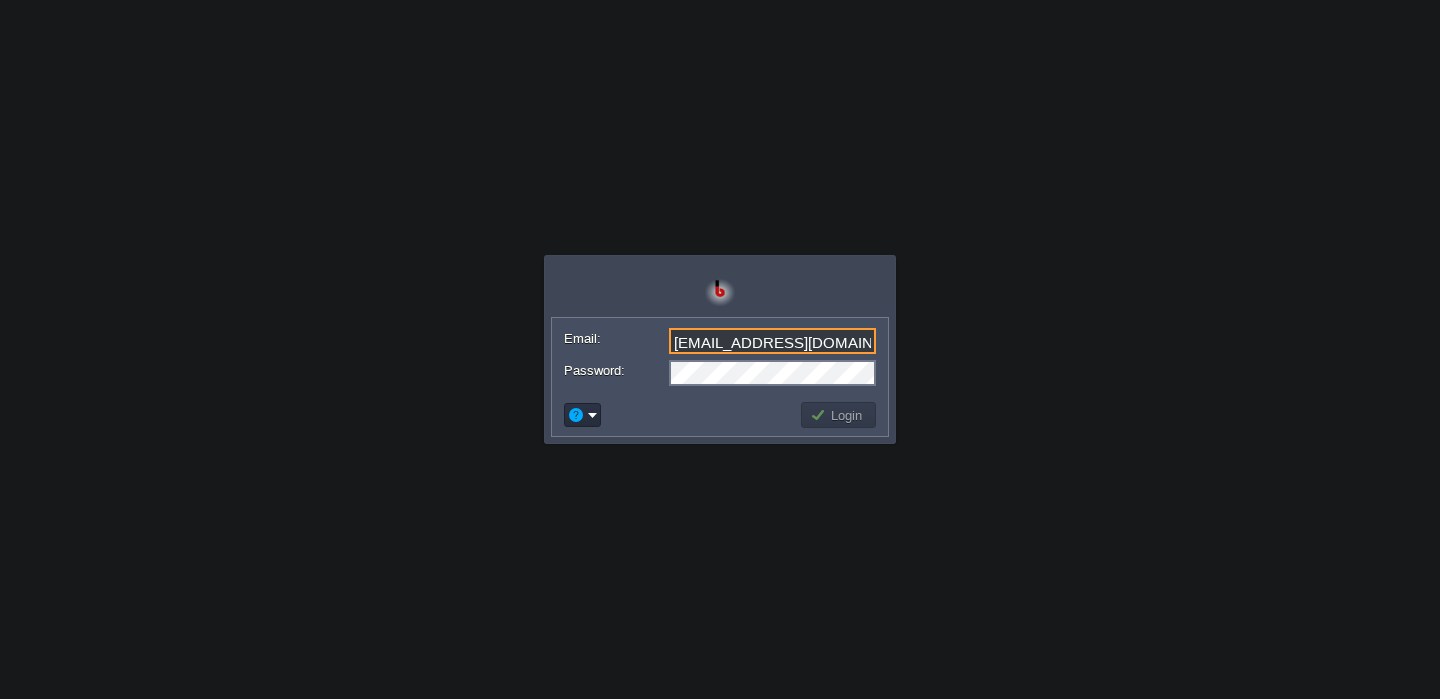 type on "[EMAIL_ADDRESS][DOMAIN_NAME]" 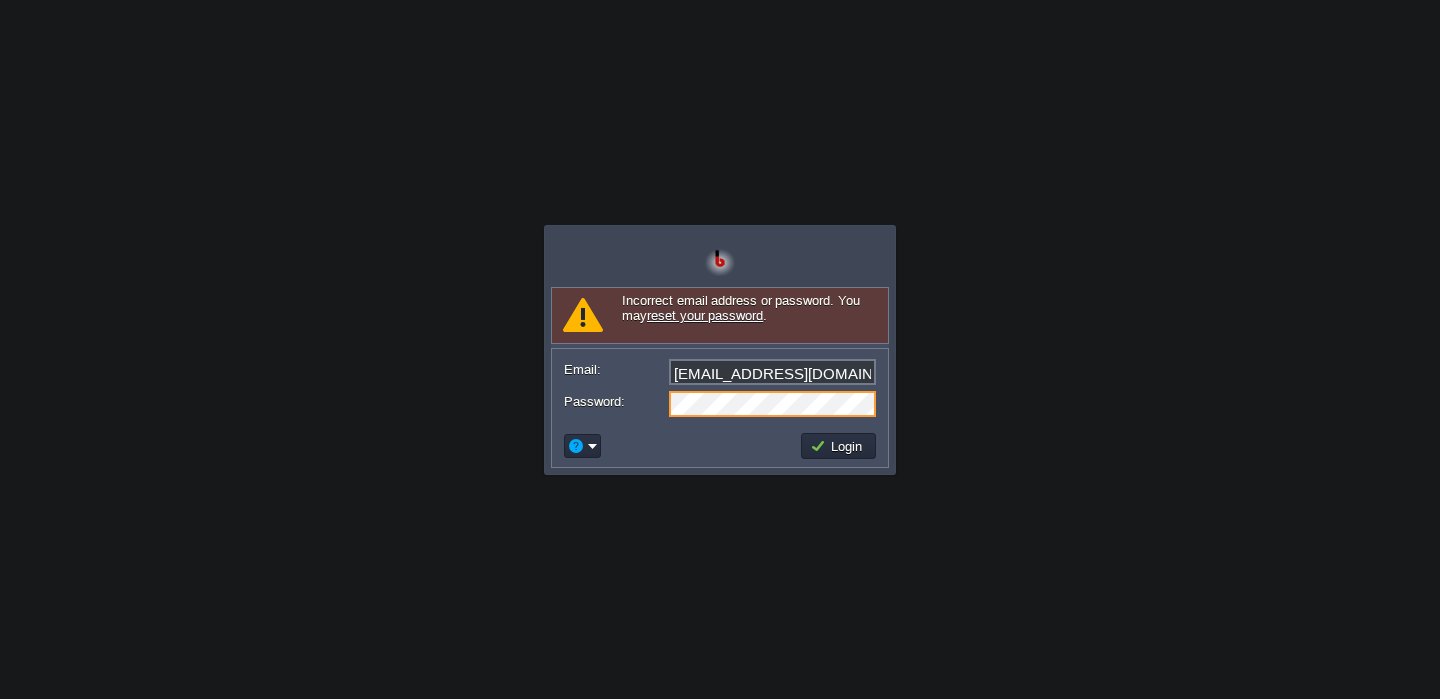 click on "[EMAIL_ADDRESS][DOMAIN_NAME]" at bounding box center (772, 372) 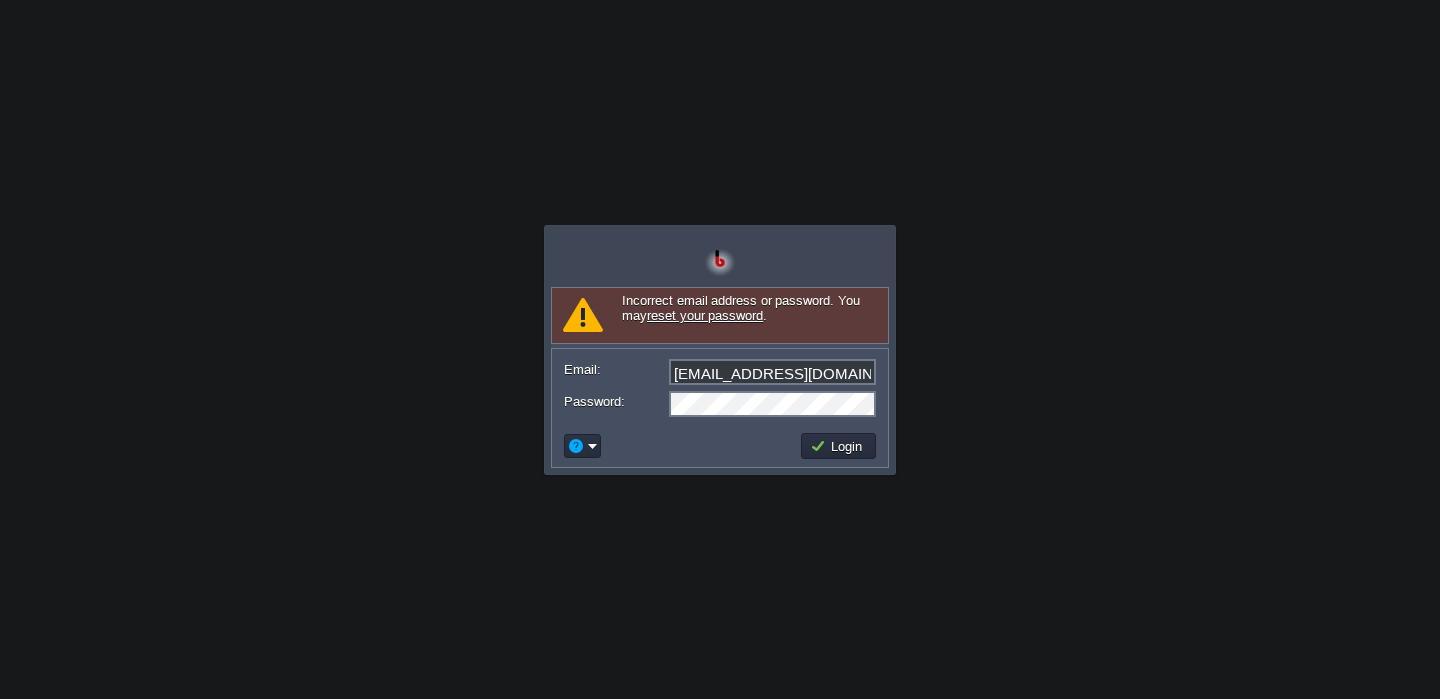 click at bounding box center [679, 446] 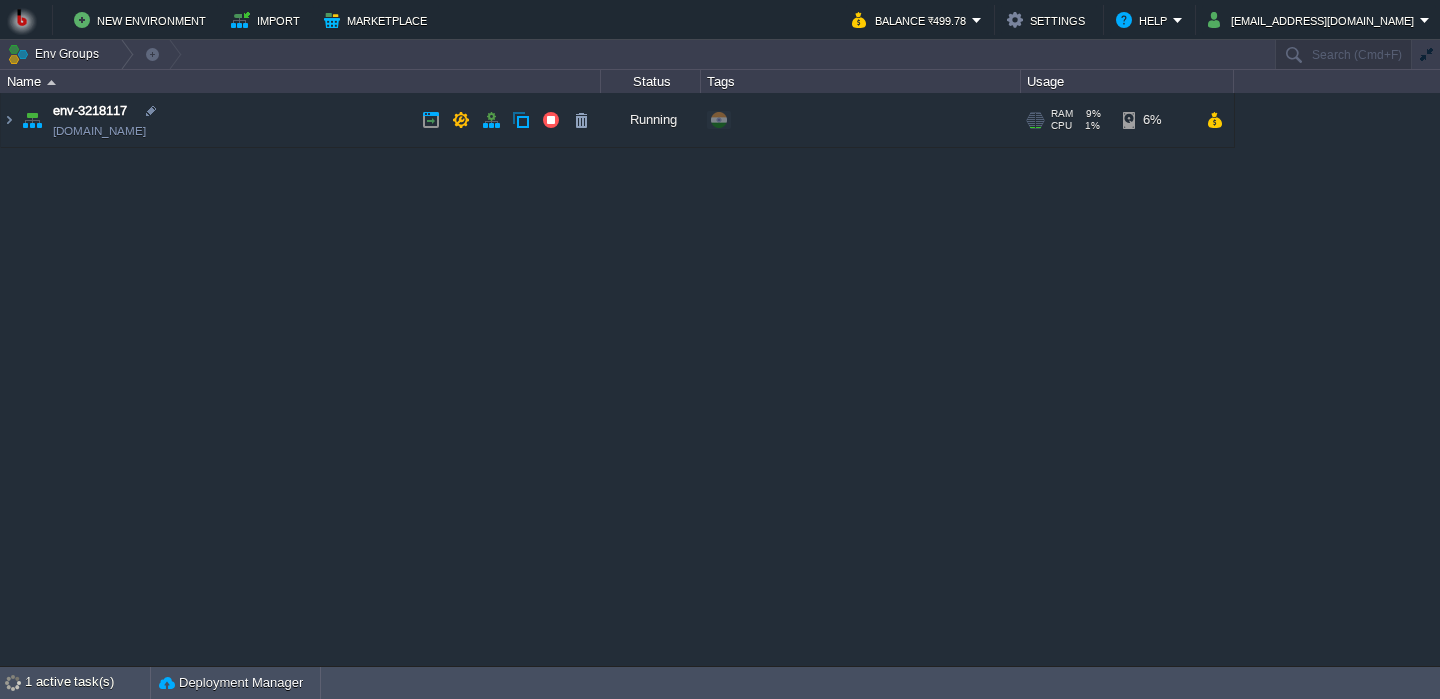 click on "env-3218117 [DOMAIN_NAME]" at bounding box center (301, 120) 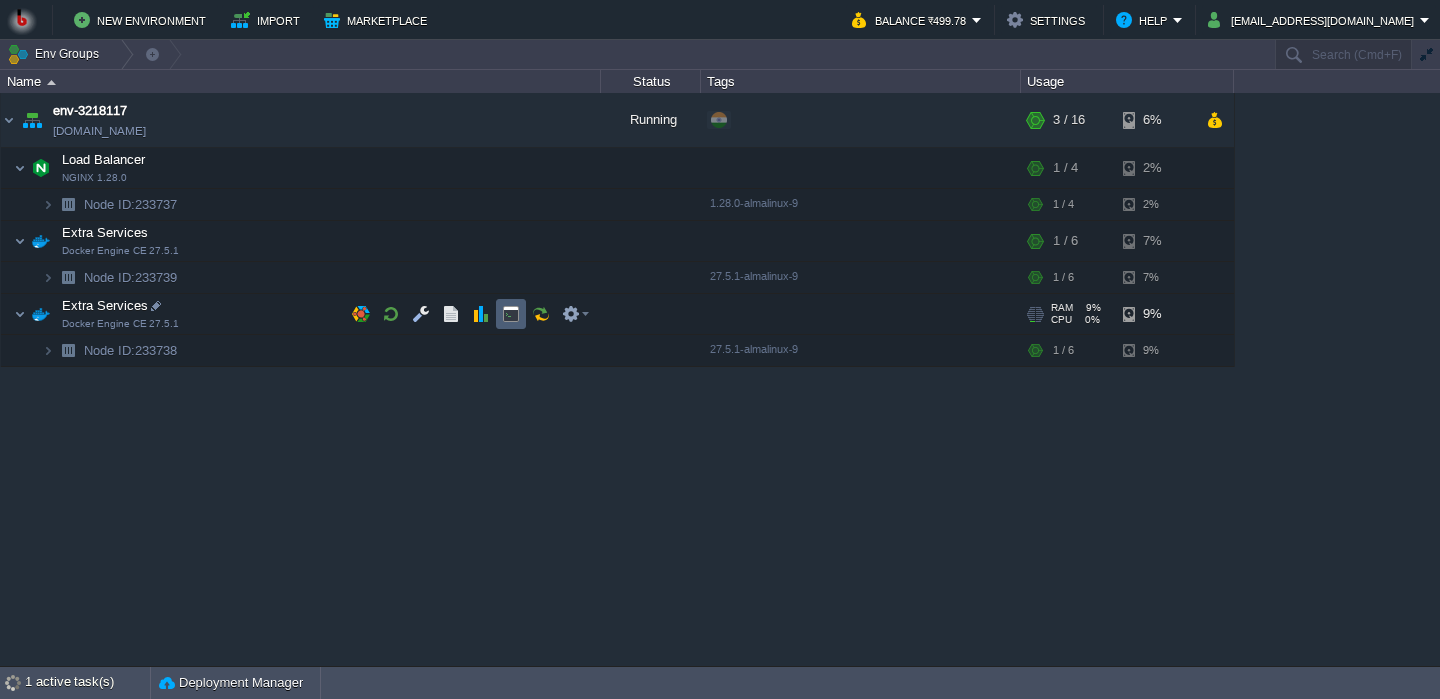 click at bounding box center (511, 314) 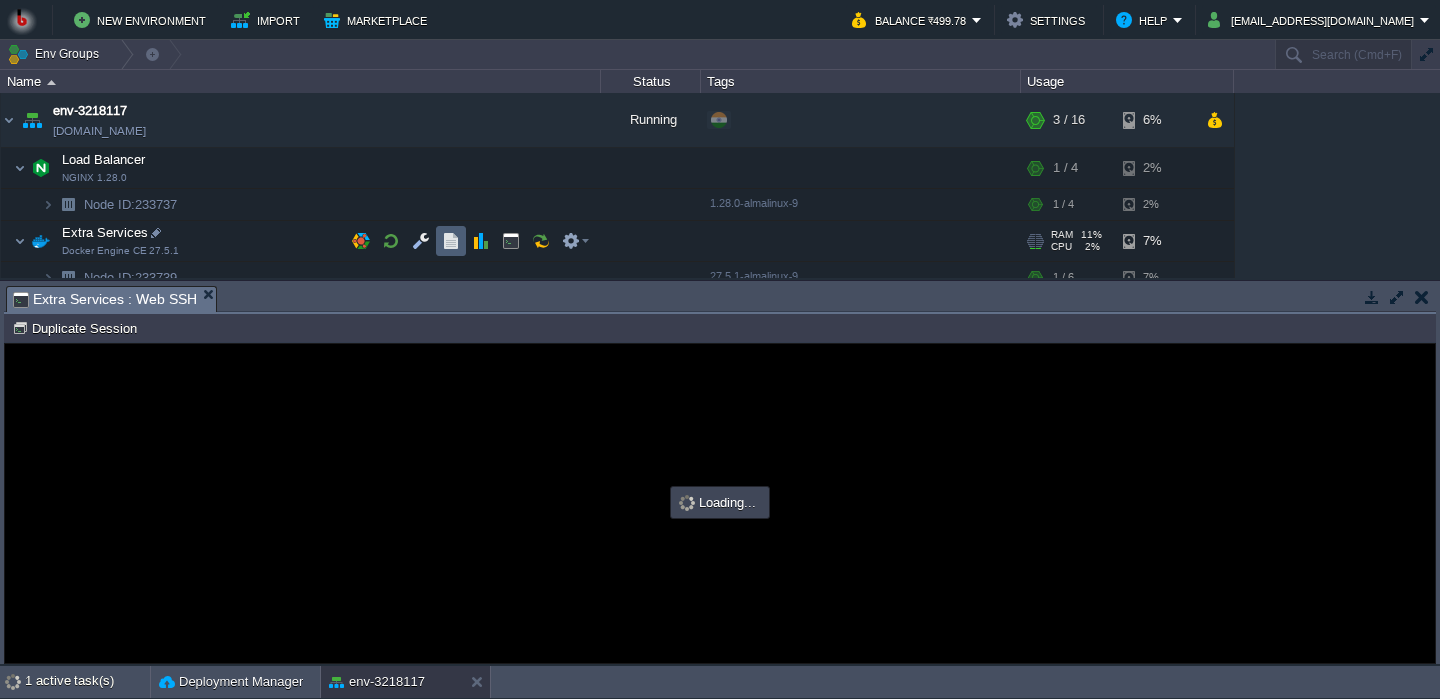 scroll, scrollTop: 89, scrollLeft: 0, axis: vertical 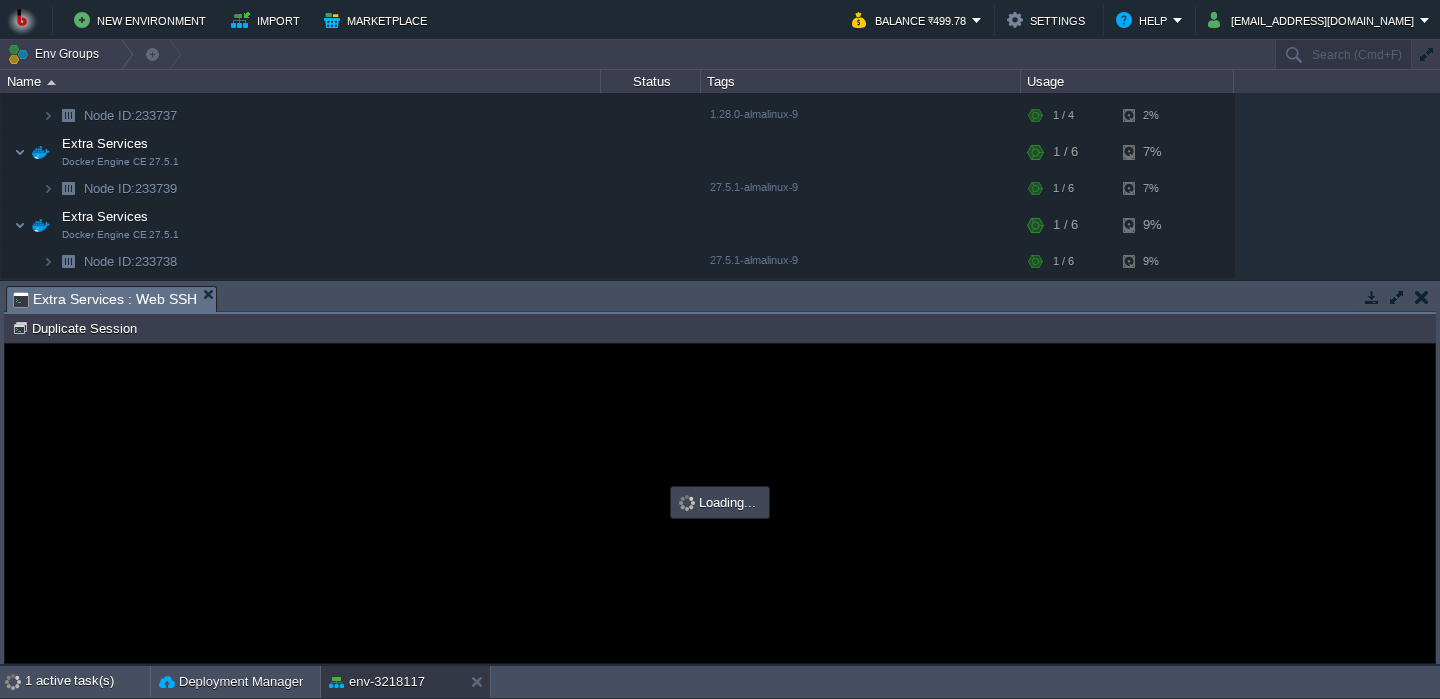 click at bounding box center (720, 503) 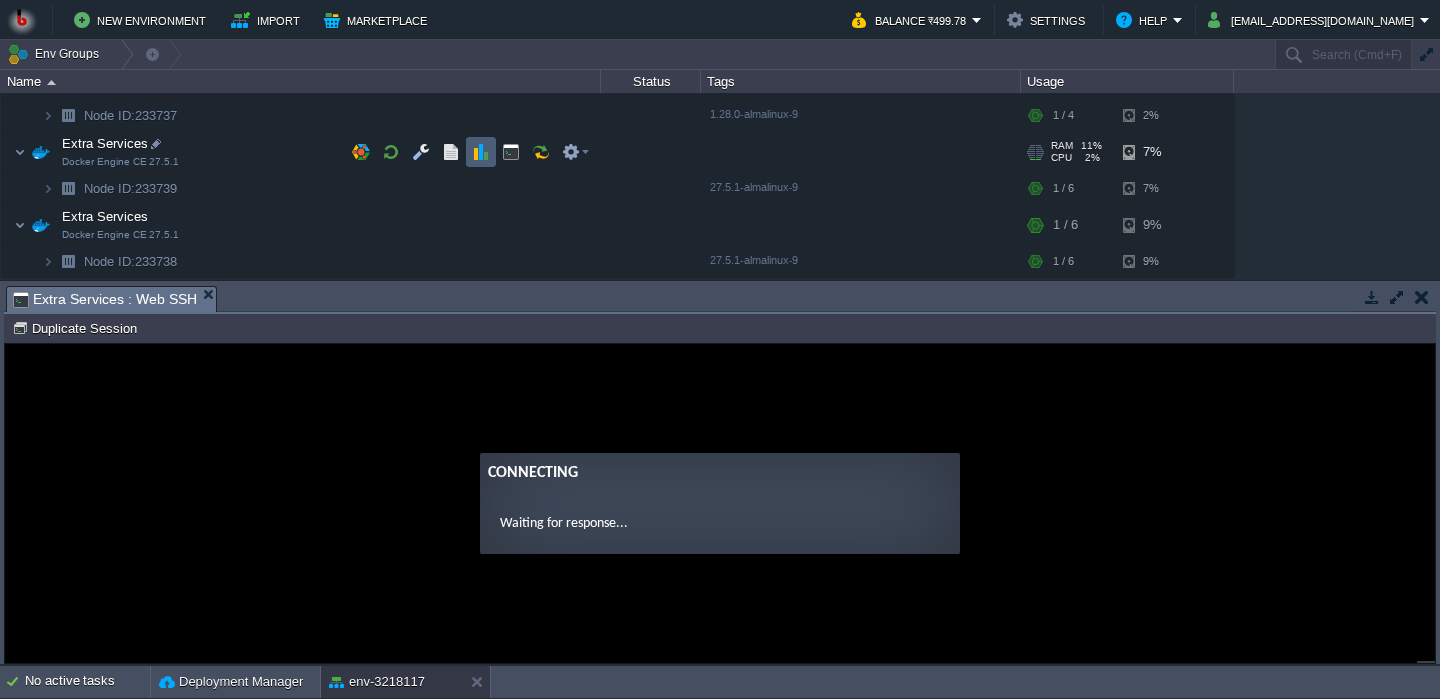 scroll, scrollTop: 0, scrollLeft: 0, axis: both 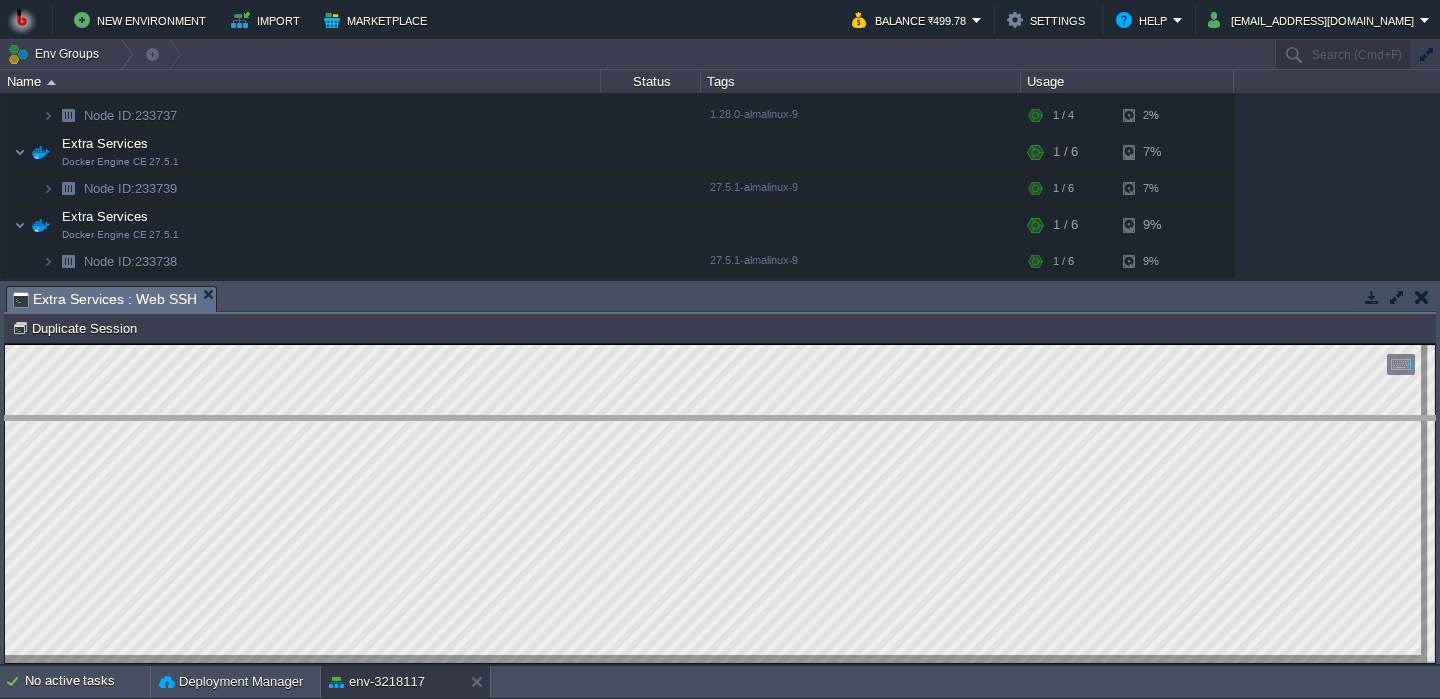 drag, startPoint x: 479, startPoint y: 303, endPoint x: 478, endPoint y: 431, distance: 128.0039 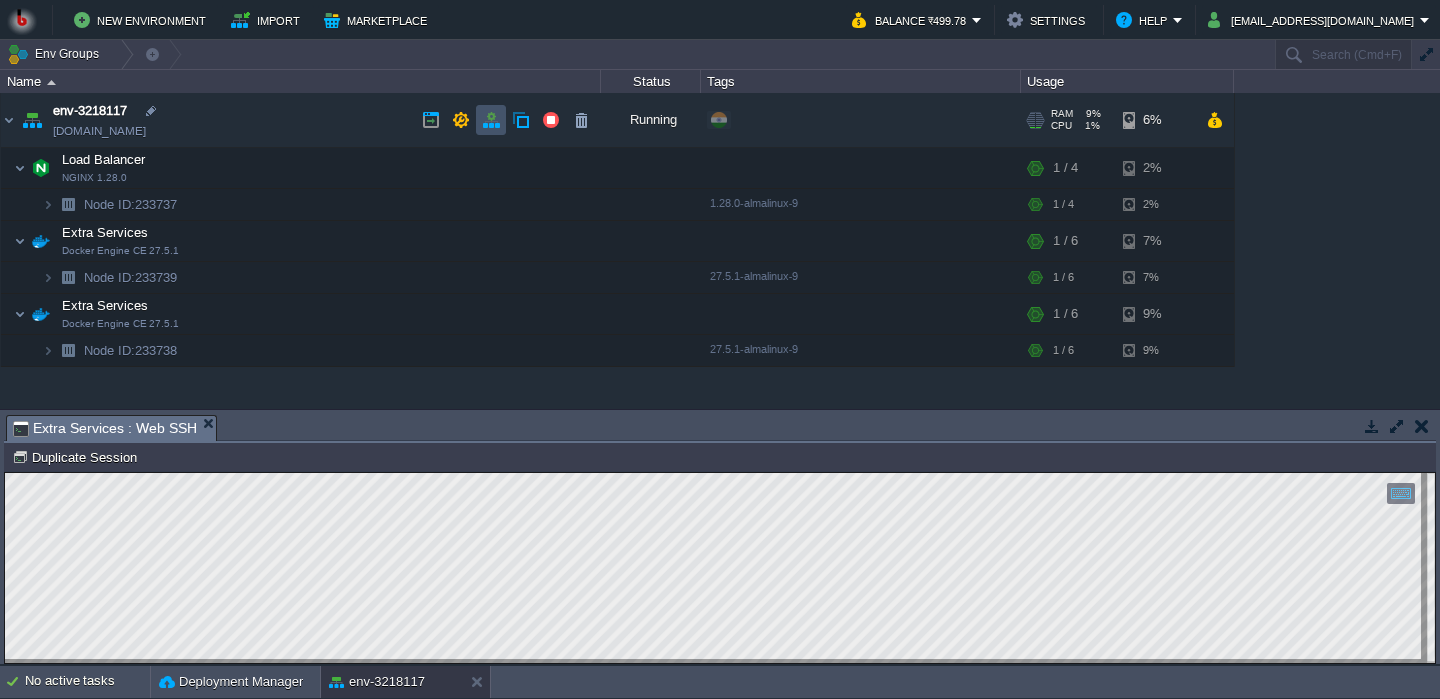 click at bounding box center (491, 120) 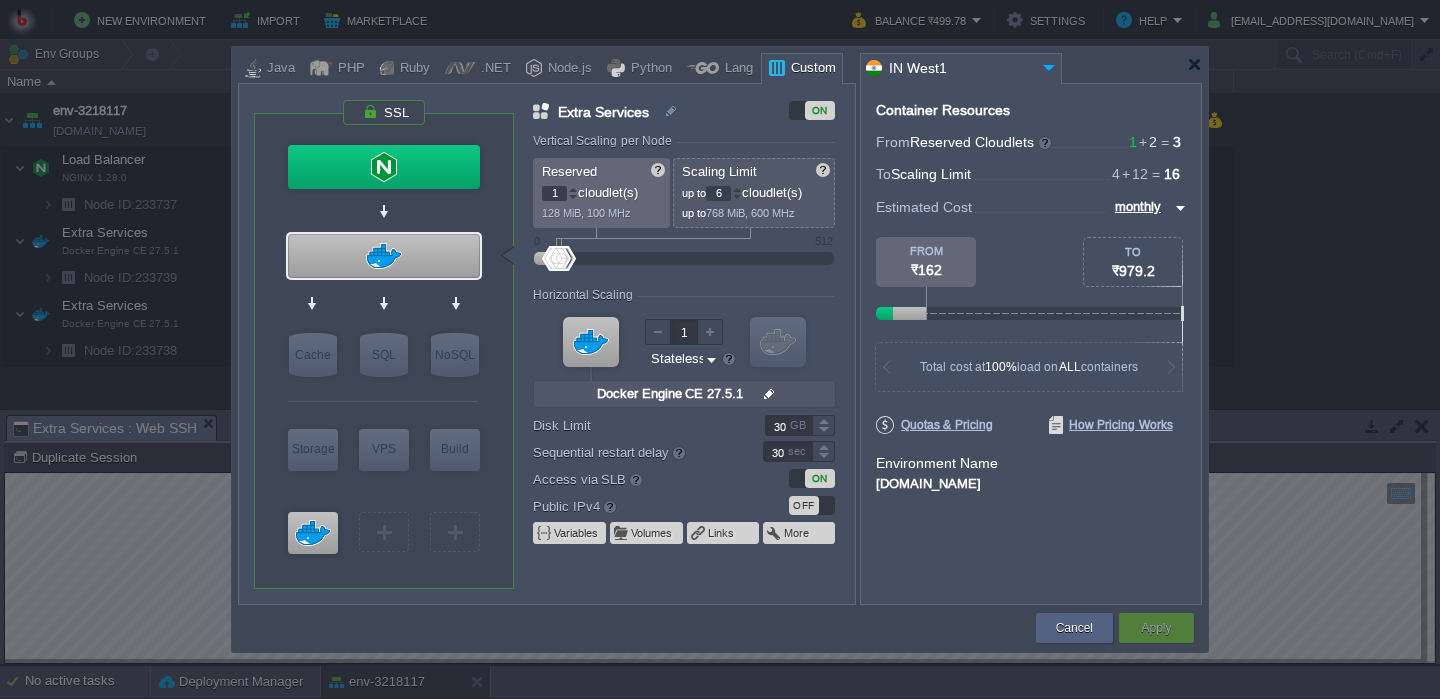 drag, startPoint x: 732, startPoint y: 196, endPoint x: 715, endPoint y: 193, distance: 17.262676 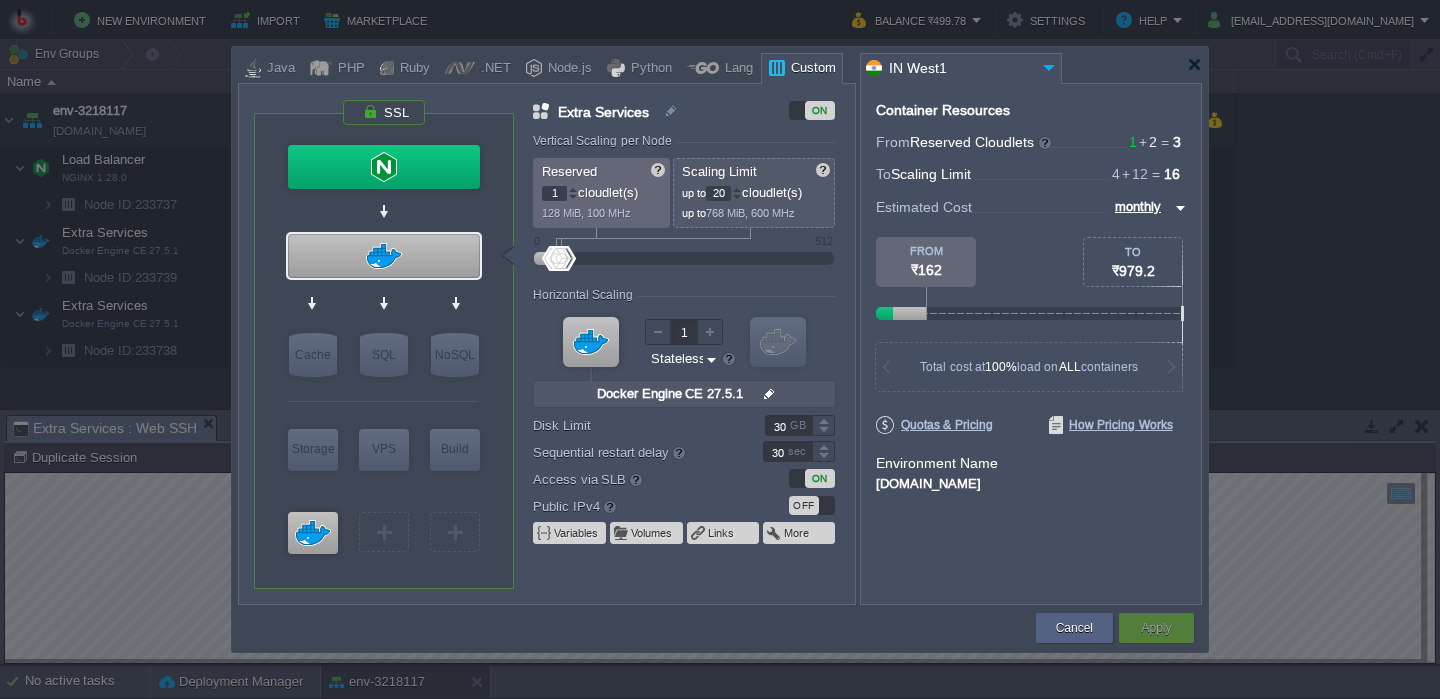 type on "20" 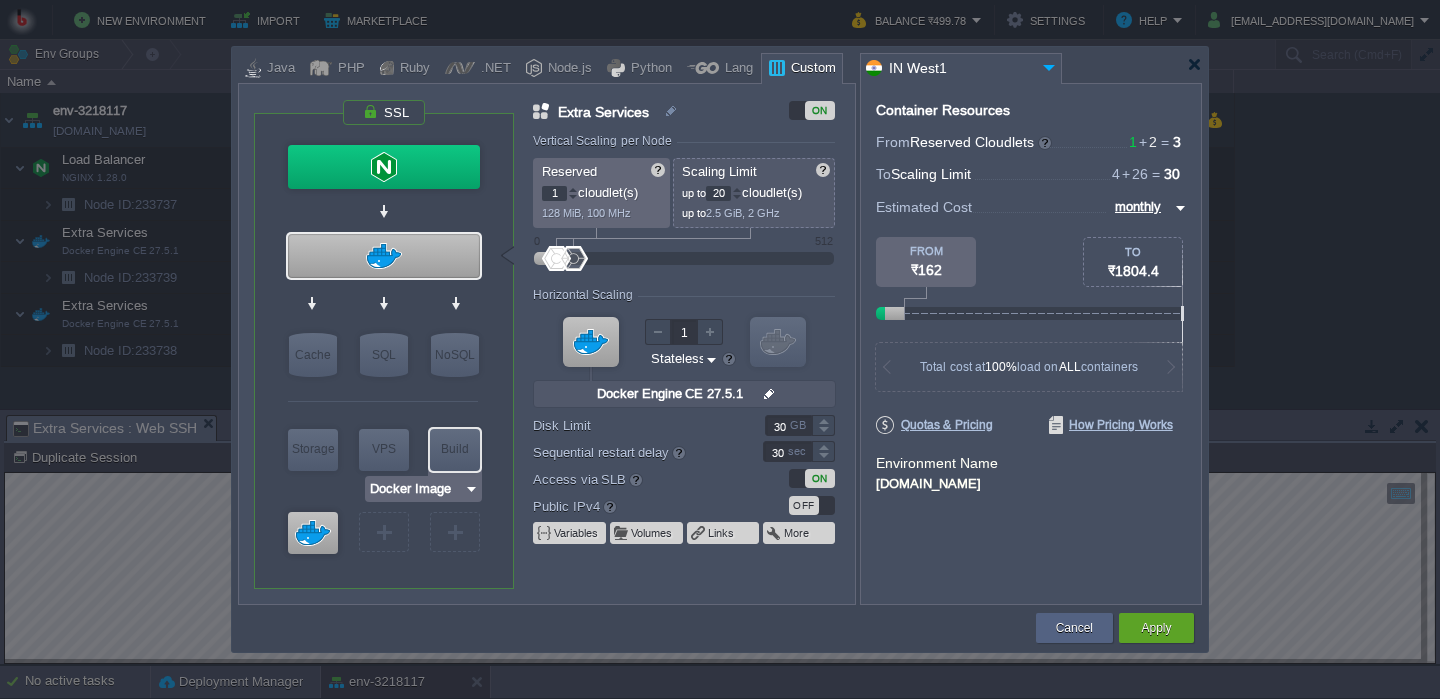 type on "Docker Engine CE 27.5.1" 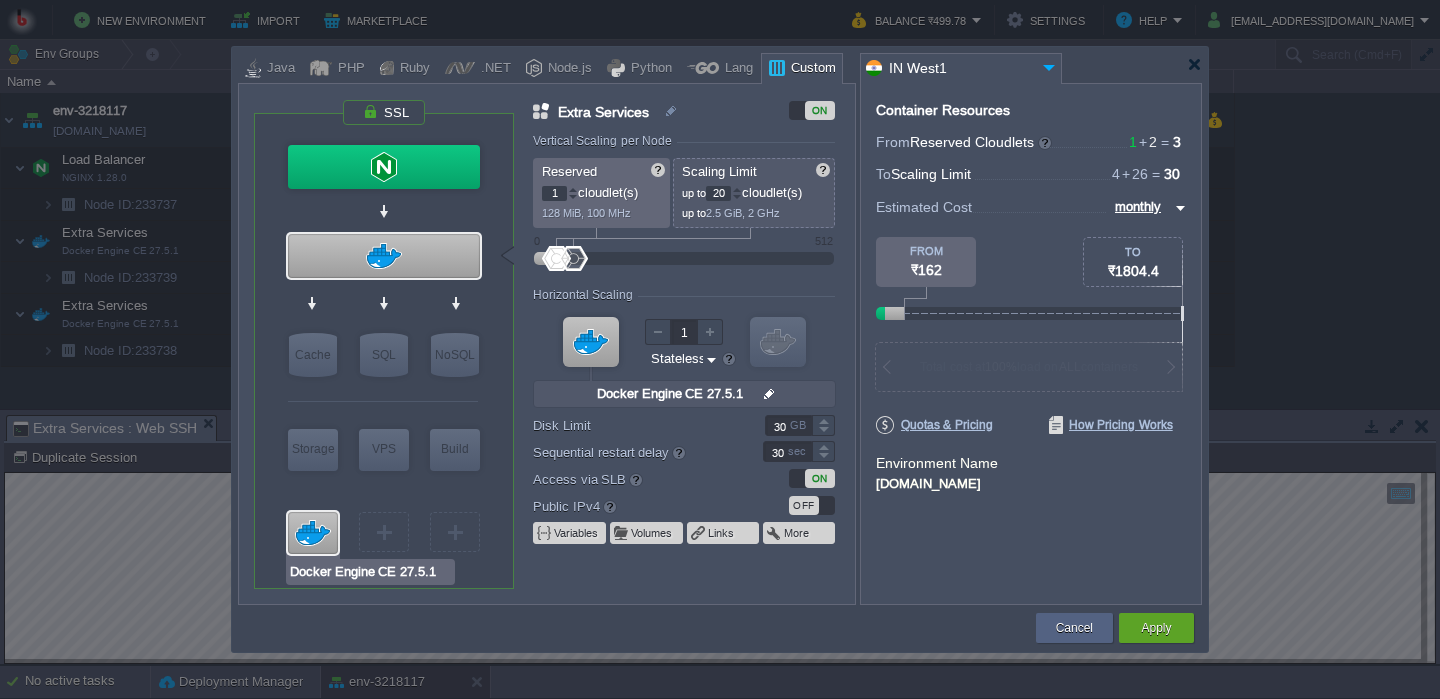 click at bounding box center (313, 533) 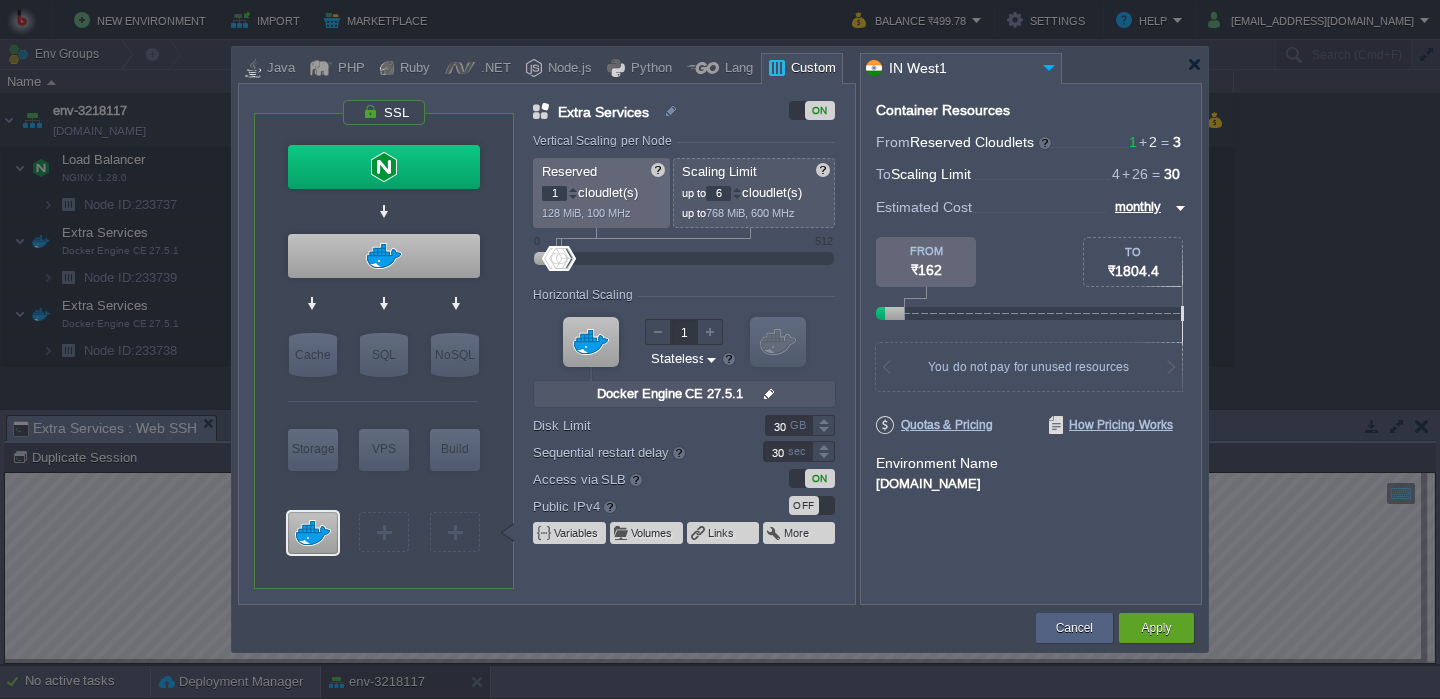 drag, startPoint x: 728, startPoint y: 193, endPoint x: 712, endPoint y: 193, distance: 16 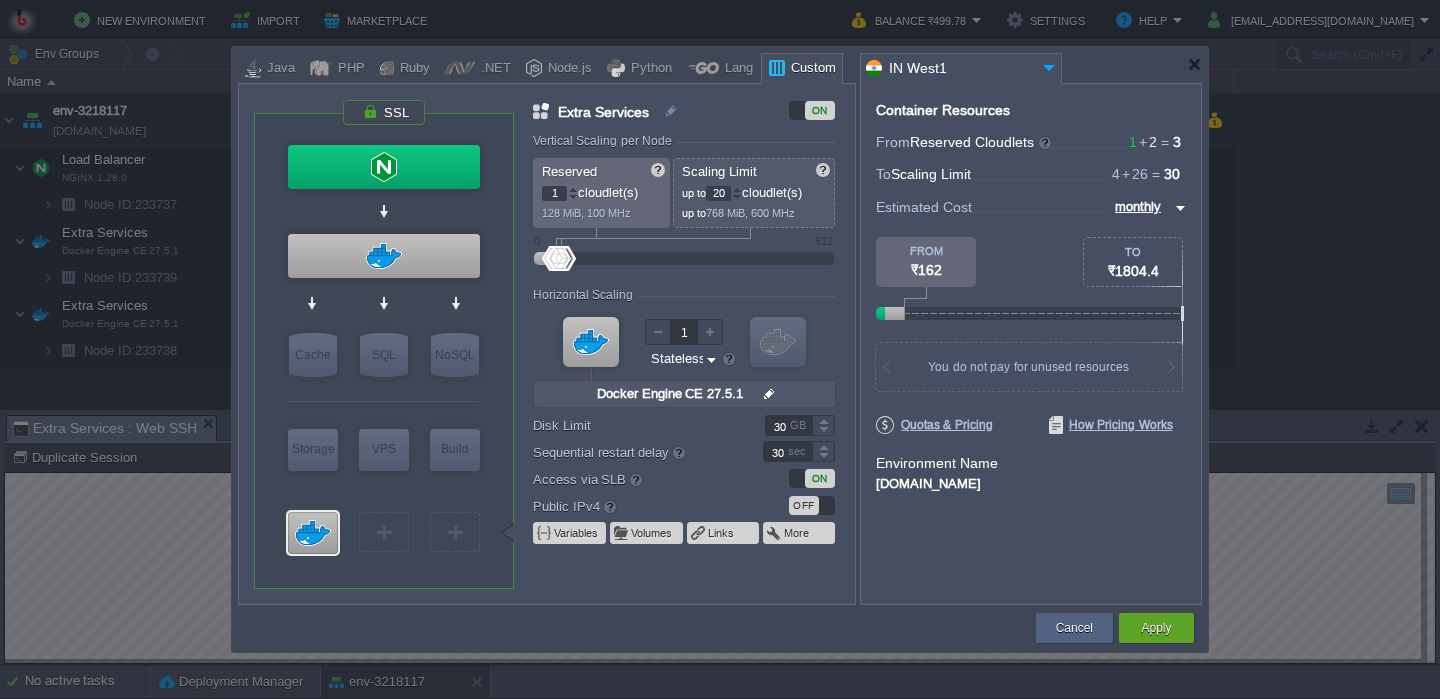 type on "20" 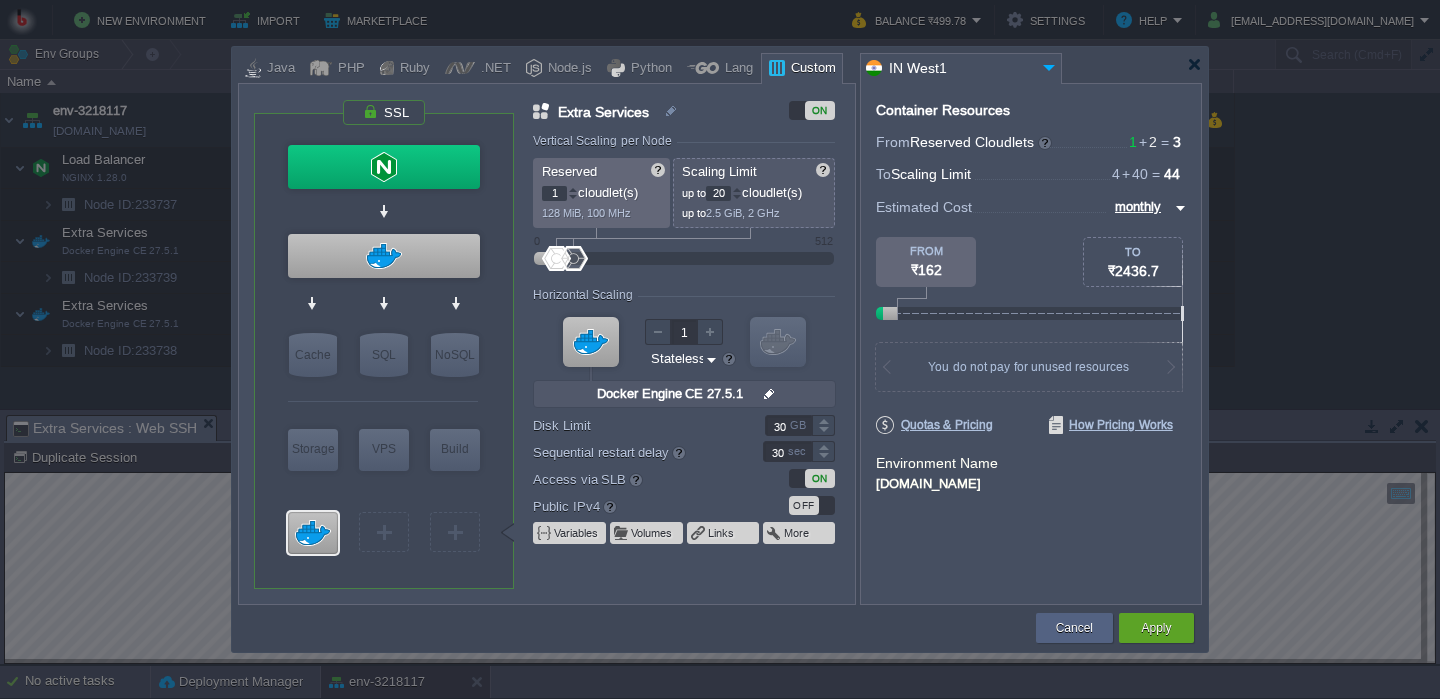 type on "NGINX 1.28.0" 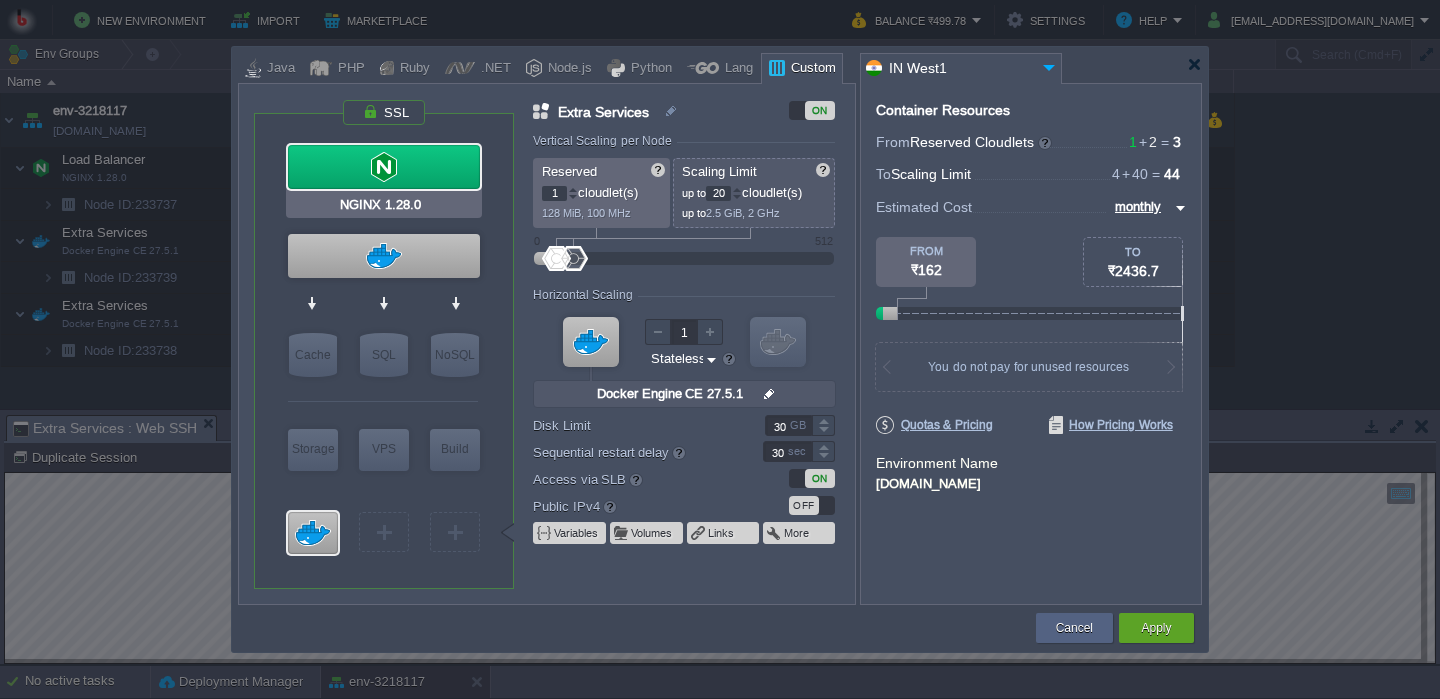 click at bounding box center (384, 167) 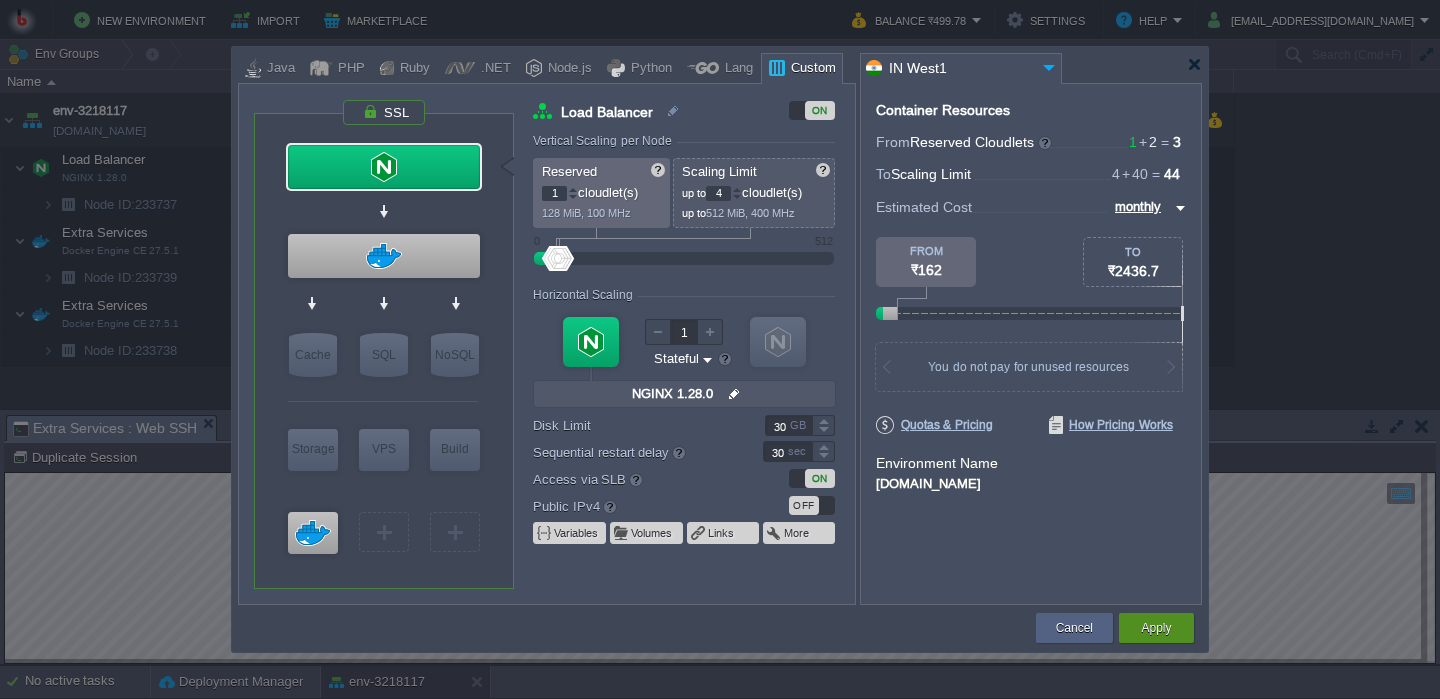 click on "Apply" at bounding box center [1156, 628] 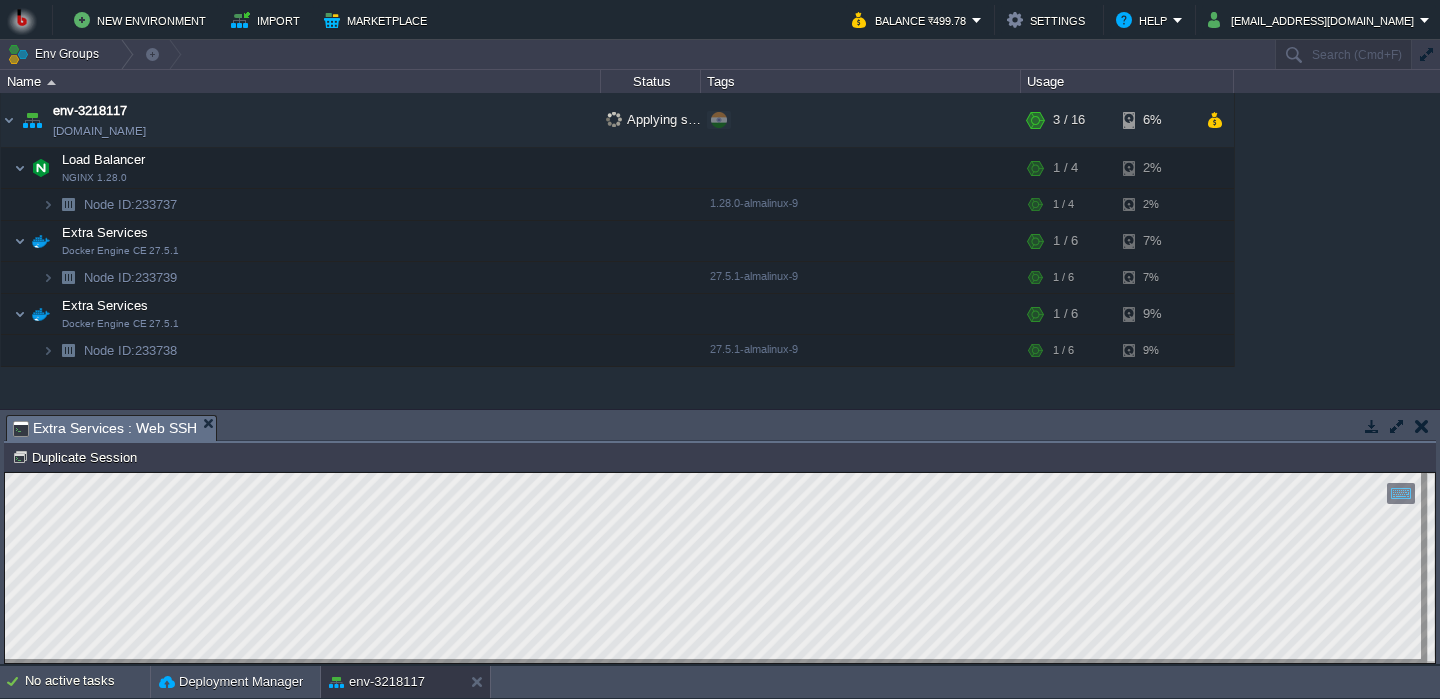 scroll, scrollTop: 10, scrollLeft: 0, axis: vertical 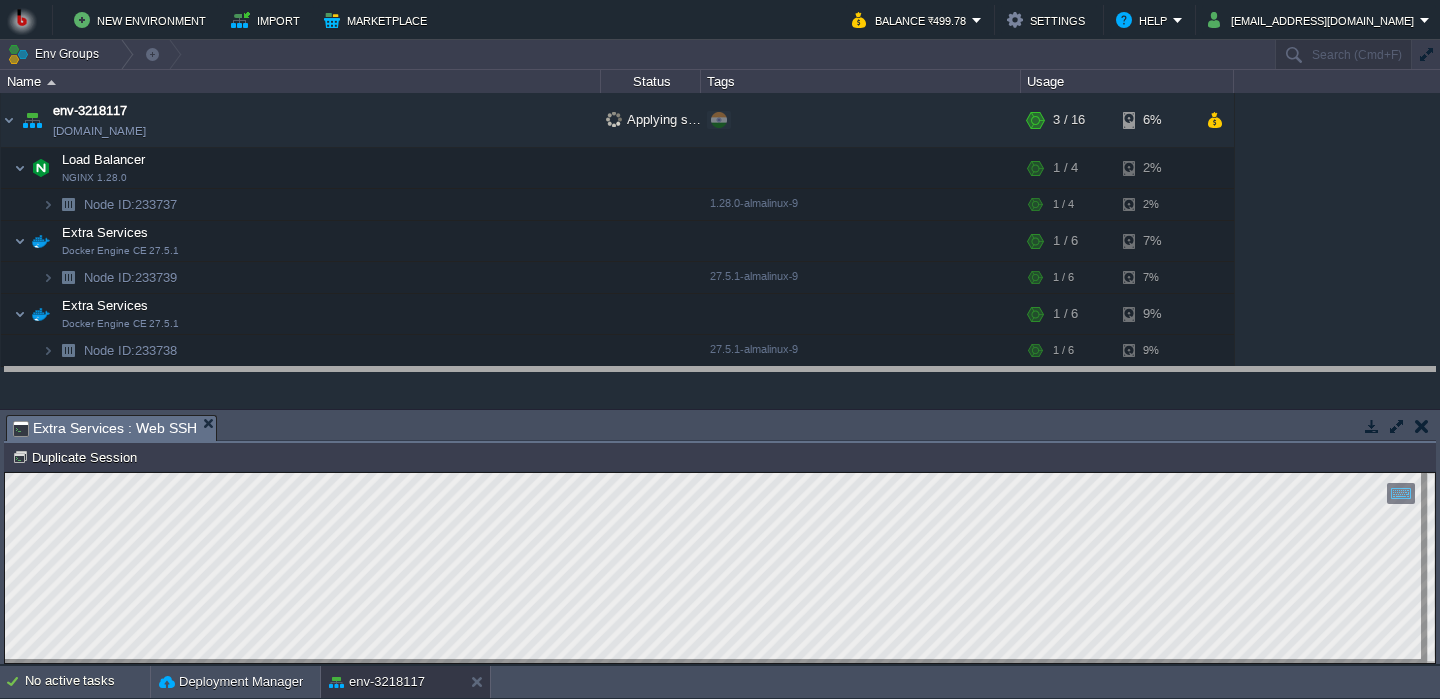 drag, startPoint x: 707, startPoint y: 434, endPoint x: 704, endPoint y: 365, distance: 69.065186 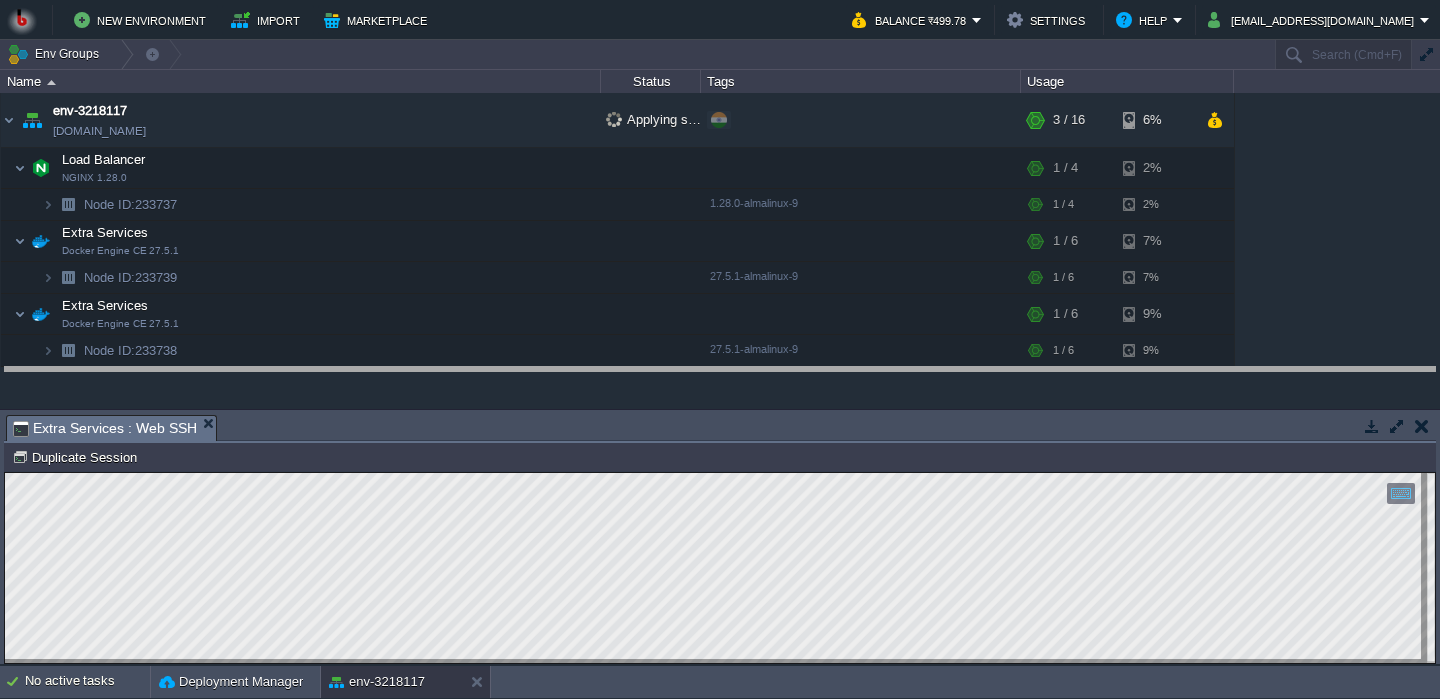 click on "New Environment Import Marketplace Bonus ₹0.00 Upgrade Account Balance ₹499.78 Settings Help [EMAIL_ADDRESS][DOMAIN_NAME]       Env Groups                     Search (Cmd+F)         auto-gen Name Status Tags Usage env-3218117 [DOMAIN_NAME] Applying settings...                                 + Add to Env Group                                                                                                                                                            RAM                 9%                                         CPU                 1%                             3 / 16                    6%       Load Balancer NGINX 1.28.0                                                                                                                                                            RAM                 7%                                         CPU                 0%                             1 / 4                    2%     Node ID:  233737" at bounding box center [720, 349] 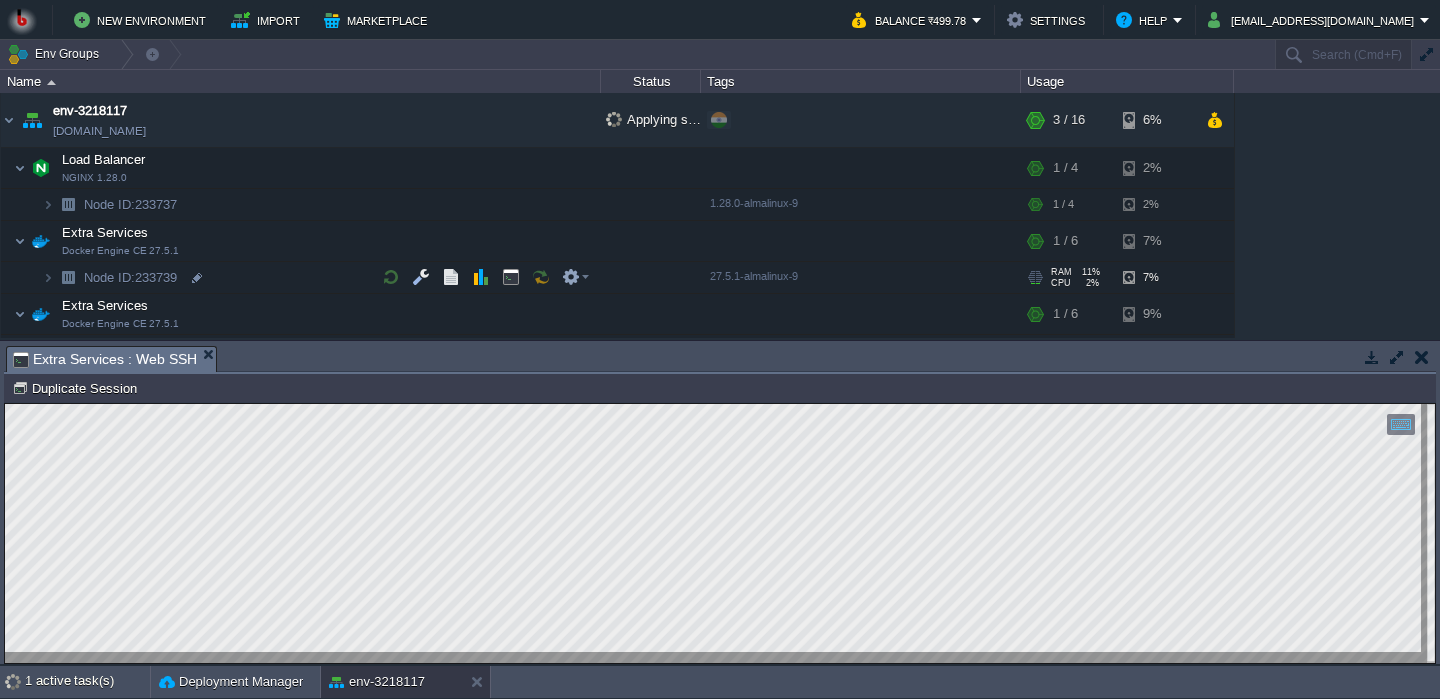 scroll, scrollTop: 29, scrollLeft: 0, axis: vertical 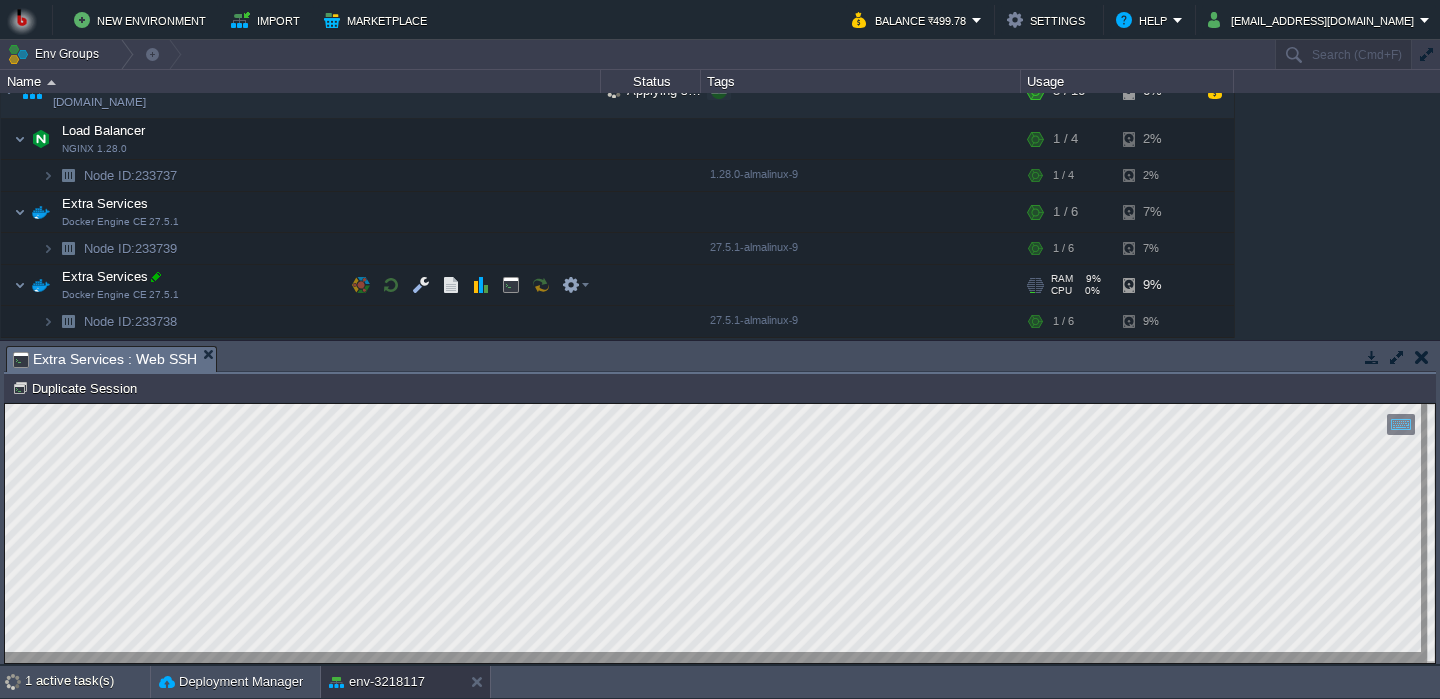click at bounding box center [156, 277] 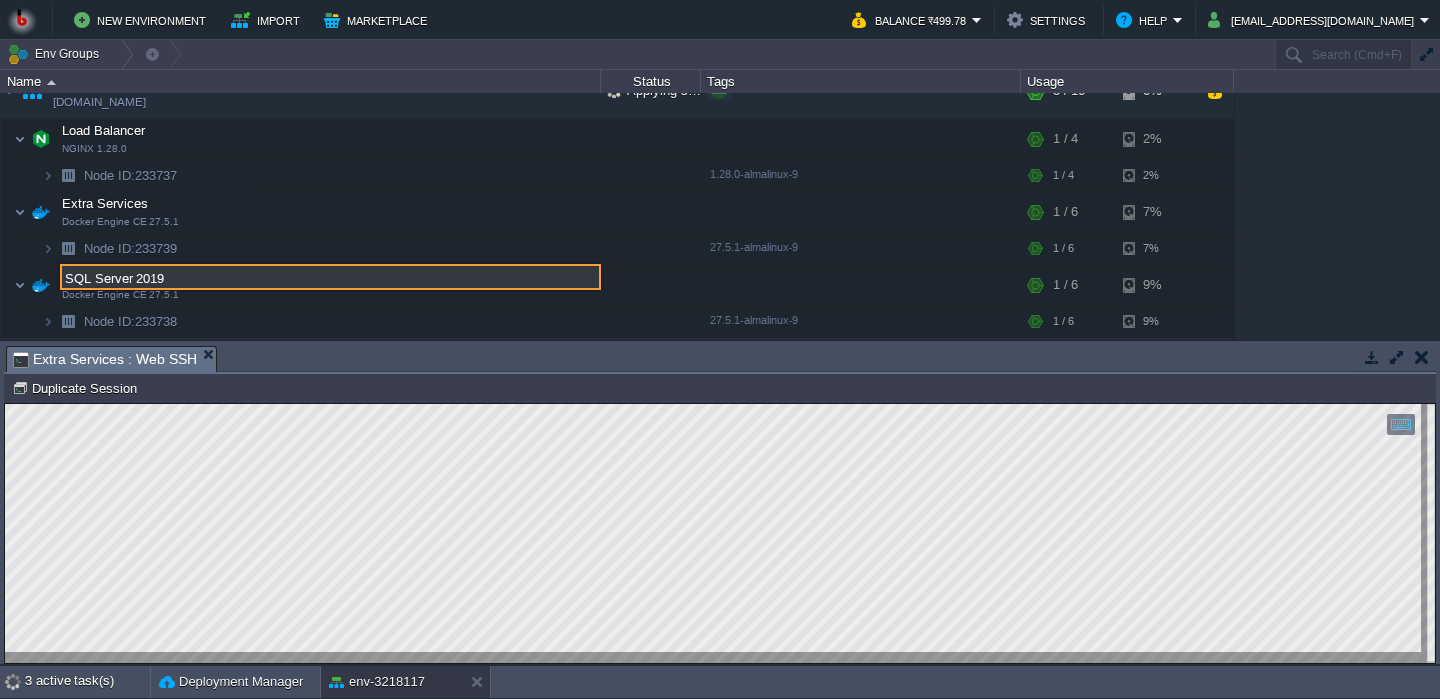 type on "SQL Server 2019" 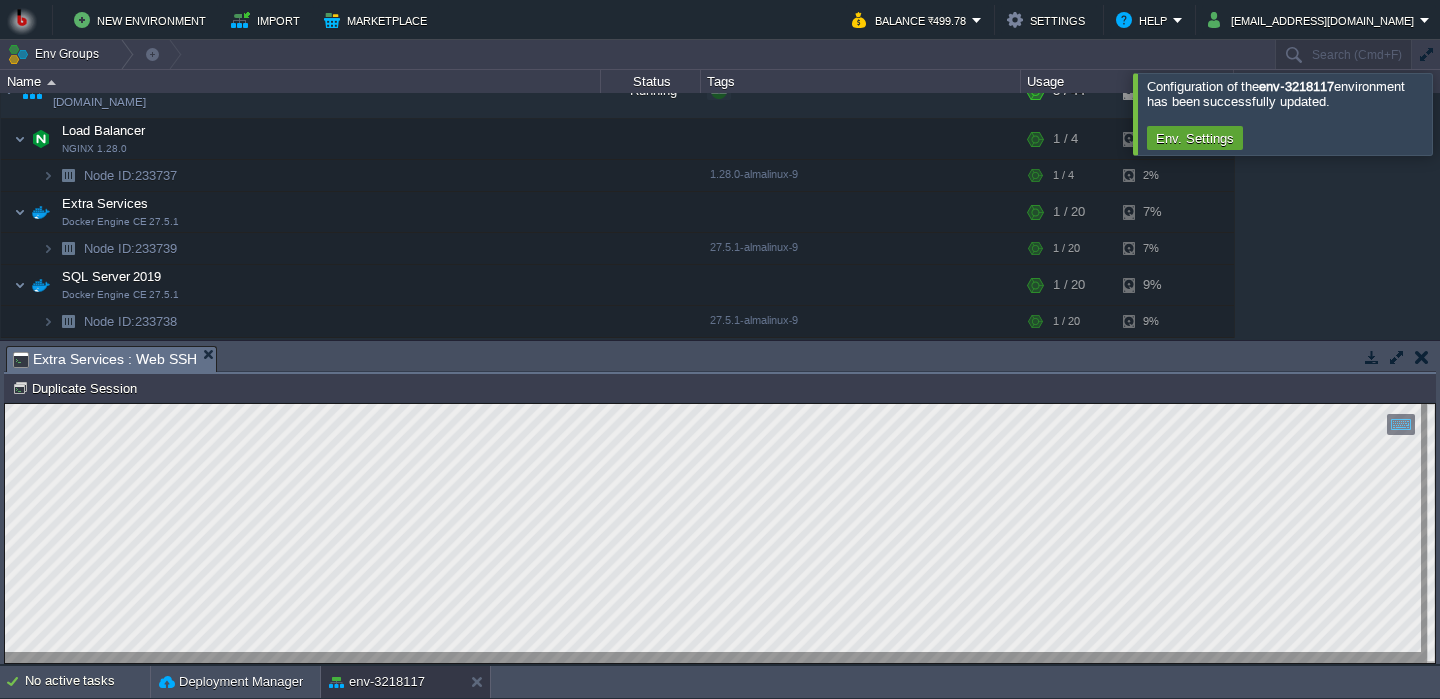 scroll, scrollTop: 0, scrollLeft: 0, axis: both 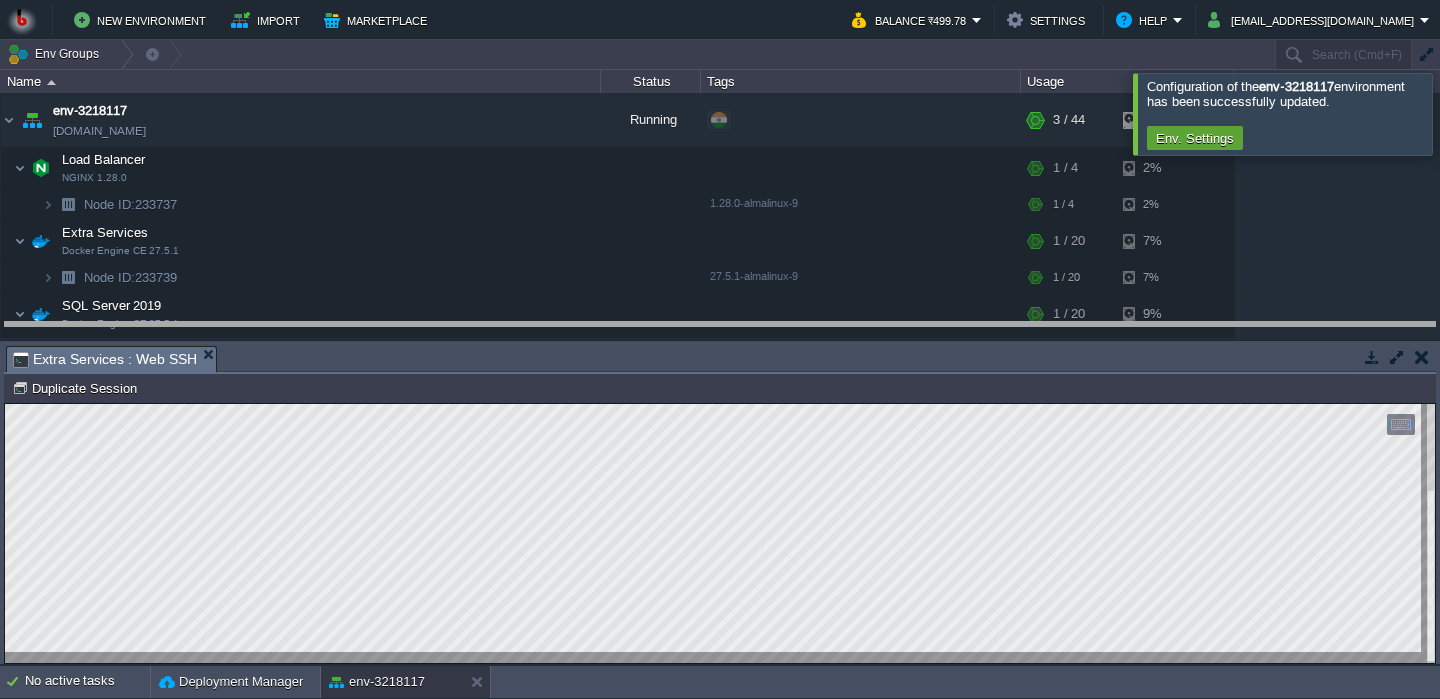drag, startPoint x: 718, startPoint y: 365, endPoint x: 703, endPoint y: 241, distance: 124.90396 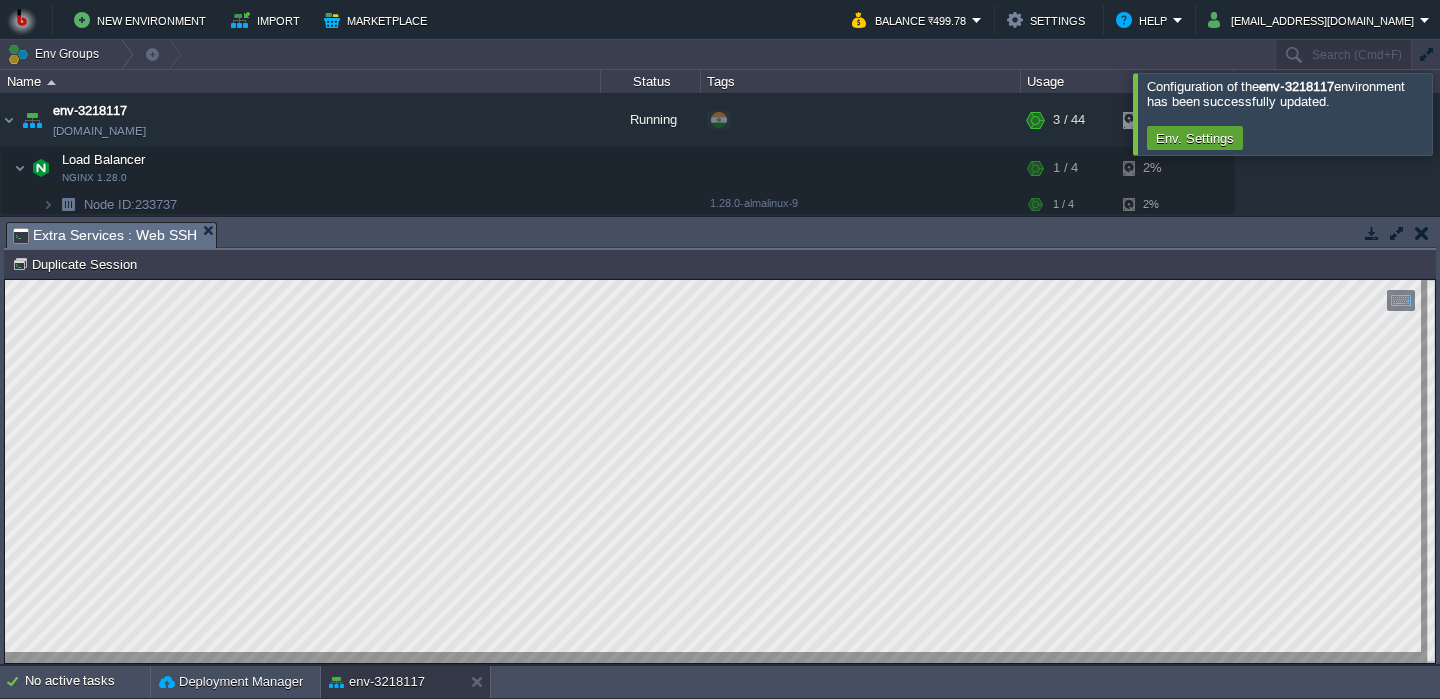 click on "New Environment Import Marketplace Bonus ₹0.00 Upgrade Account Balance ₹499.78 Settings Help [EMAIL_ADDRESS][DOMAIN_NAME] Configuration of the  env-3218117  environment has been successfully updated. Env. Settings         Env Groups                     Search (Cmd+F)         Let's get started! Create New Environment   Deploy Solution  from Marketplace   Collaborate on  Shared Environment Name Status Tags Usage env-3218117 [DOMAIN_NAME] Running                                 + Add to Env Group                                                                                                                                                            RAM                 3%                                         CPU                 1%                             3 / 44                    6%       Load Balancer NGINX 1.28.0                                                                                                                                                            RAM 7%" at bounding box center (720, 349) 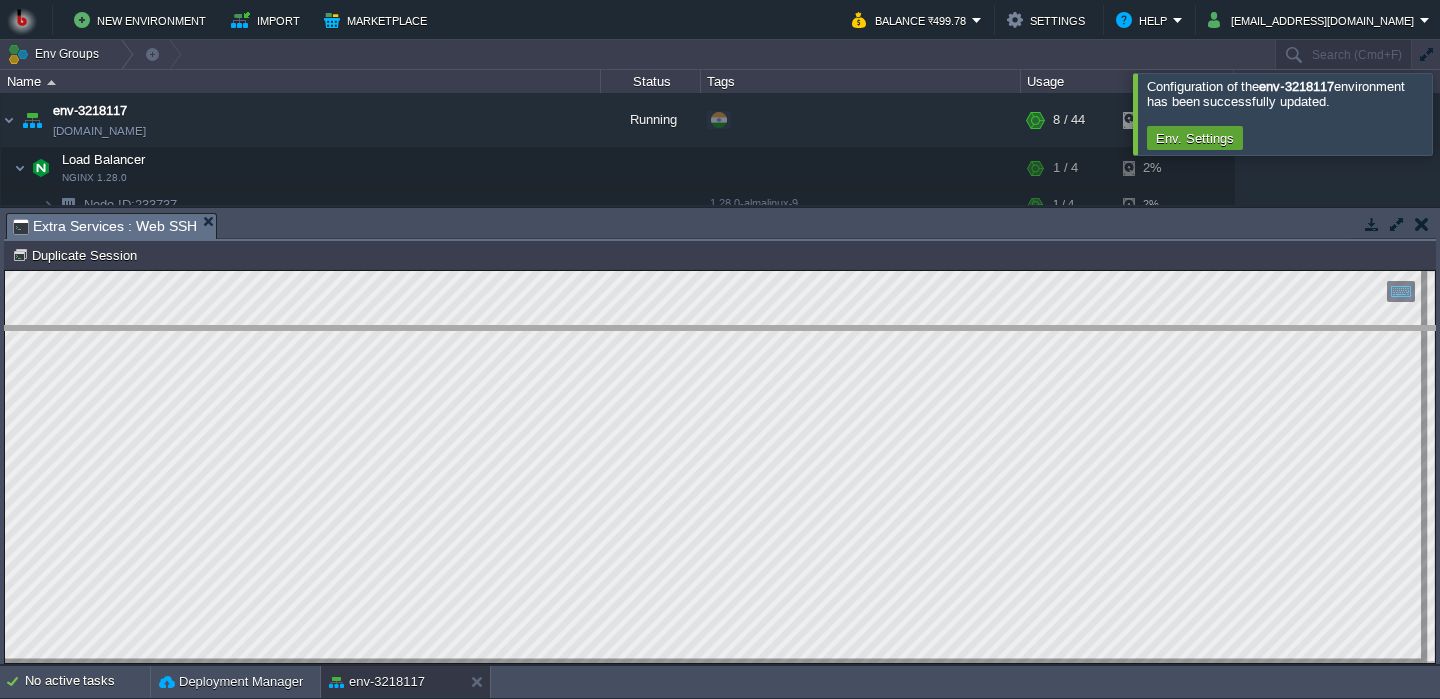 drag, startPoint x: 378, startPoint y: 219, endPoint x: 375, endPoint y: 329, distance: 110.0409 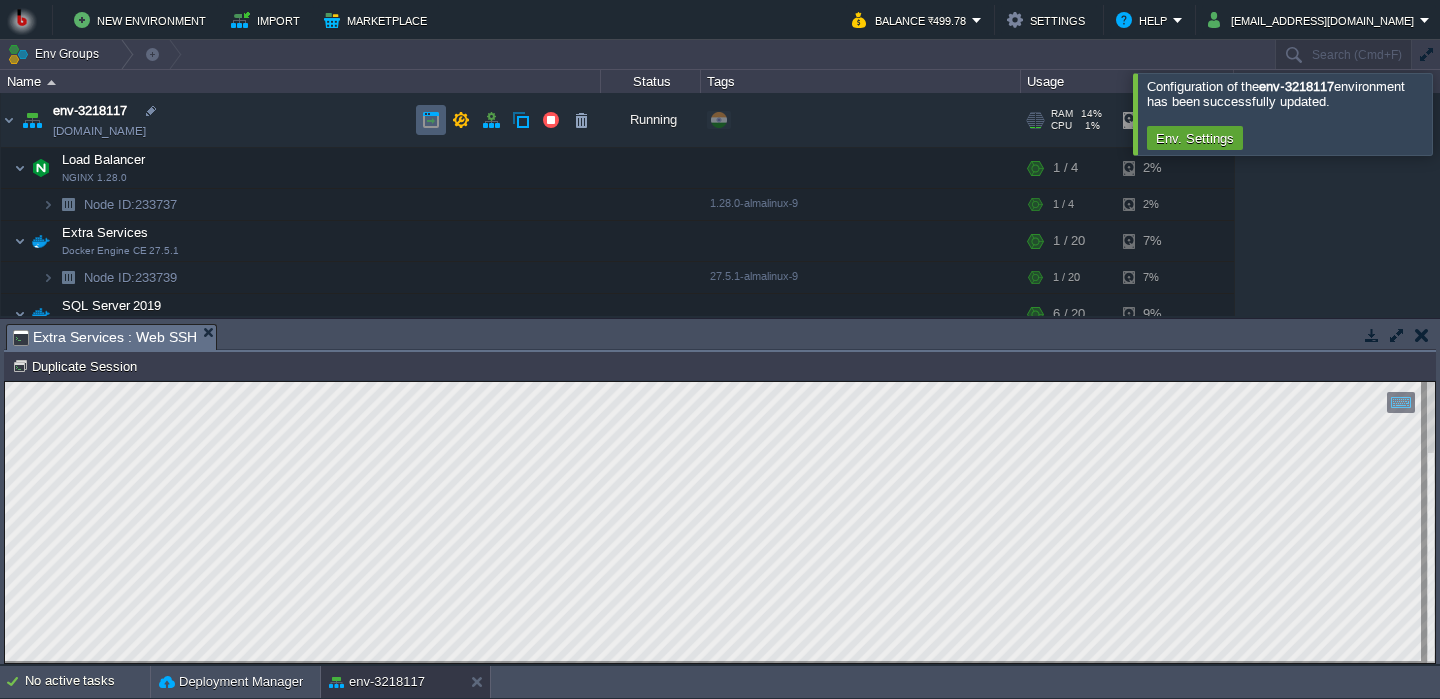 click at bounding box center [461, 120] 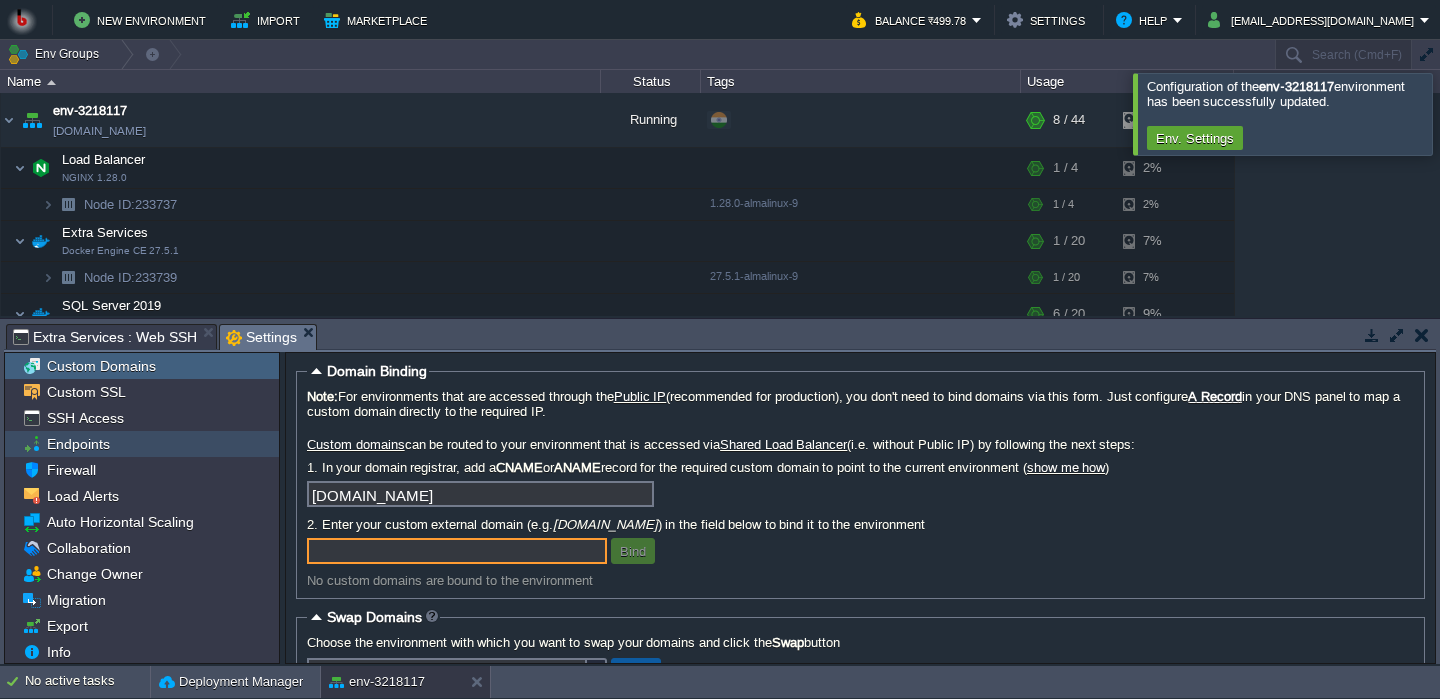 click on "Endpoints" at bounding box center (142, 444) 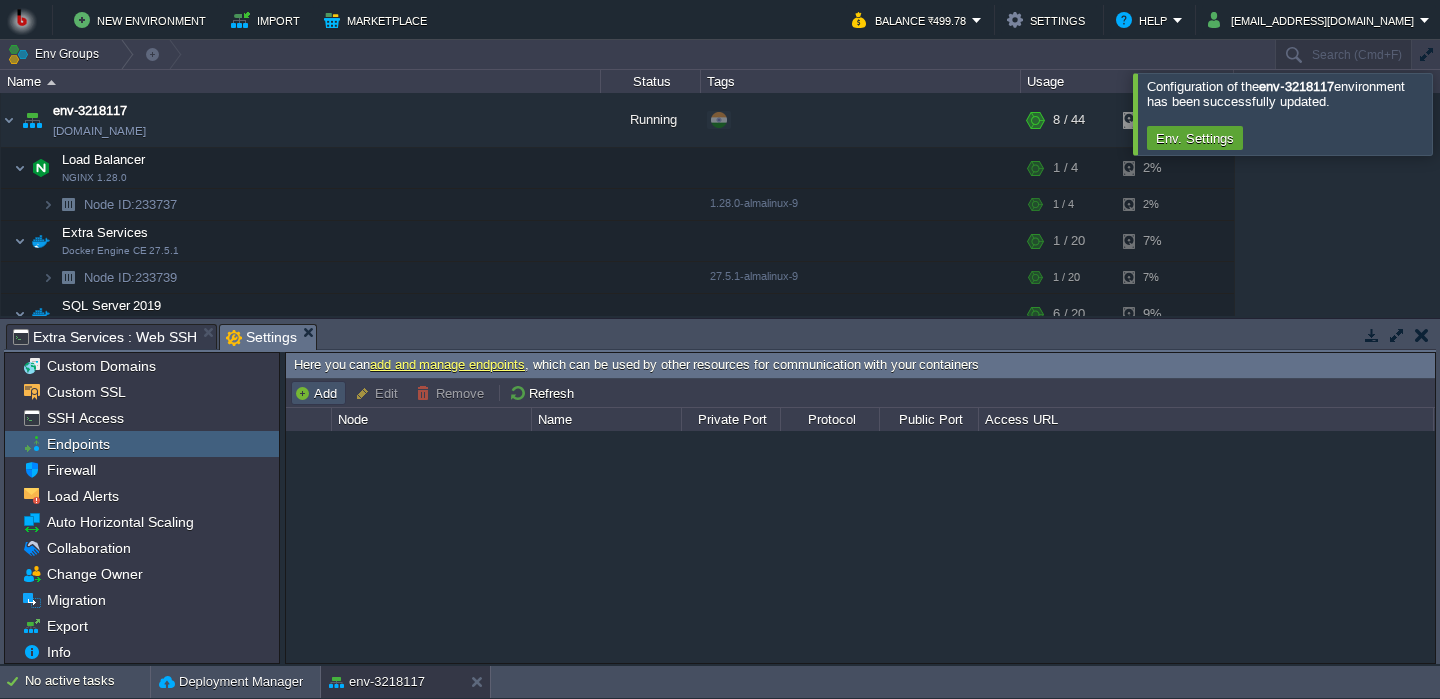 click on "Add" at bounding box center [318, 393] 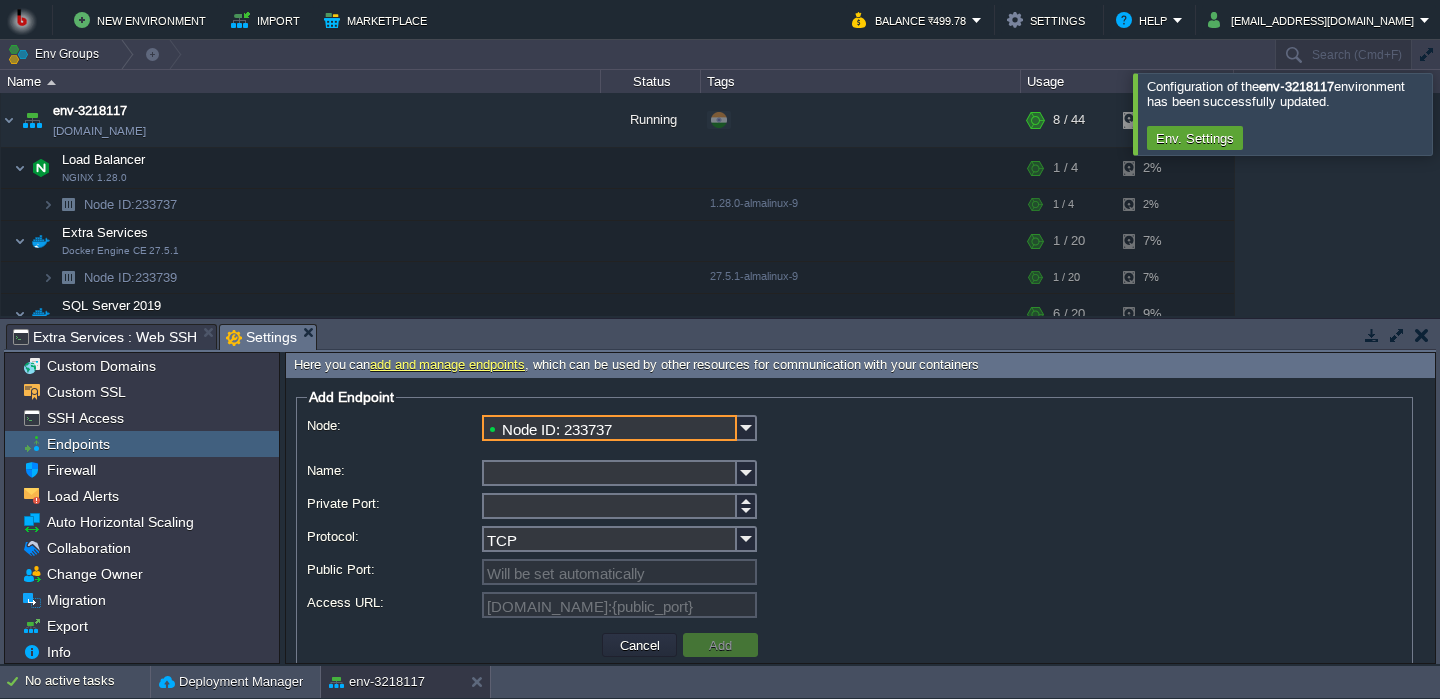 click on "Node ID: 233737" at bounding box center [619, 435] 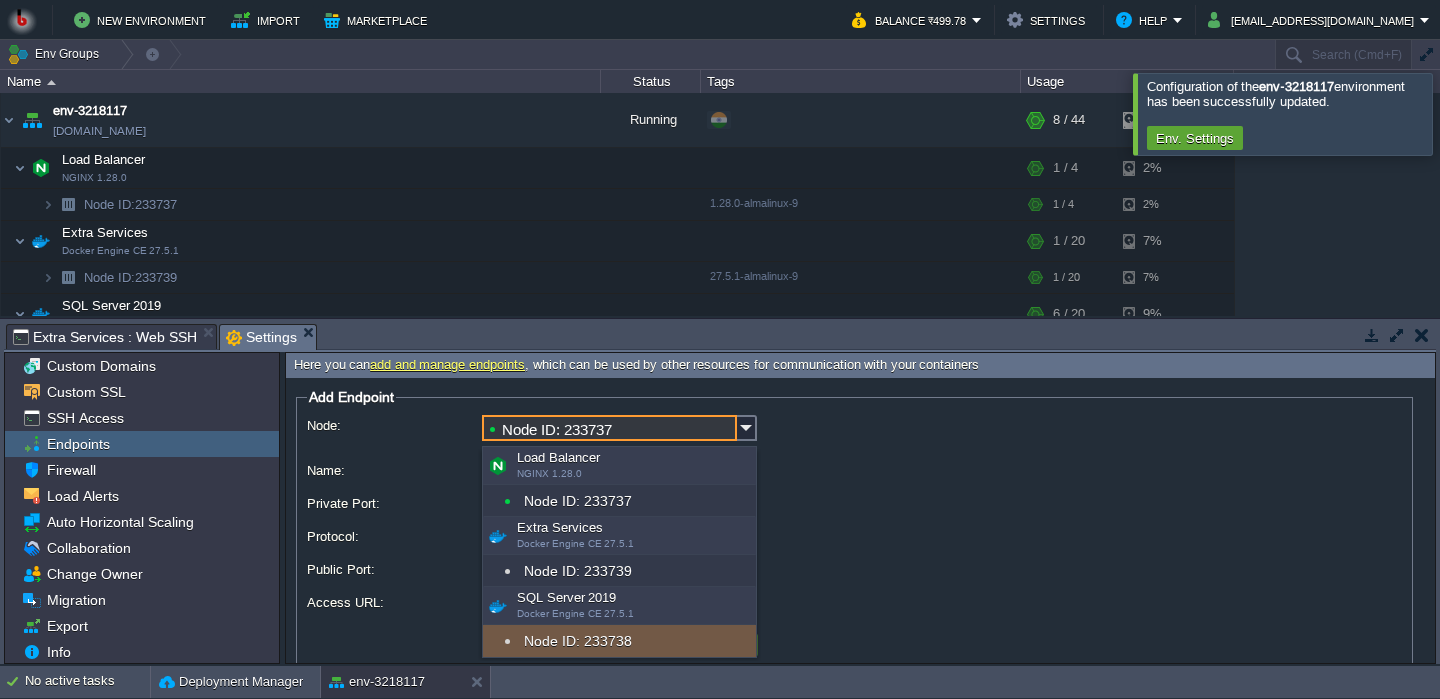 click on "Node ID: 233738" at bounding box center (619, 641) 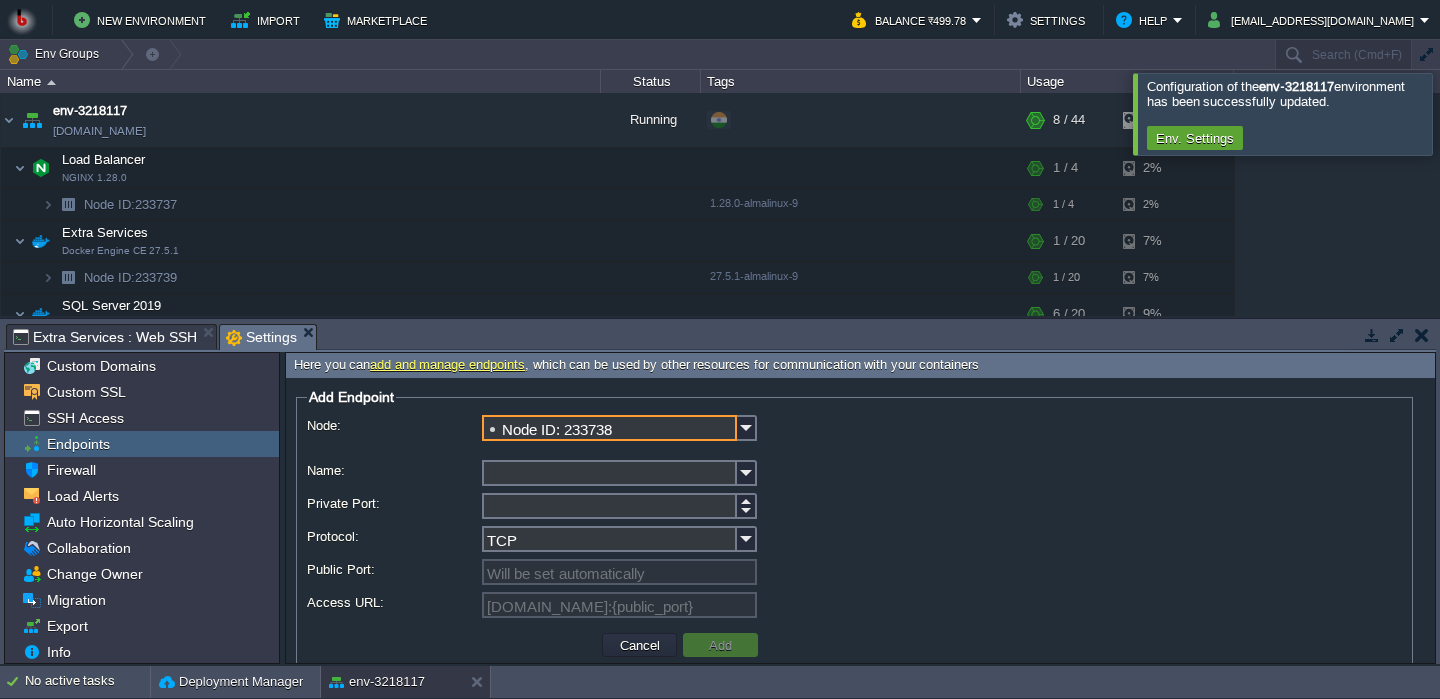click on "Name:" at bounding box center [609, 473] 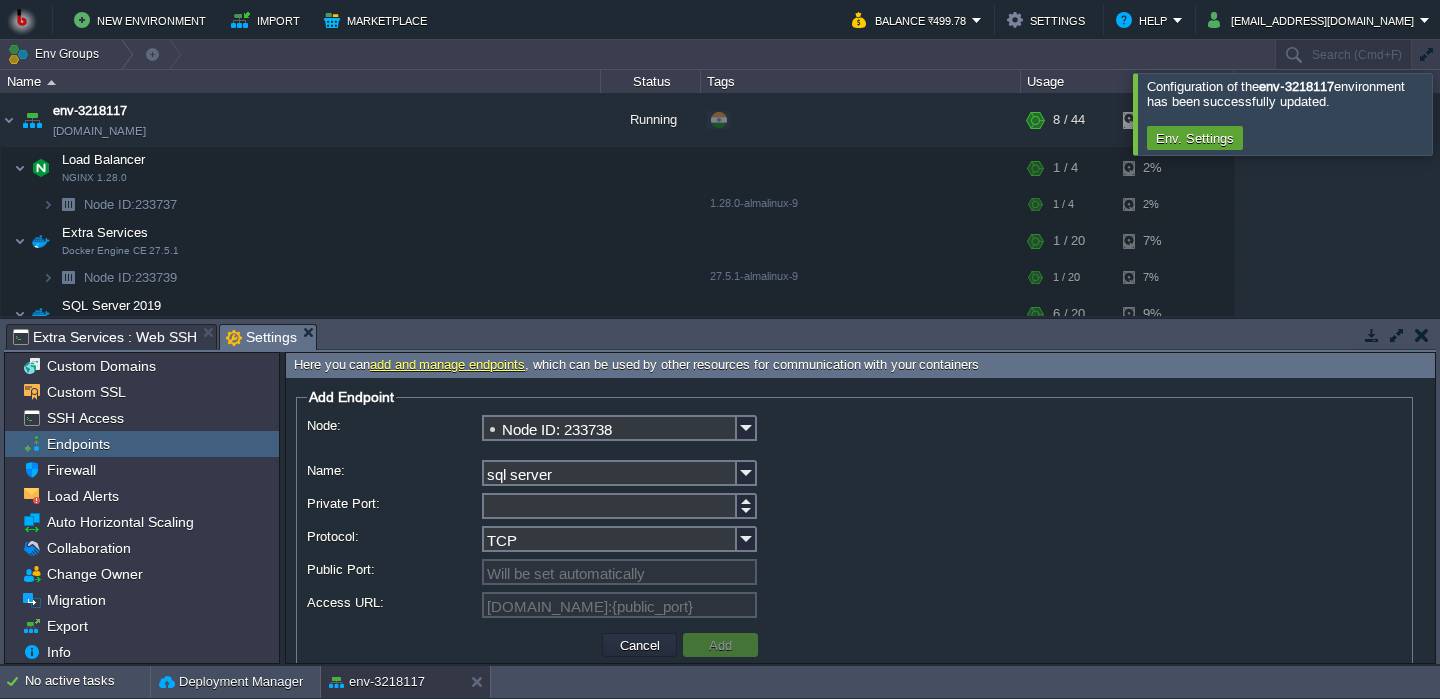type on "sql server" 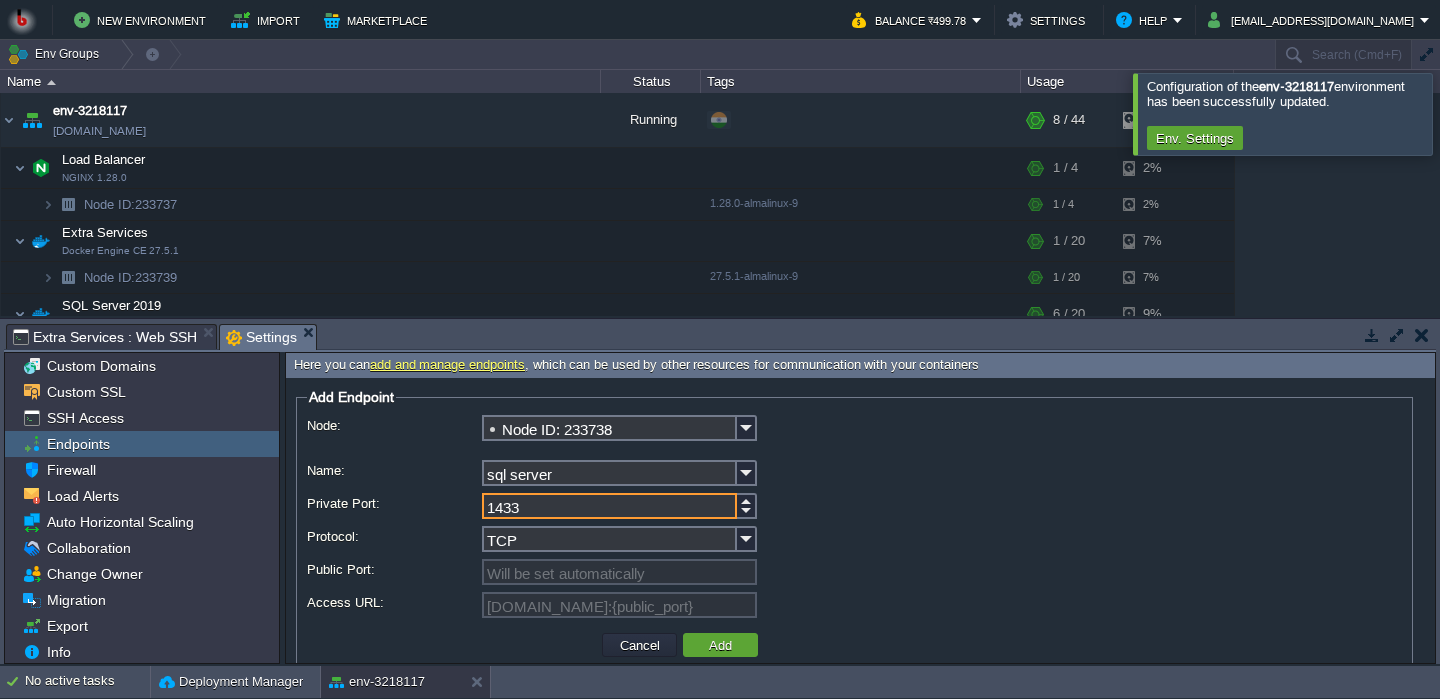 type on "1433" 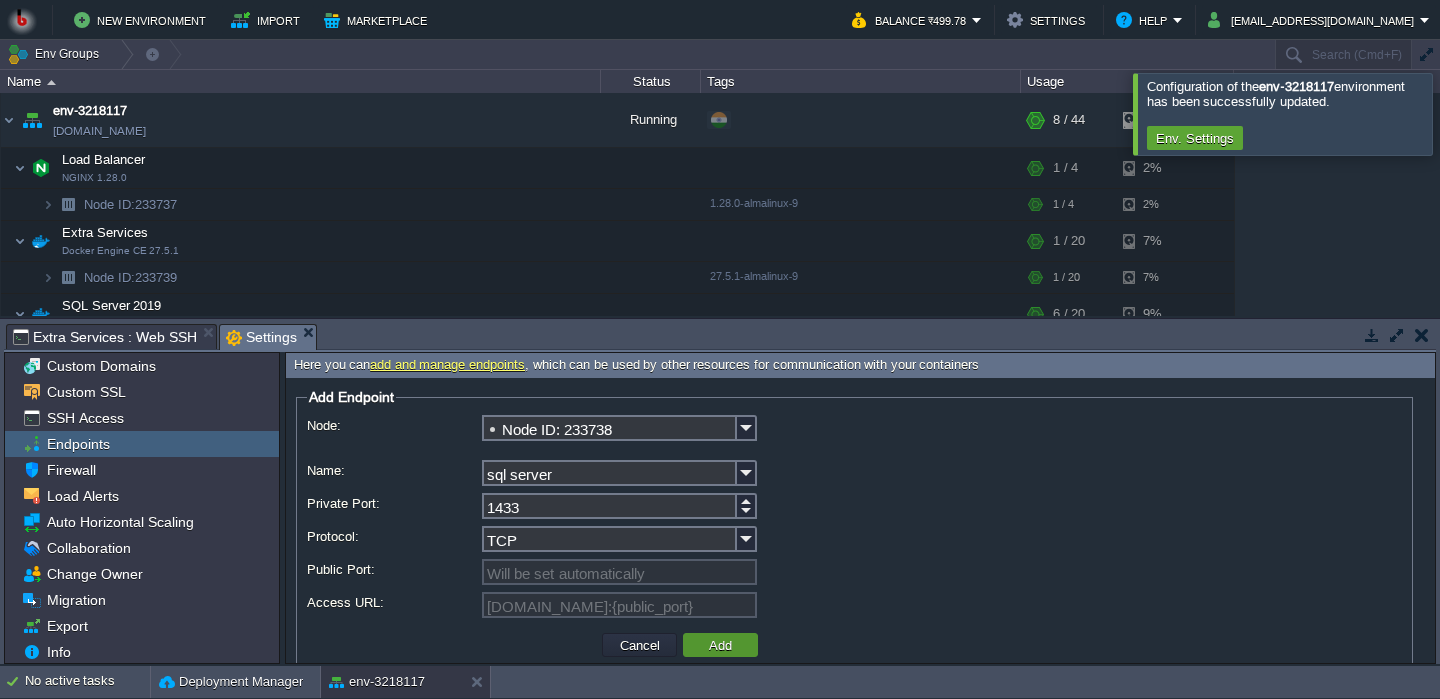 click on "Add" at bounding box center (720, 645) 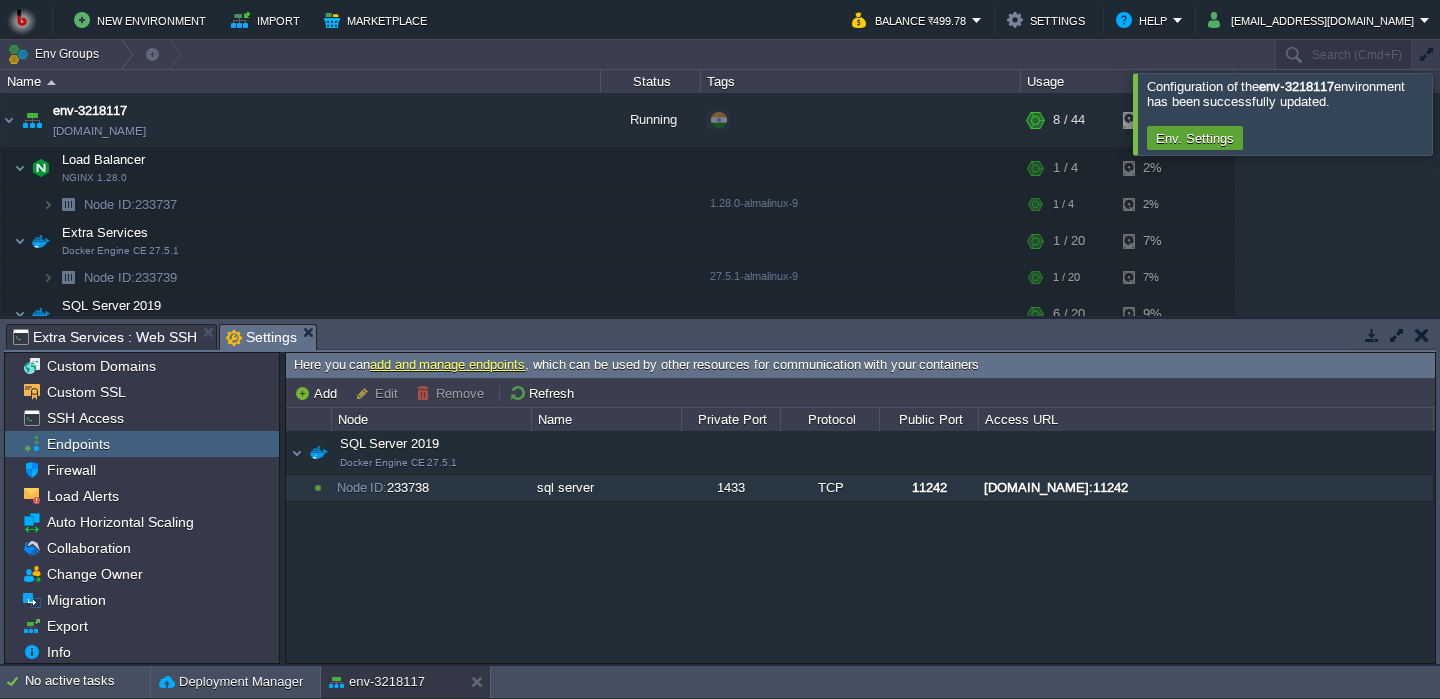 click on "[DOMAIN_NAME]:11242" at bounding box center [1205, 488] 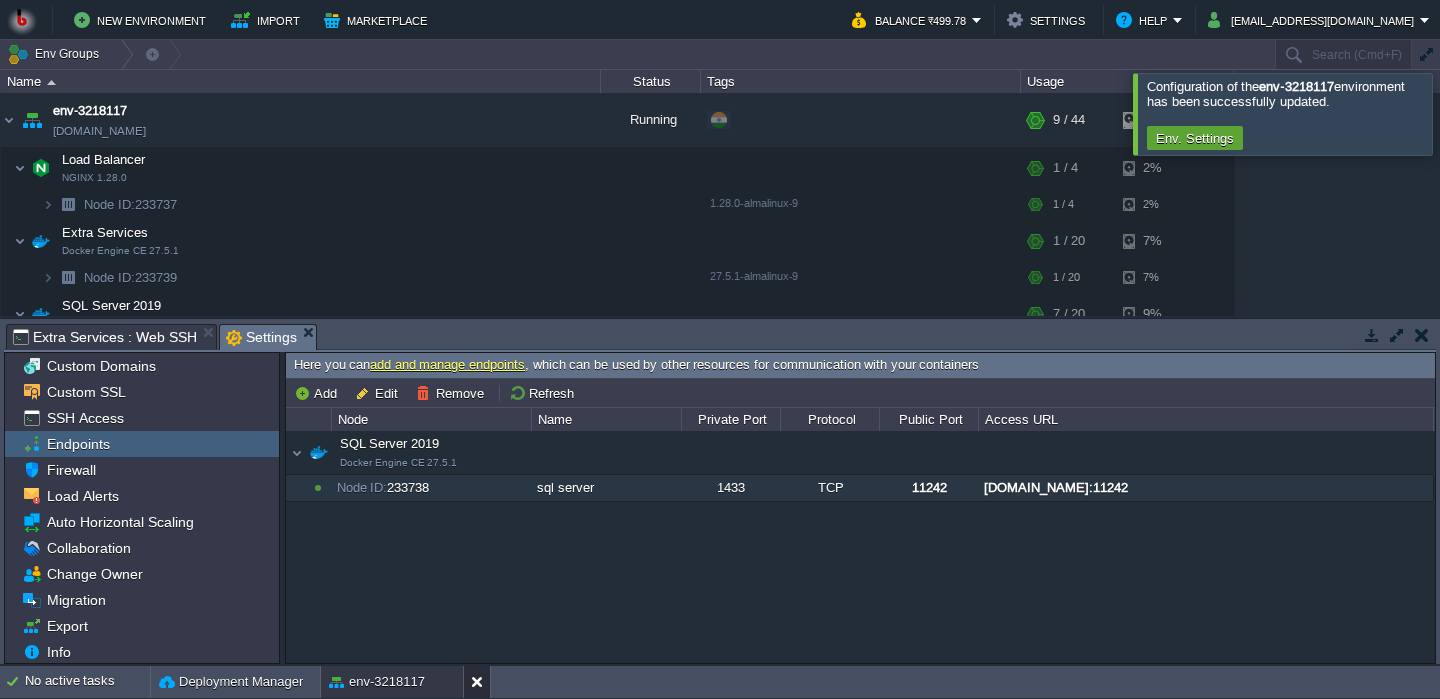 click at bounding box center [481, 682] 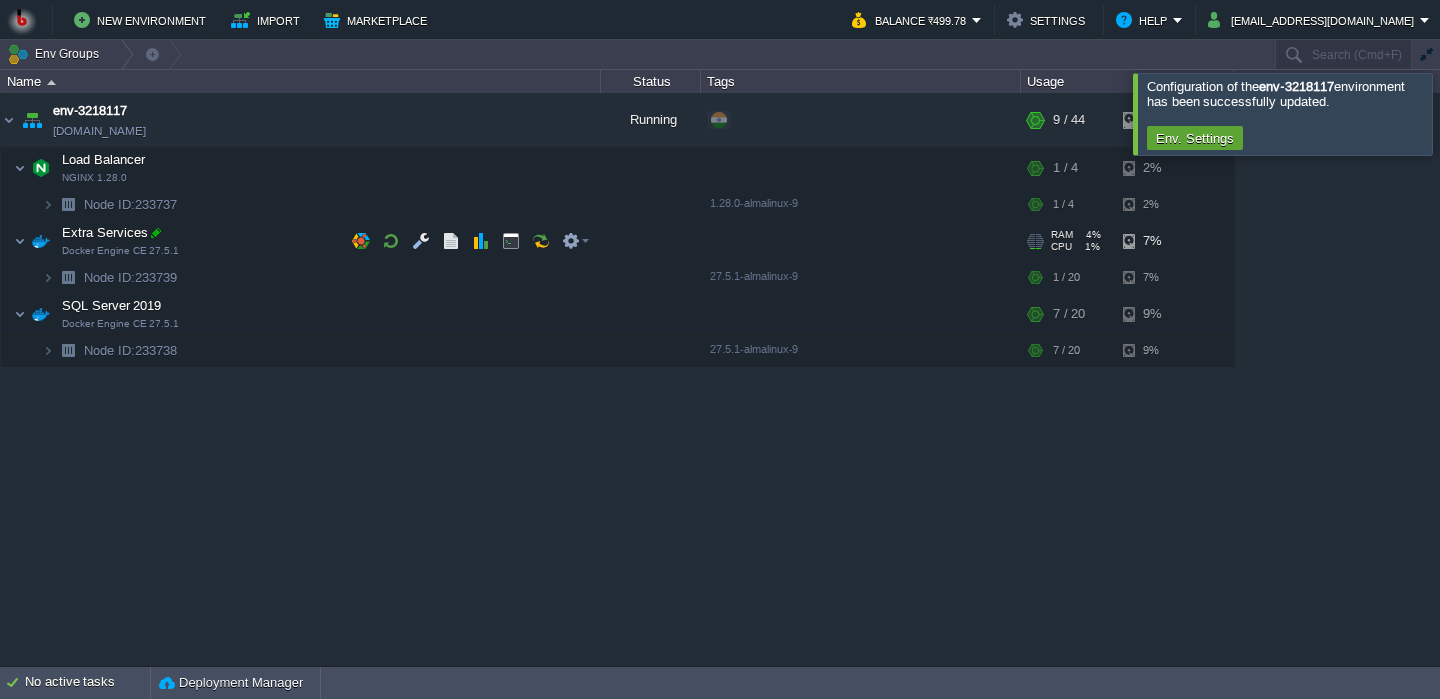 click at bounding box center [156, 233] 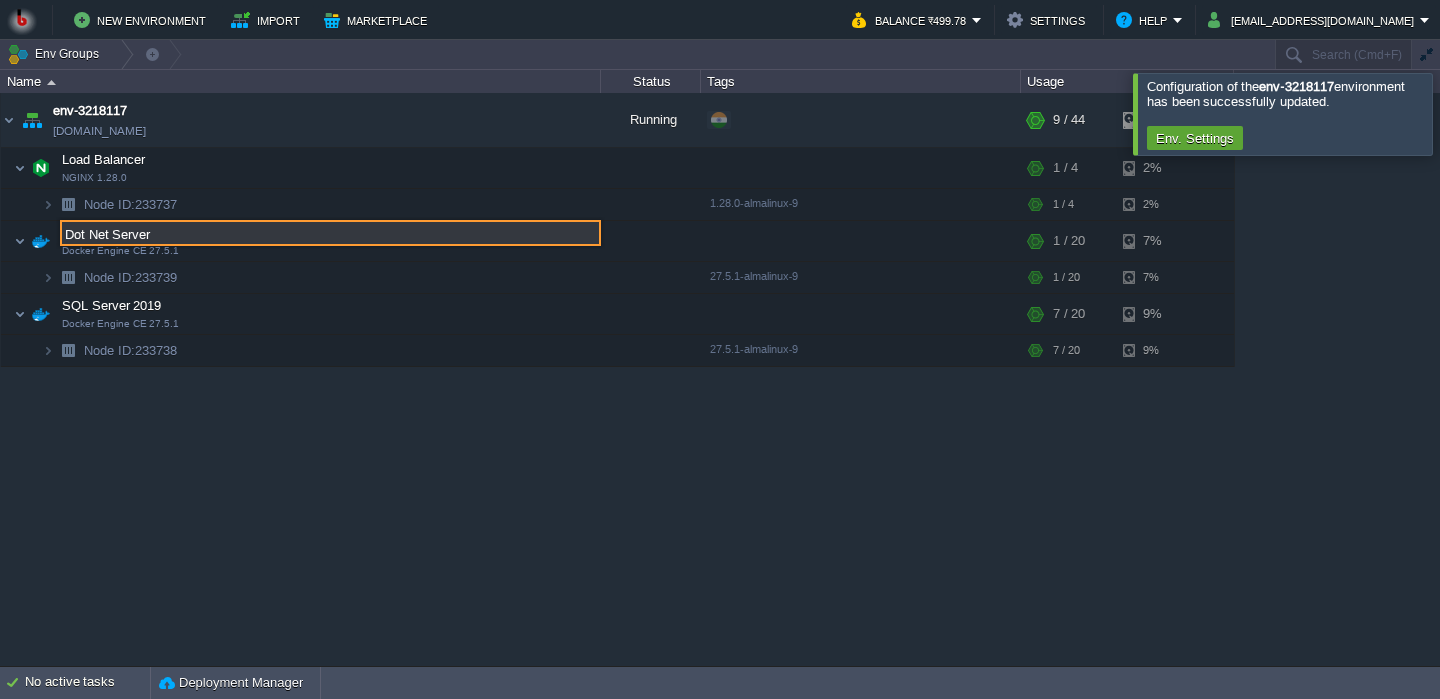 type on "Dot Net Server" 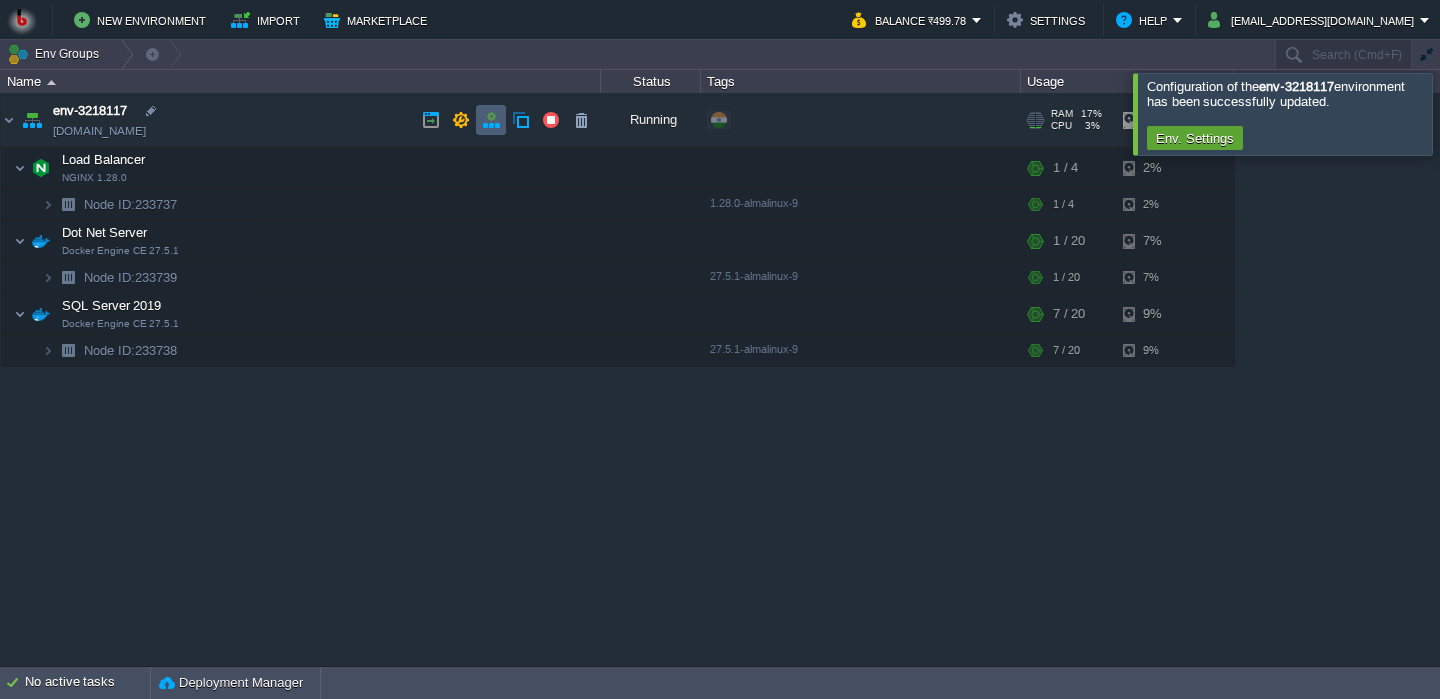 click at bounding box center [491, 120] 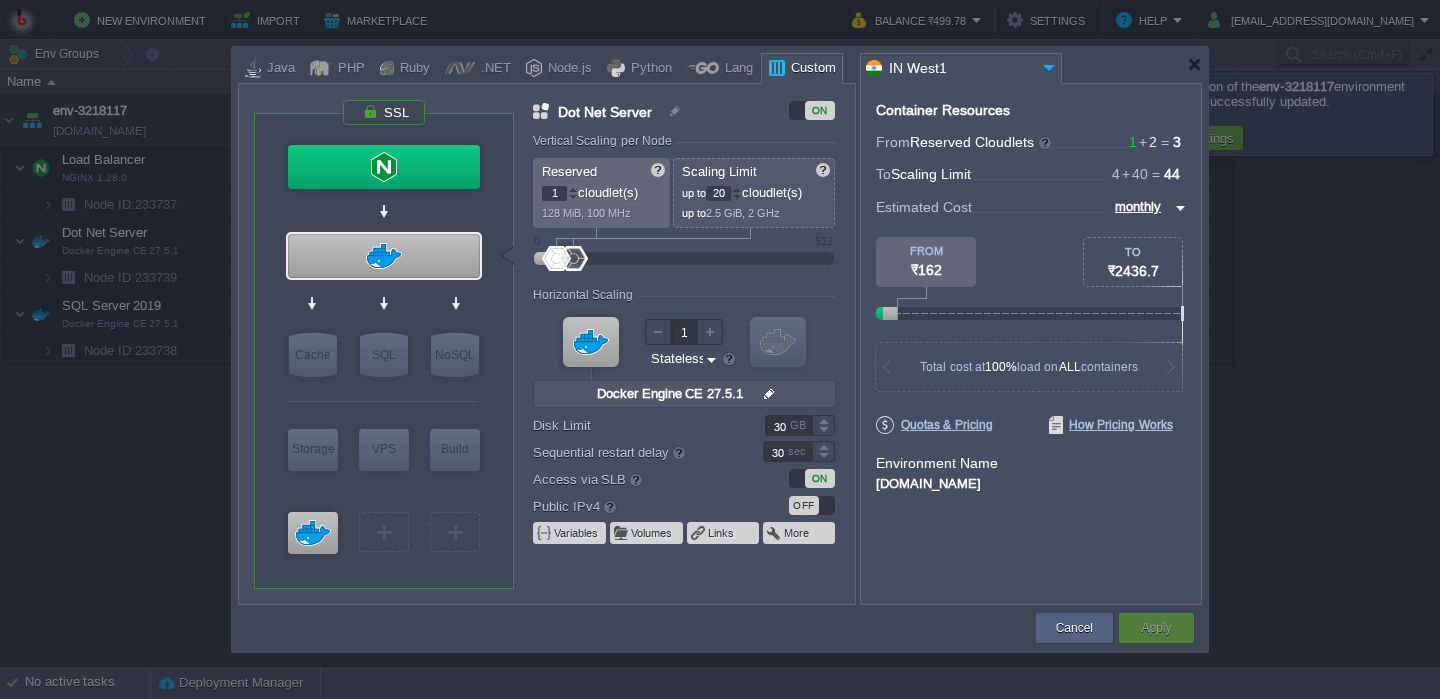click on "monthly" at bounding box center [1139, 207] 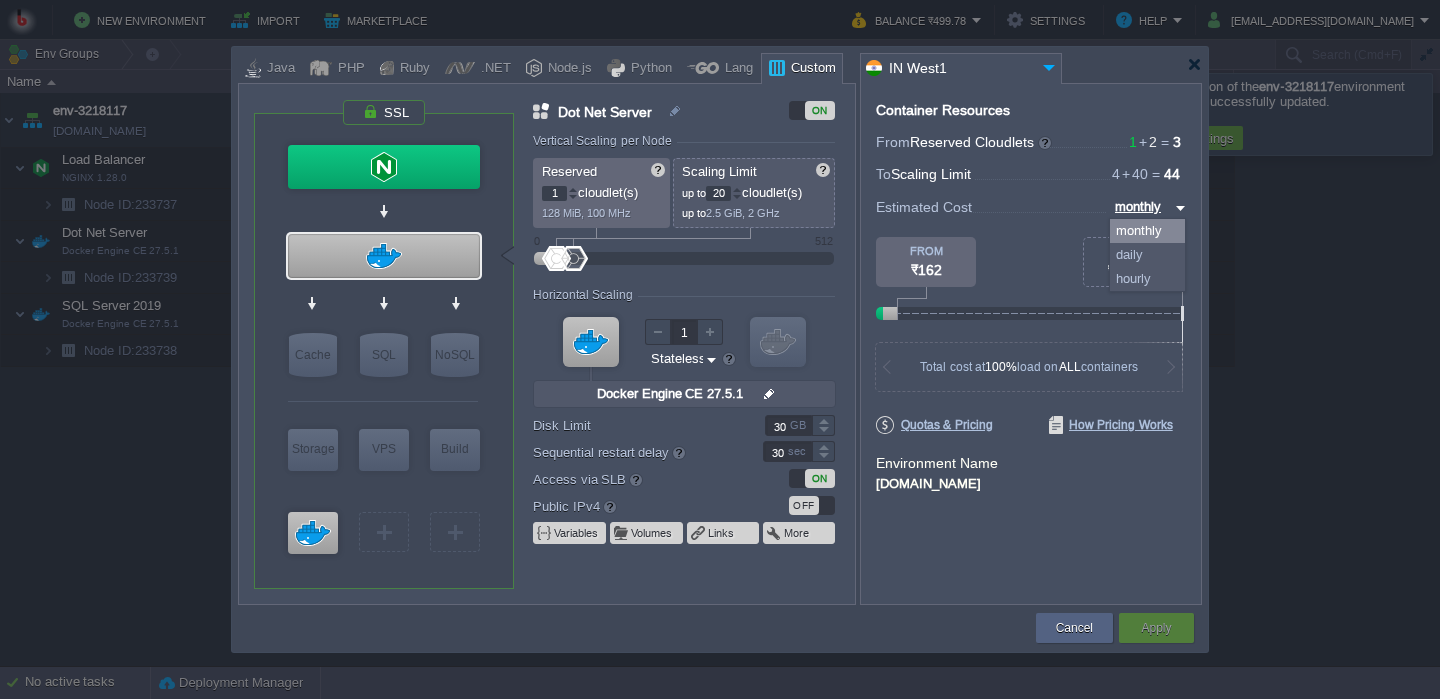 click on "daily" at bounding box center (1147, 255) 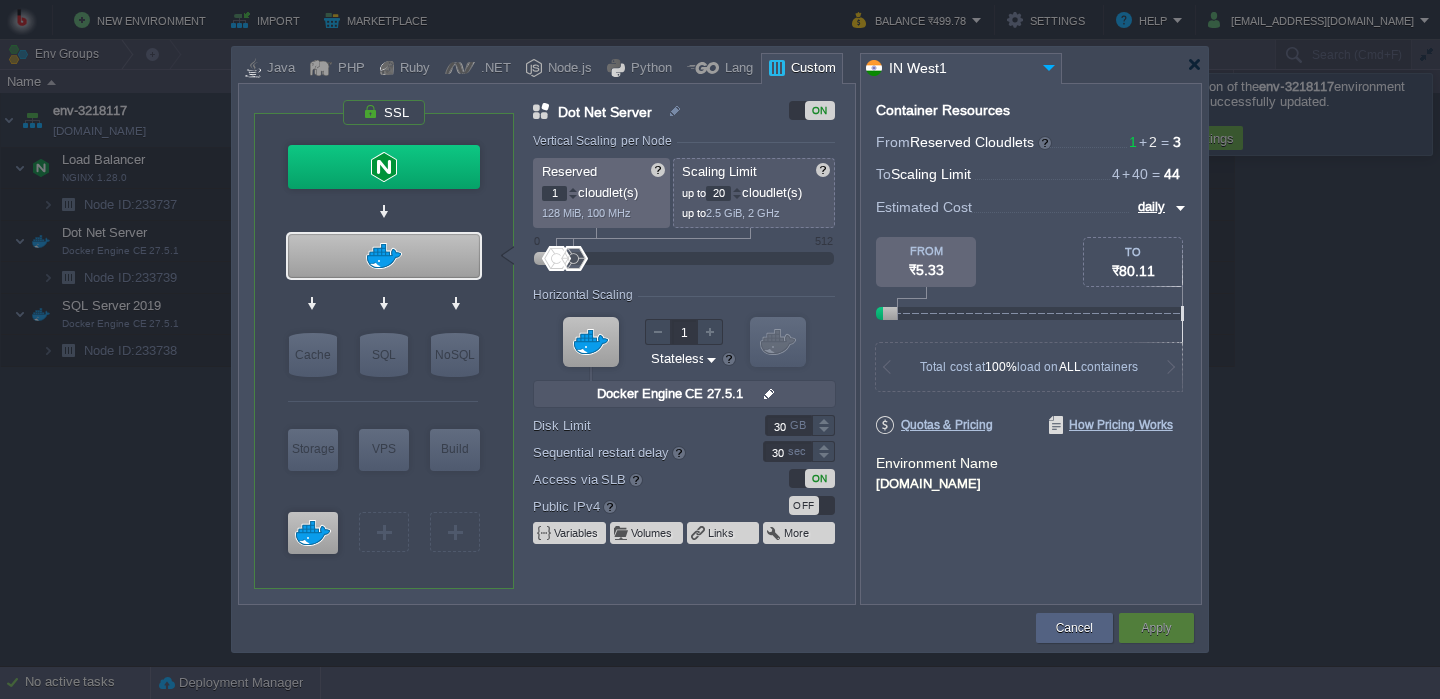 scroll, scrollTop: 0, scrollLeft: 1, axis: horizontal 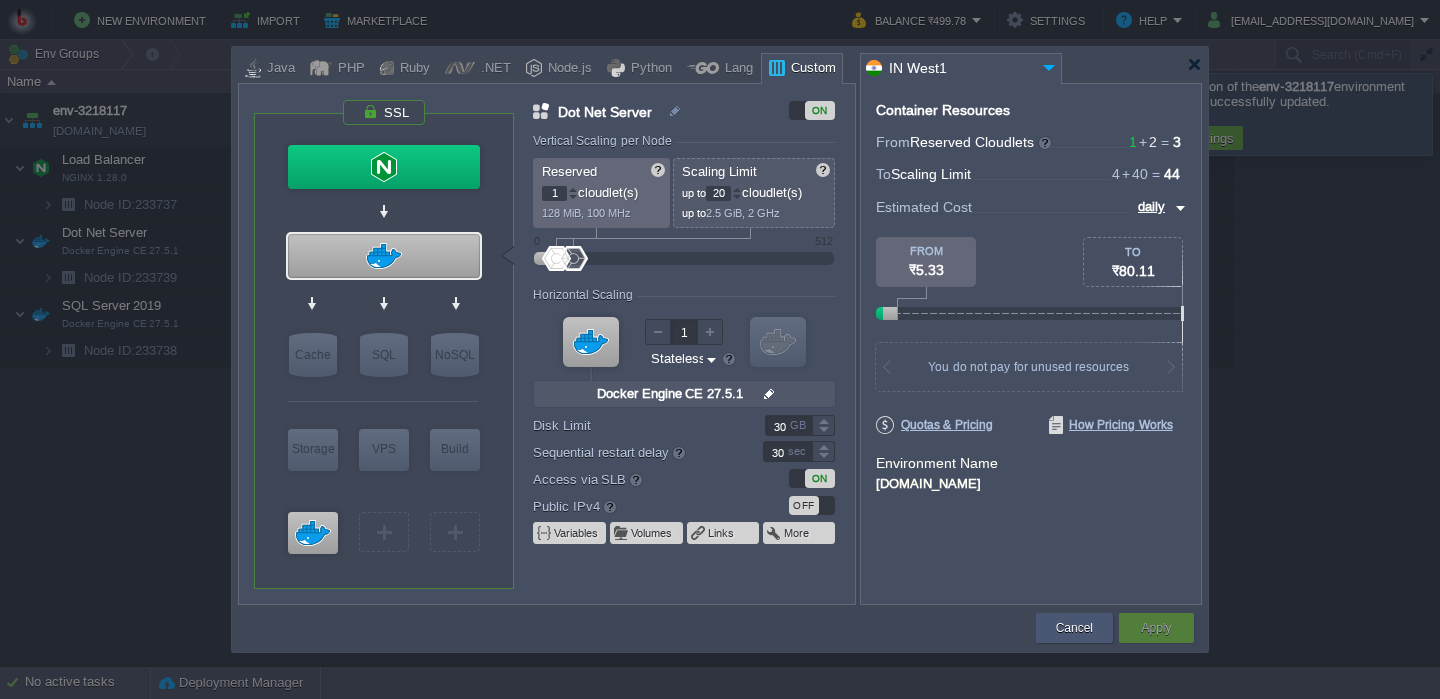 click on "Cancel" at bounding box center [1074, 628] 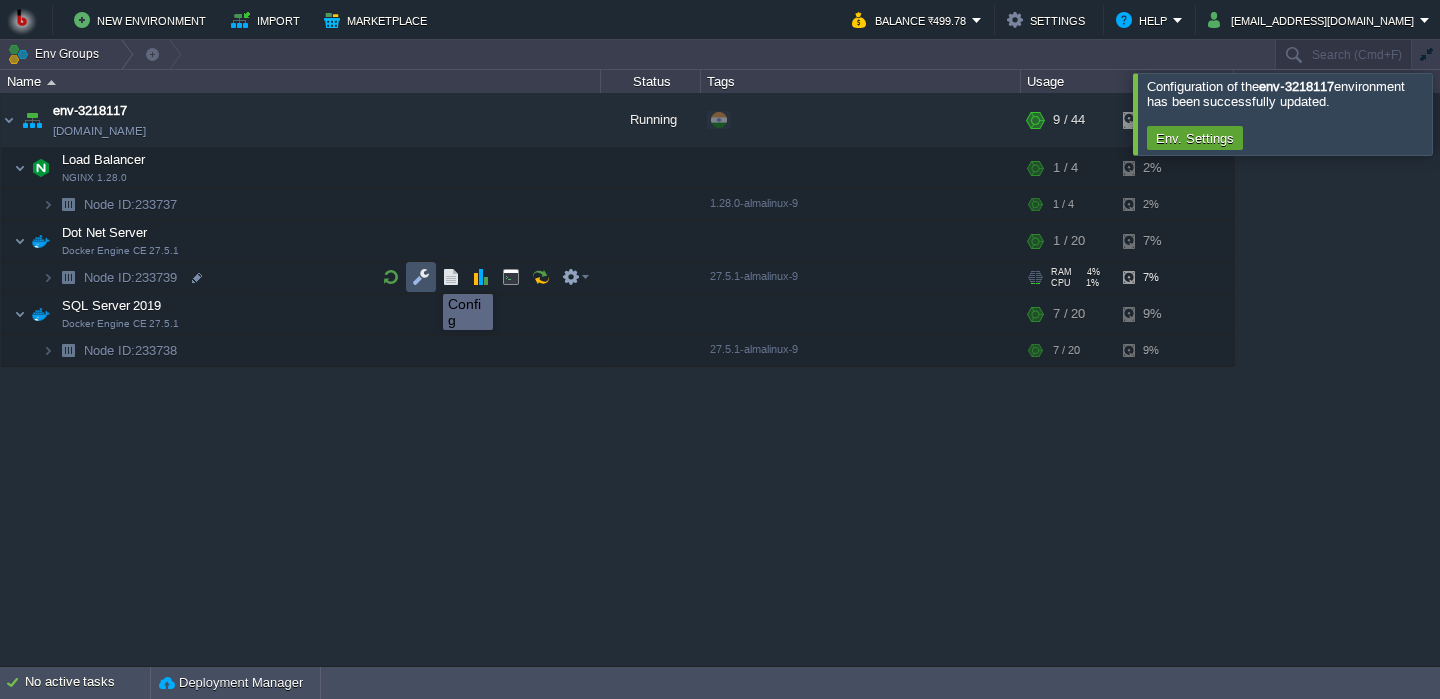 click at bounding box center [421, 277] 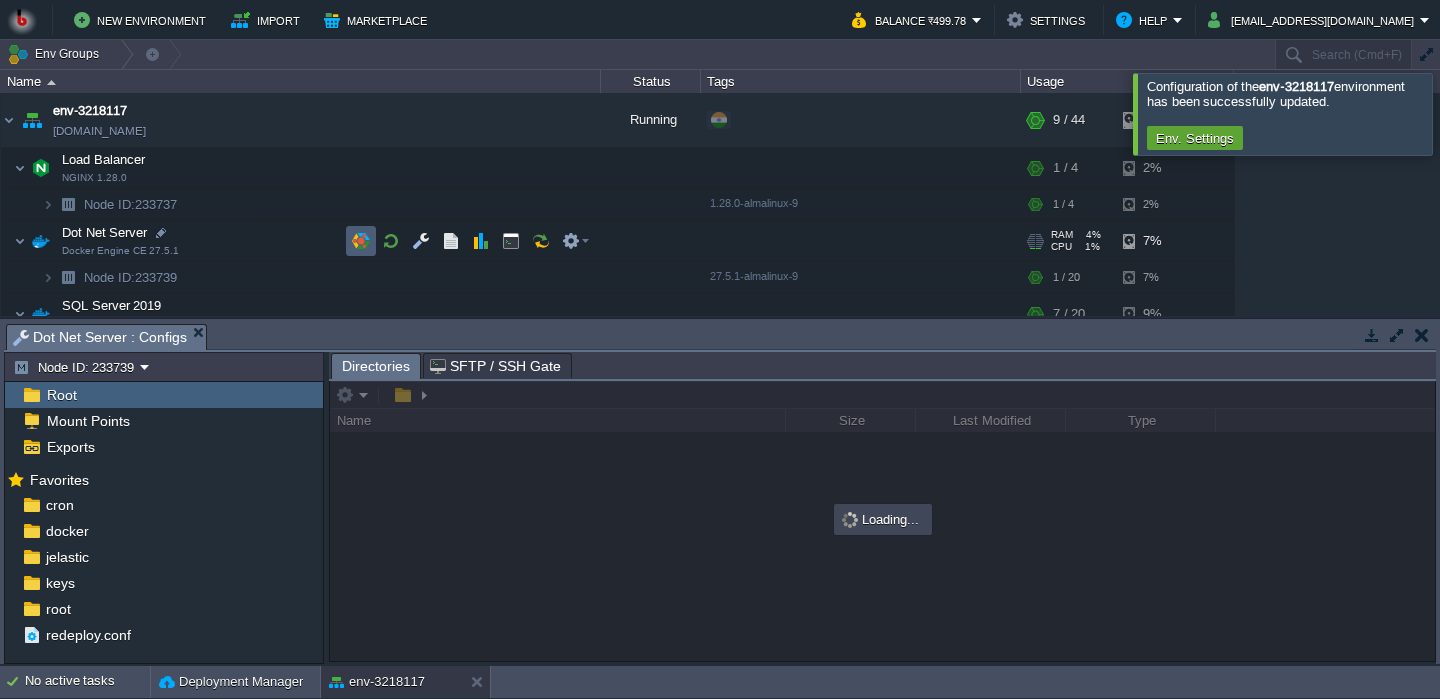 scroll, scrollTop: 51, scrollLeft: 0, axis: vertical 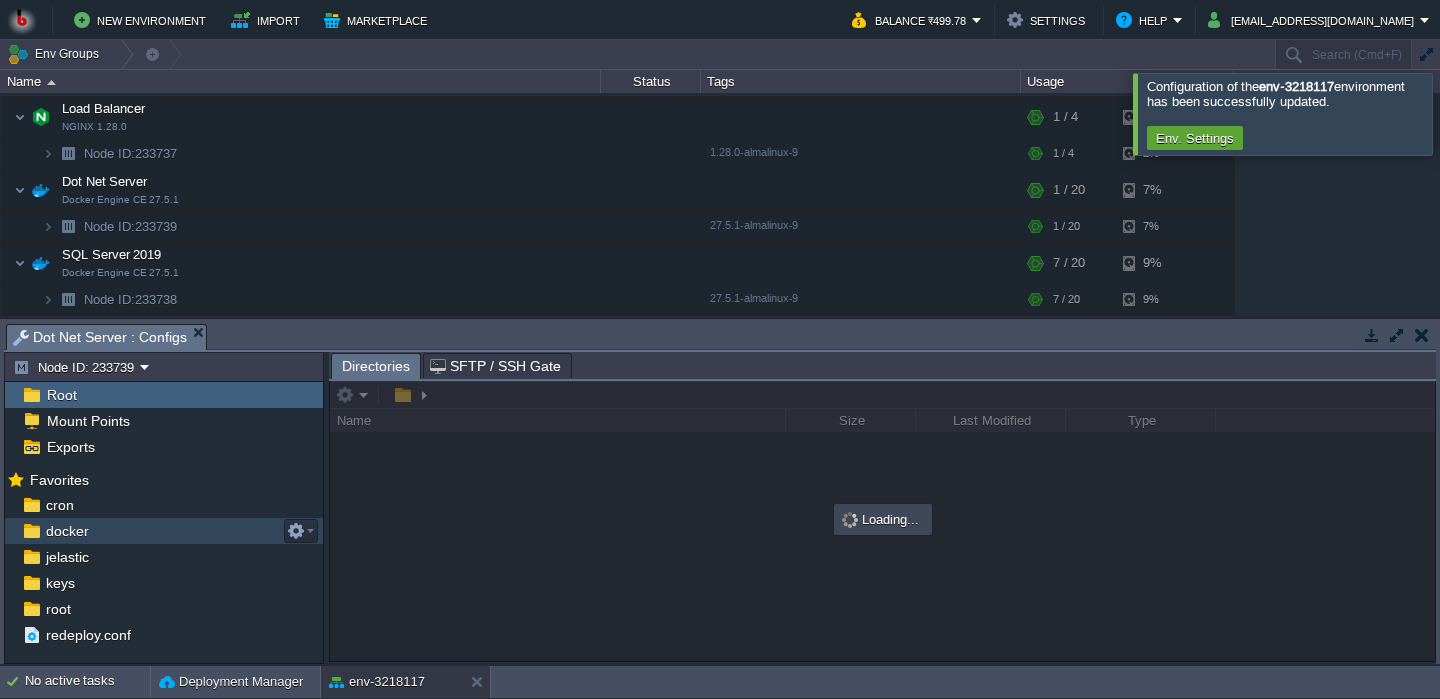 click on "docker" at bounding box center [164, 531] 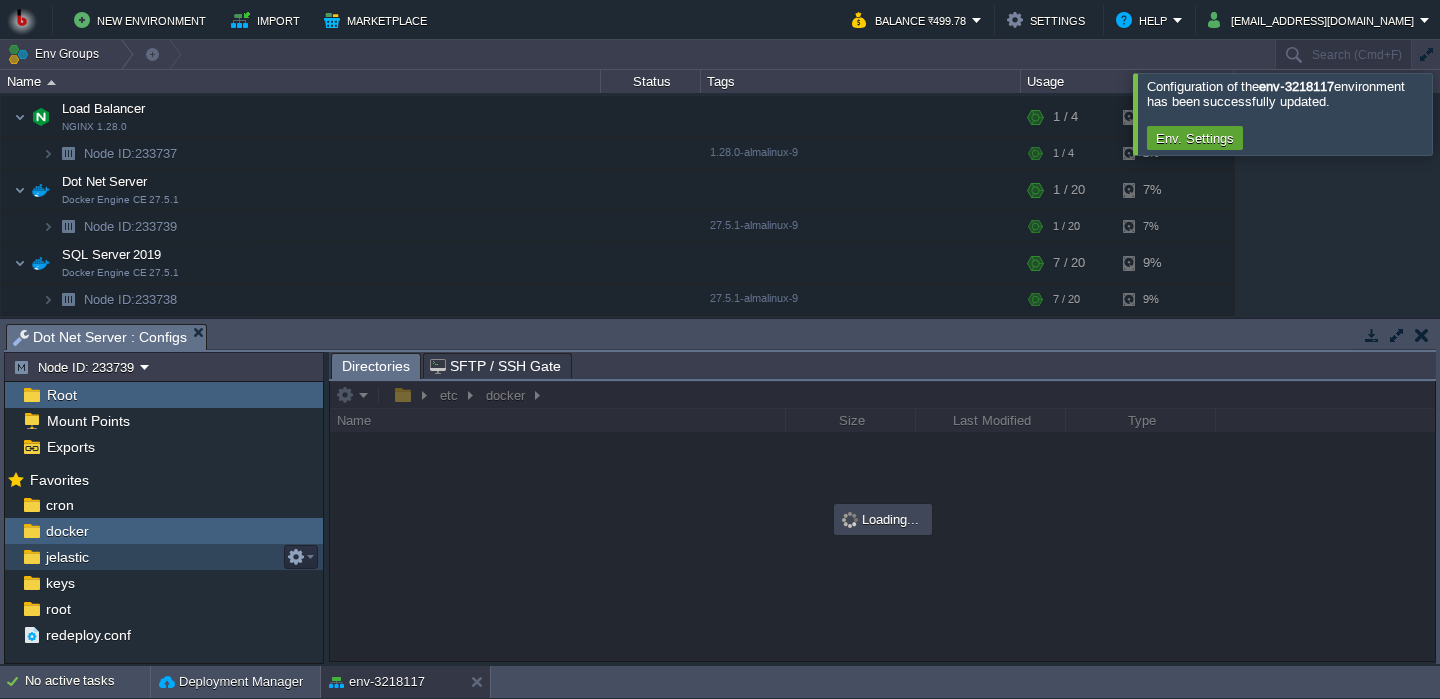 click on "jelastic" at bounding box center (164, 557) 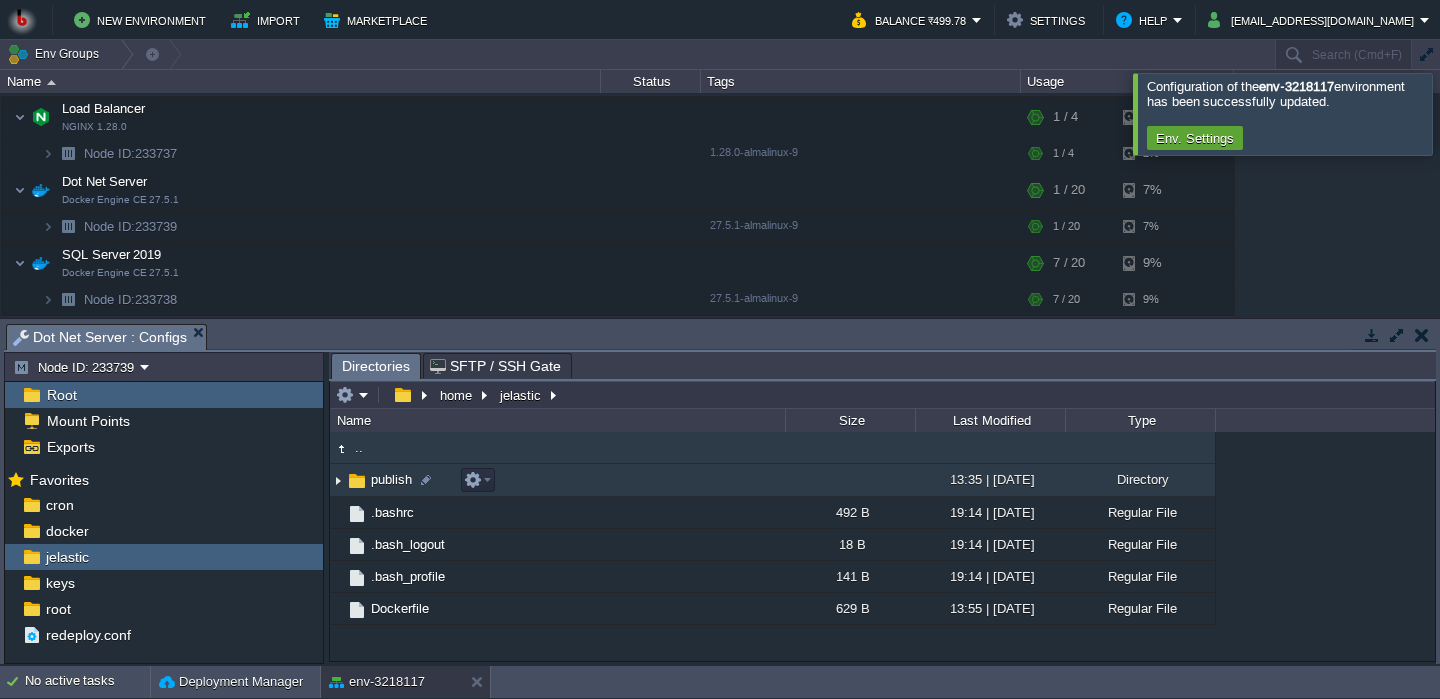 click on "publish" at bounding box center (557, 480) 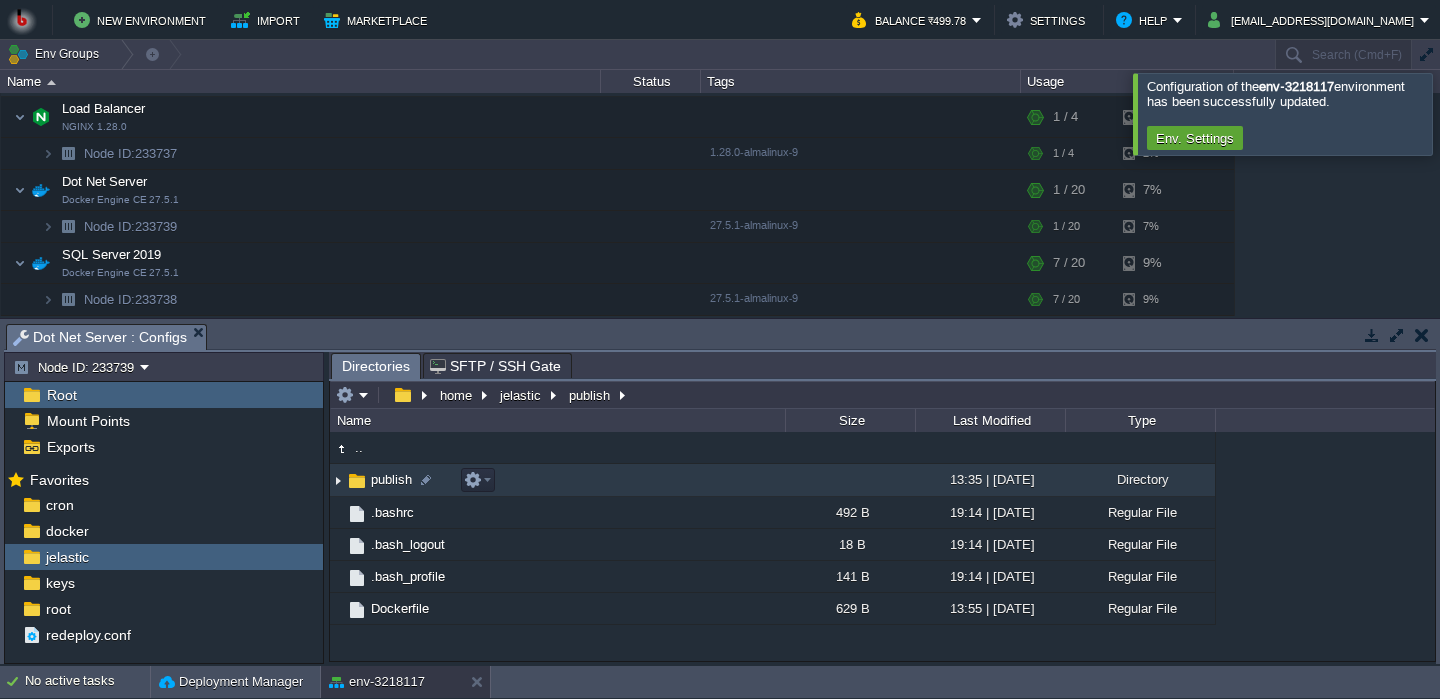 click on "publish" at bounding box center [557, 480] 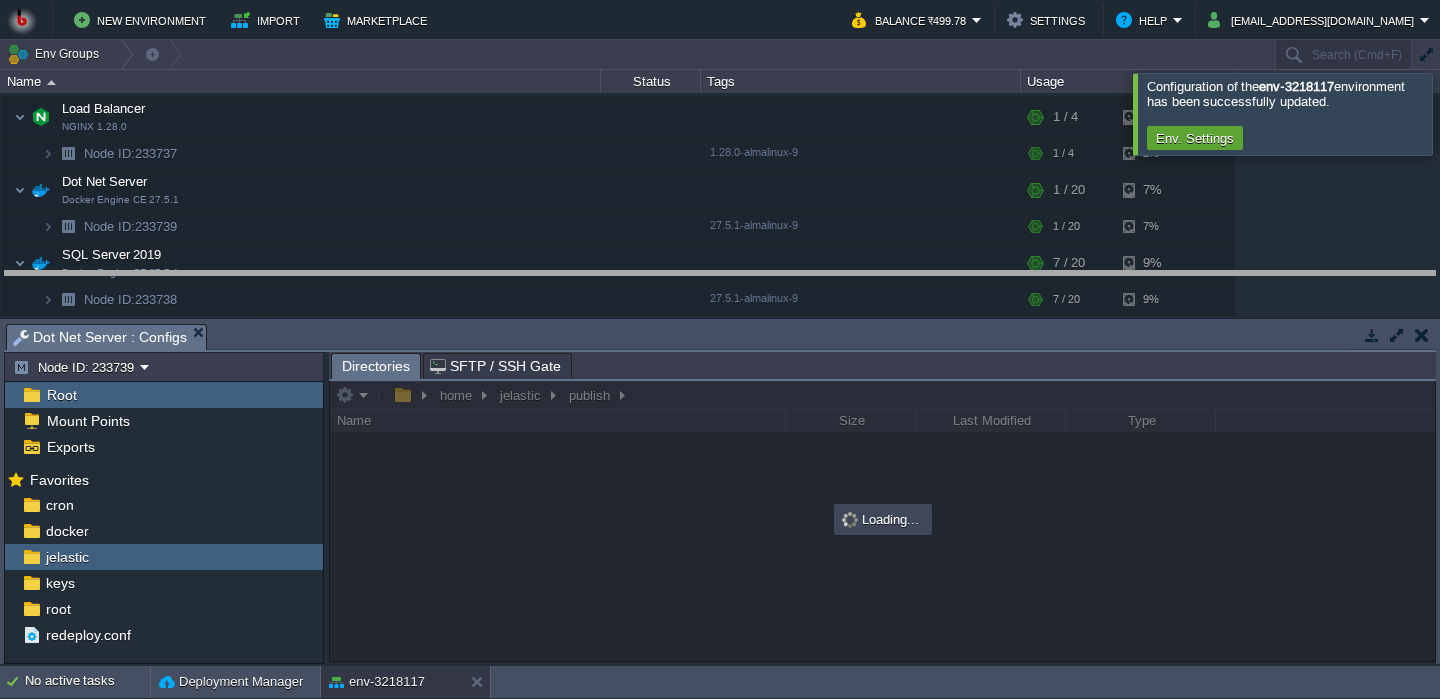drag, startPoint x: 605, startPoint y: 341, endPoint x: 591, endPoint y: 286, distance: 56.753853 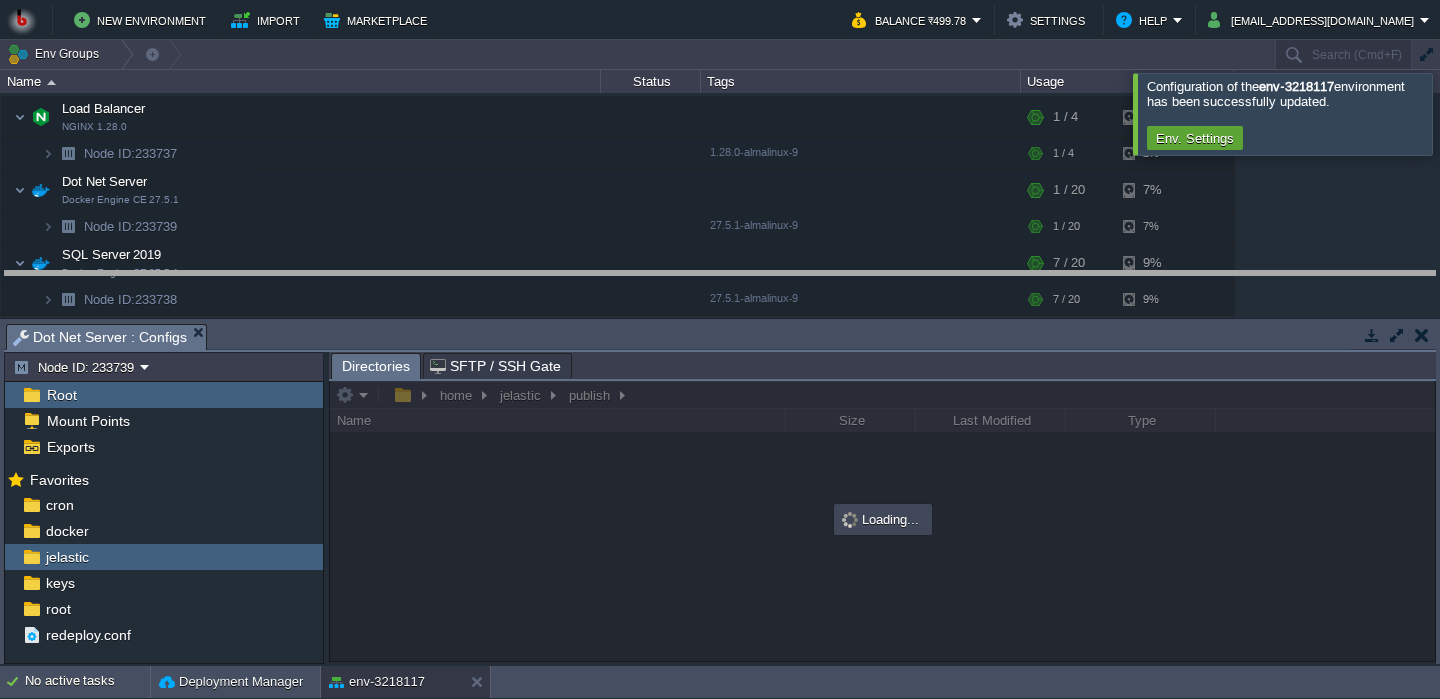 click on "New Environment Import Marketplace Bonus ₹0.00 Upgrade Account Balance ₹499.78 Settings Help [EMAIL_ADDRESS][DOMAIN_NAME] Configuration of the  env-3218117  environment has been successfully updated. Env. Settings         Env Groups                     Search (Cmd+F)         Let's get started! Create New Environment   Deploy Solution  from Marketplace   Collaborate on  Shared Environment Name Status Tags Usage env-3218117 [DOMAIN_NAME] Running                                 + Add to Env Group                                                                                                                                                            RAM                 18%                                         CPU                 1%                             9 / 44                    6%       Load Balancer NGINX 1.28.0                                                                                                                                                            RAM 7%" at bounding box center [720, 349] 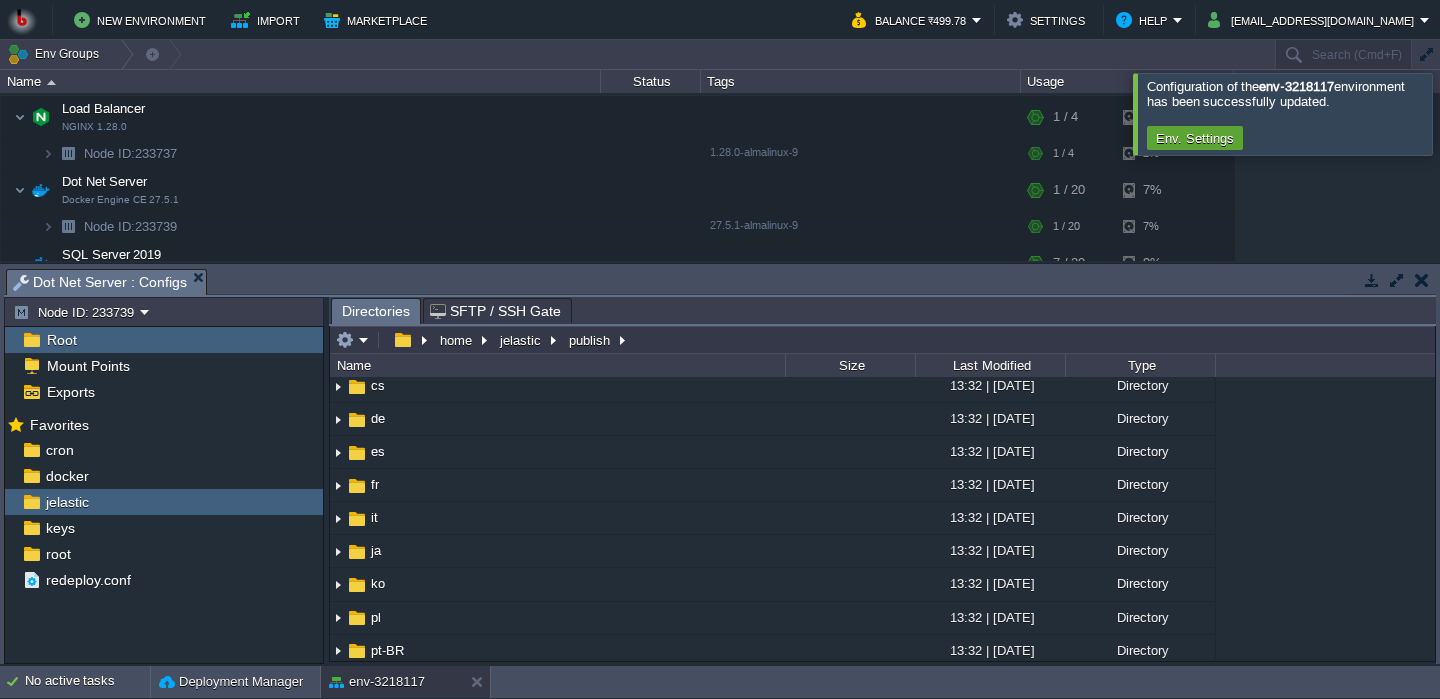 scroll, scrollTop: 0, scrollLeft: 0, axis: both 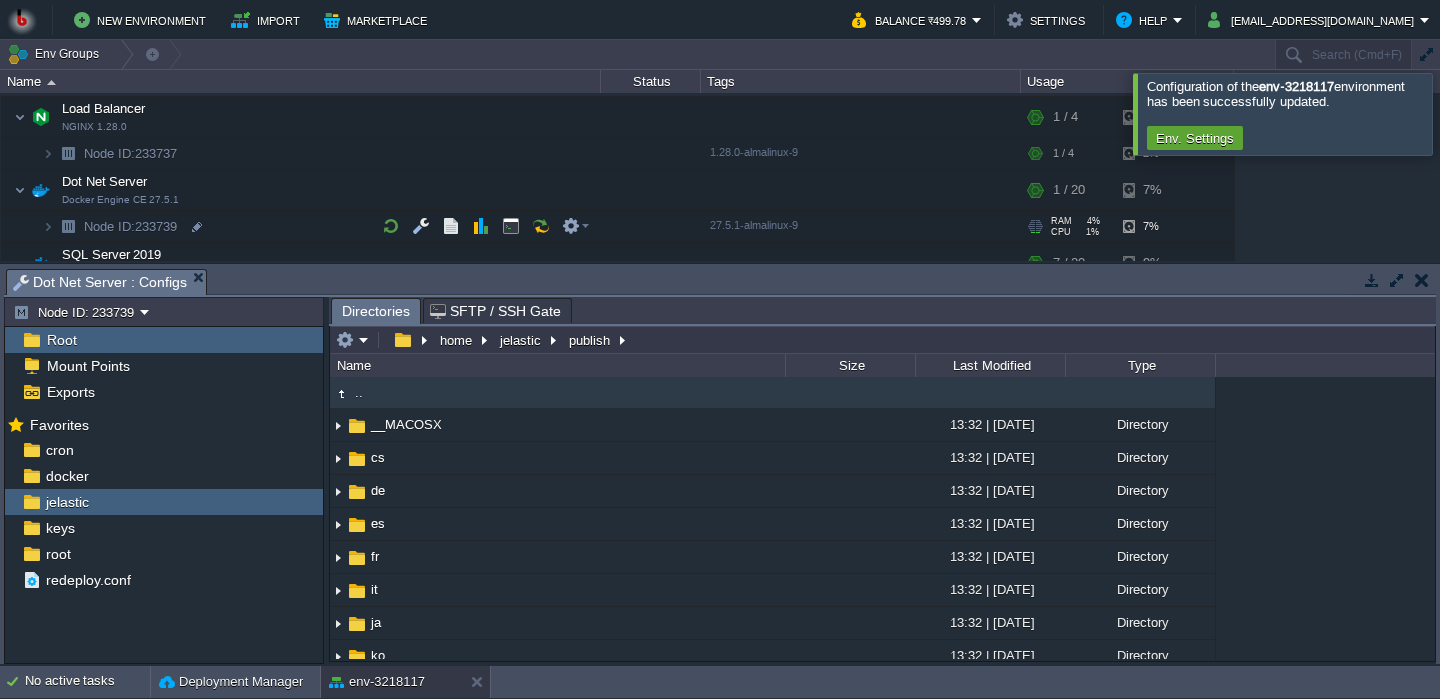 click on "Node ID:  233739" at bounding box center [301, 227] 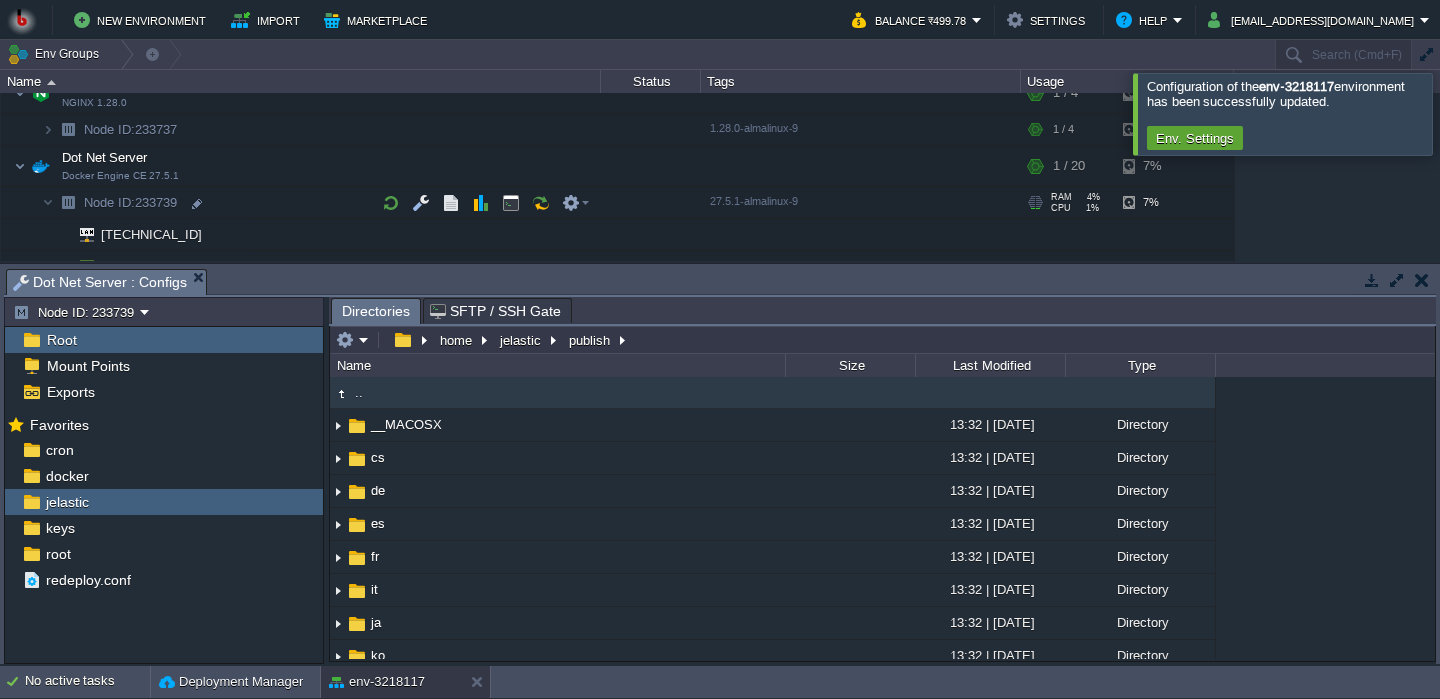 scroll, scrollTop: 55, scrollLeft: 0, axis: vertical 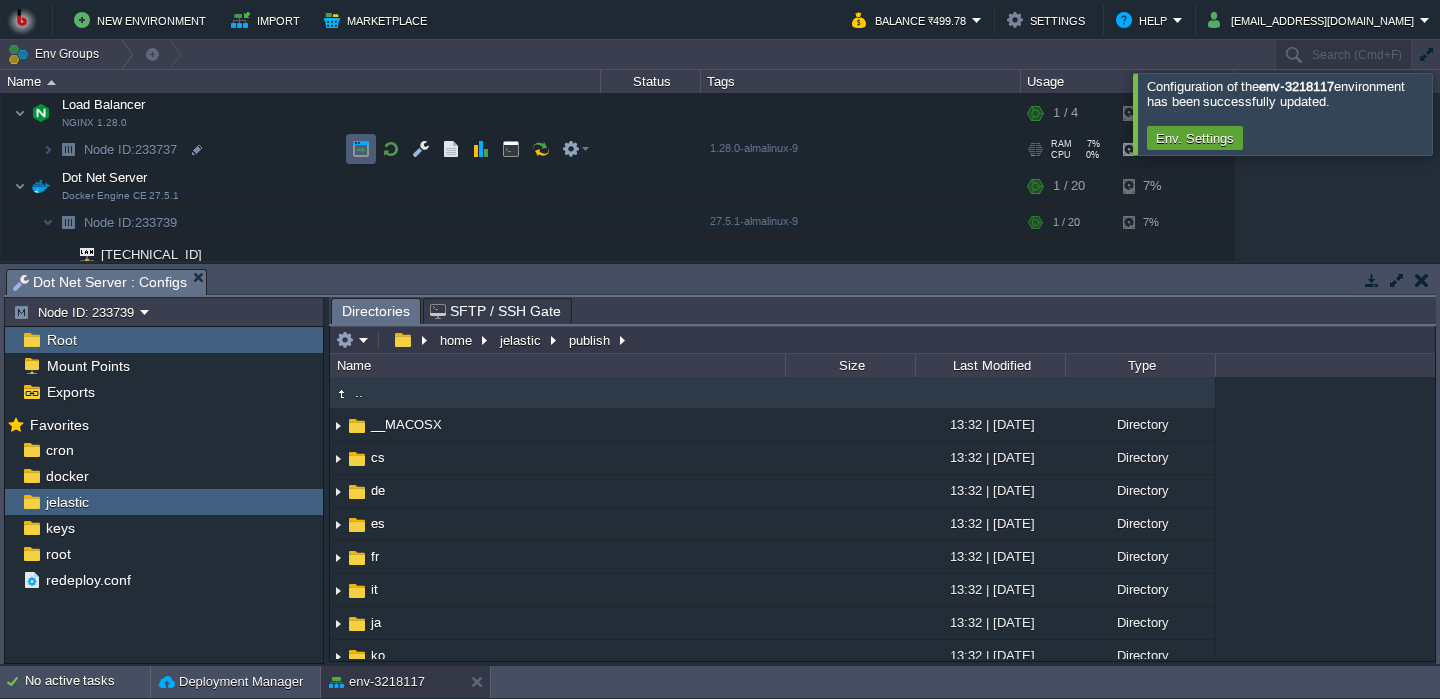 click at bounding box center [361, 149] 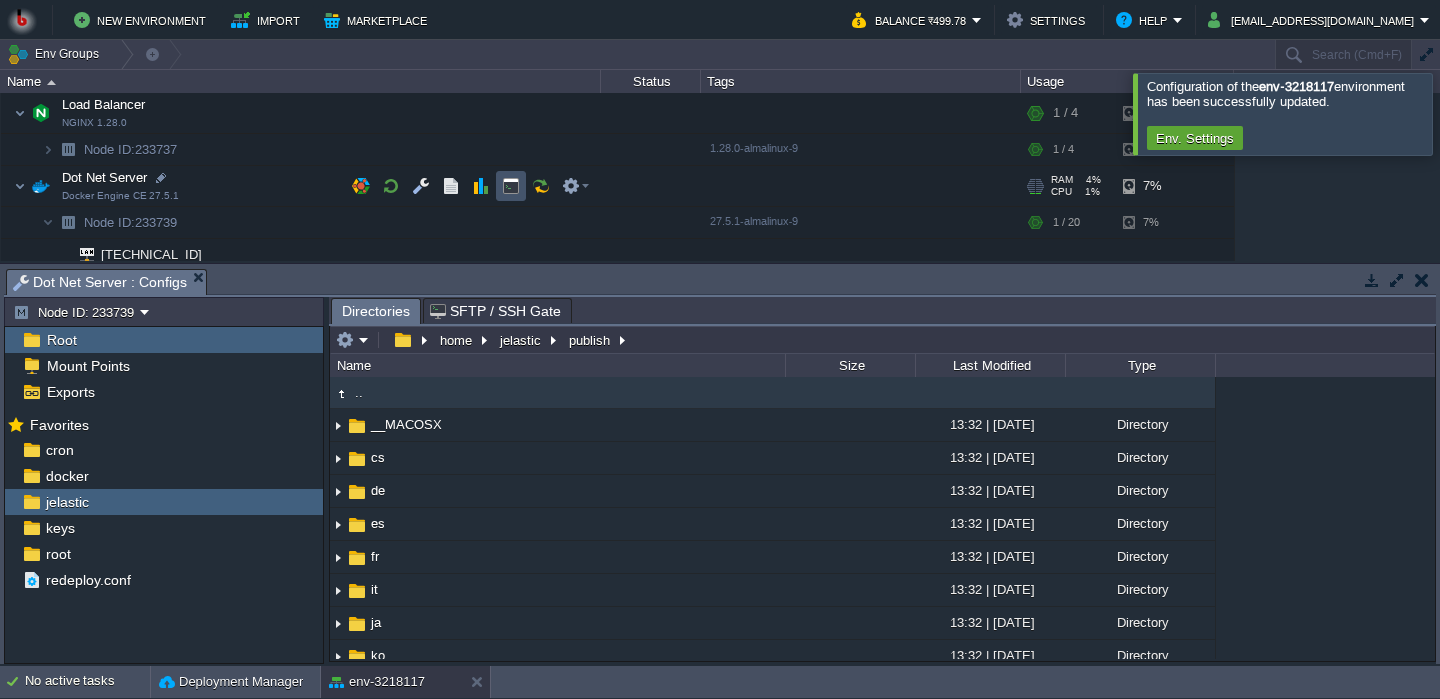click at bounding box center (511, 186) 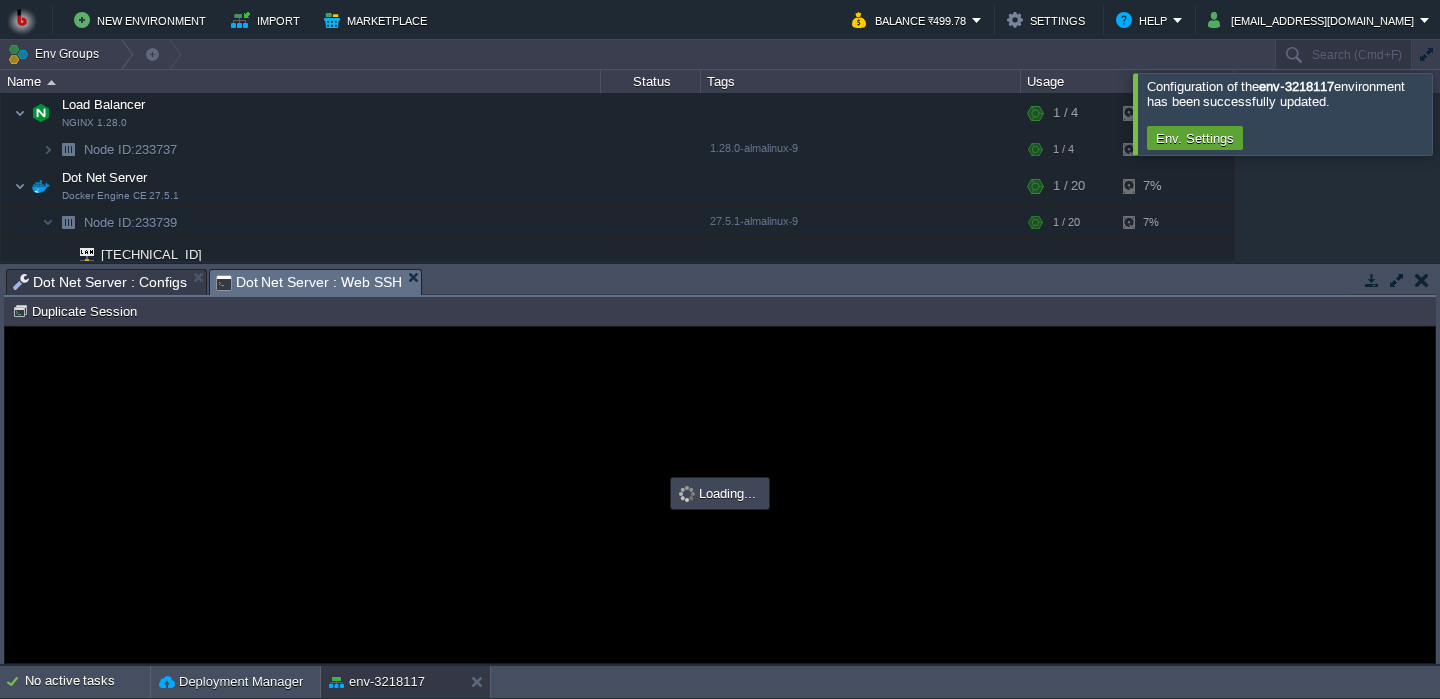 click at bounding box center [720, 495] 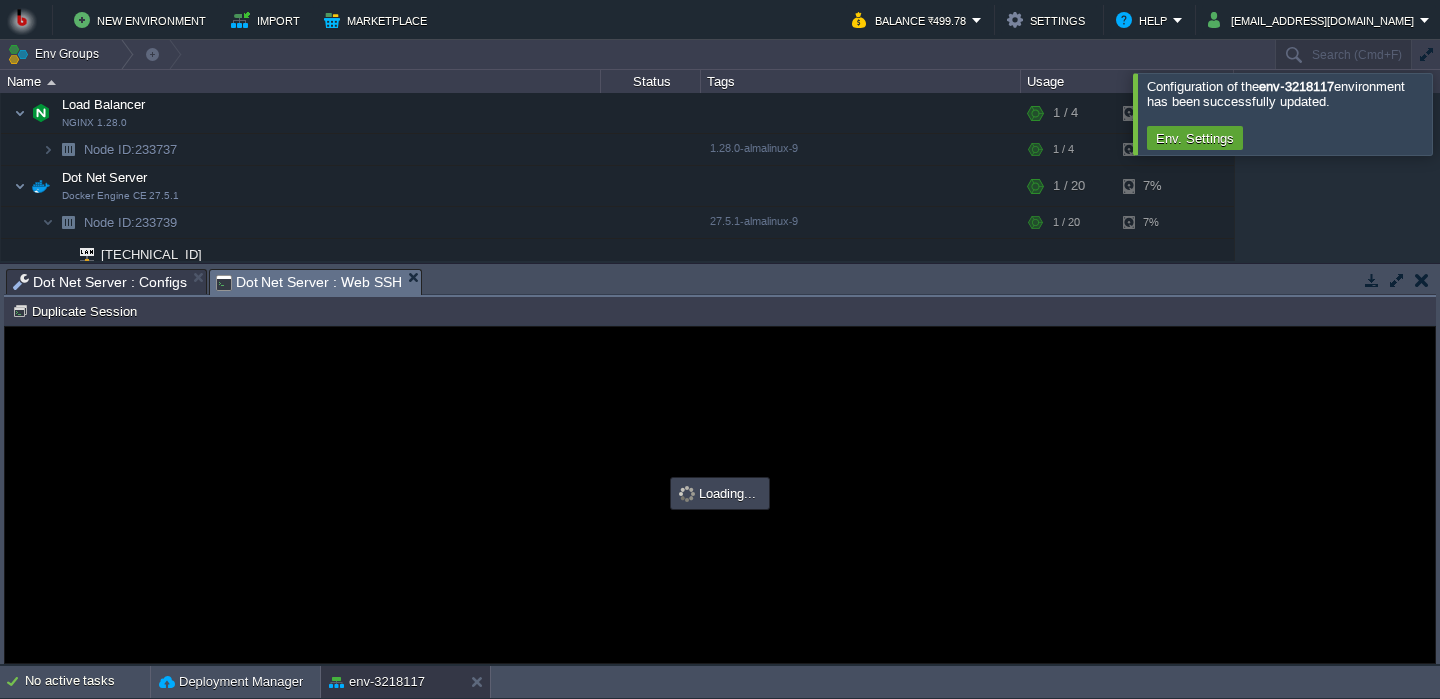 scroll, scrollTop: 0, scrollLeft: 0, axis: both 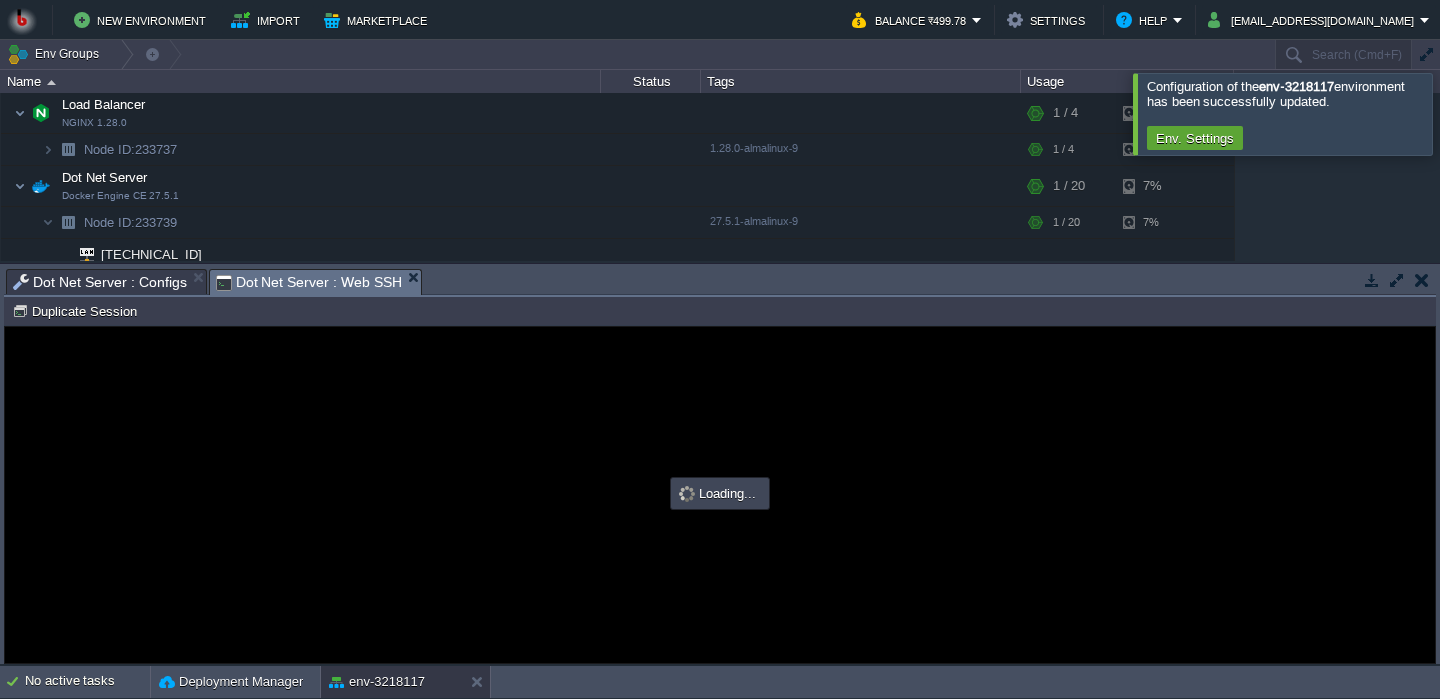 type on "#000000" 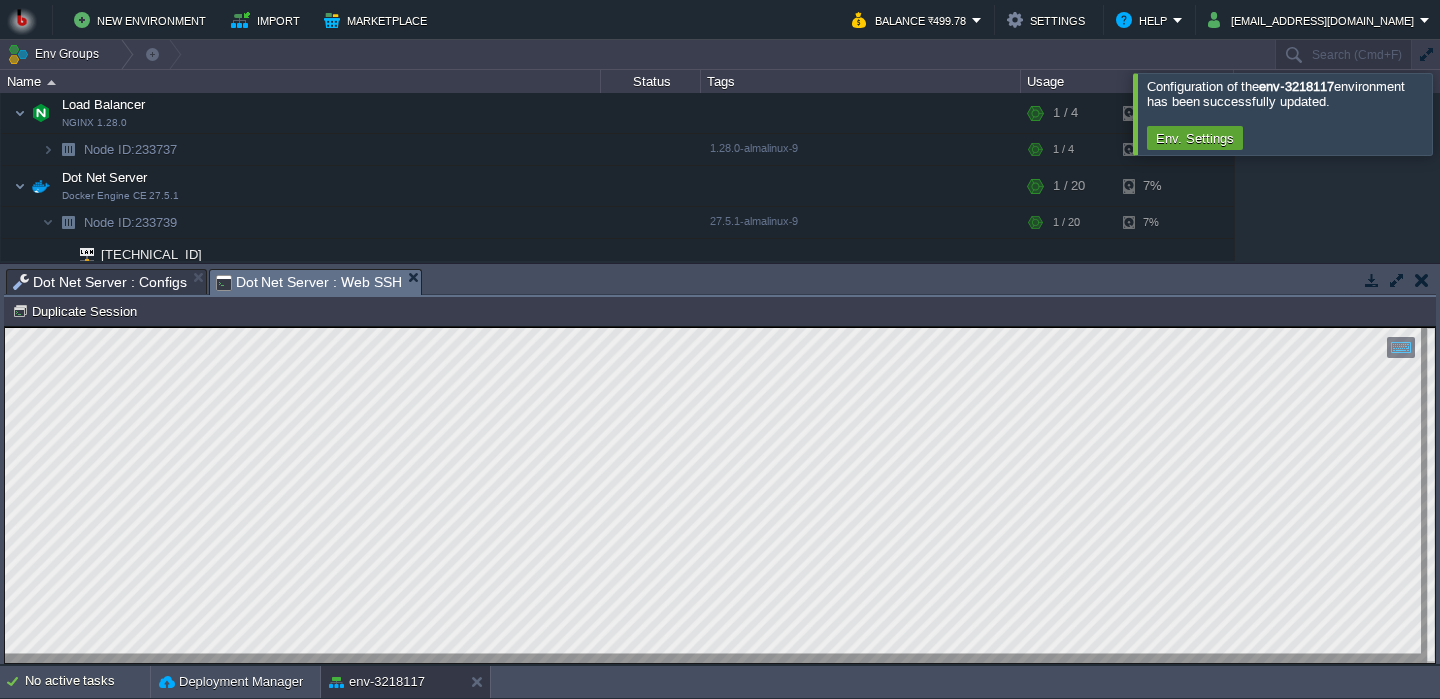 scroll, scrollTop: 10, scrollLeft: 0, axis: vertical 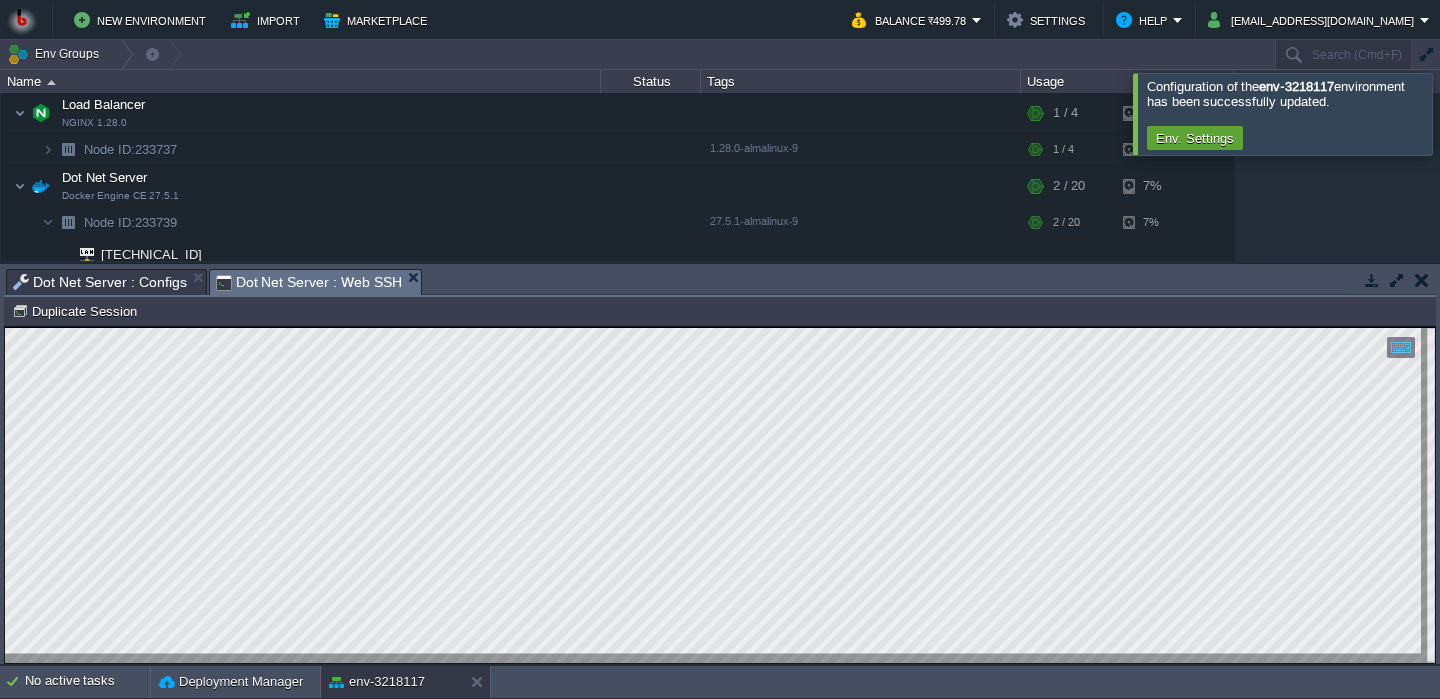 click on "Dot Net Server : Configs" at bounding box center [100, 282] 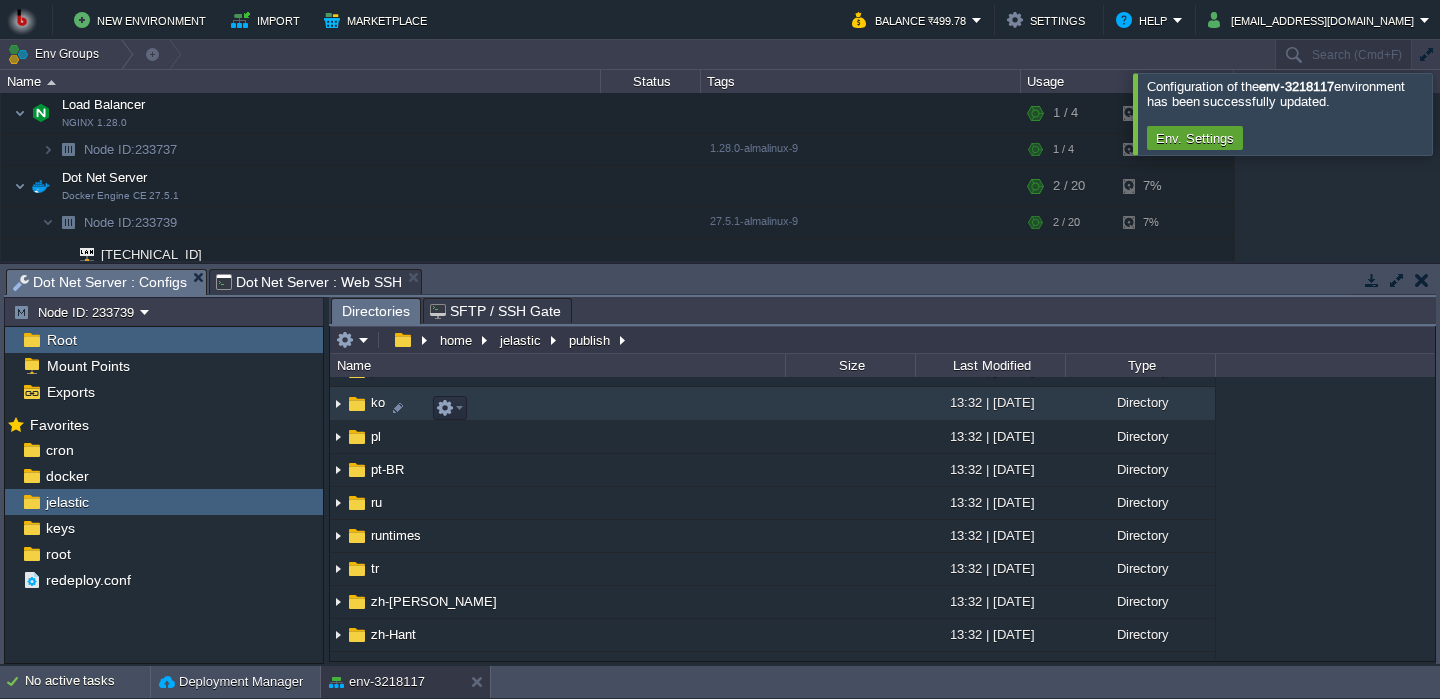 scroll, scrollTop: 0, scrollLeft: 0, axis: both 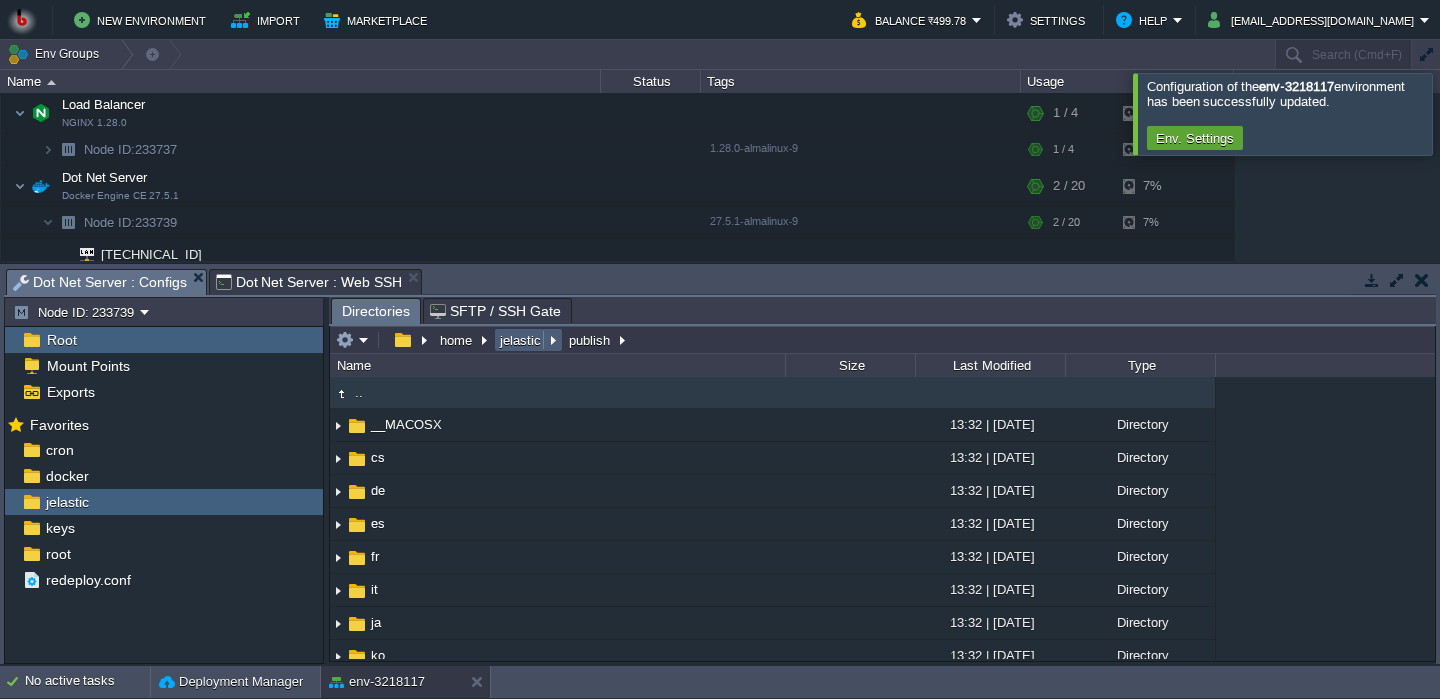 click on "jelastic" at bounding box center (521, 340) 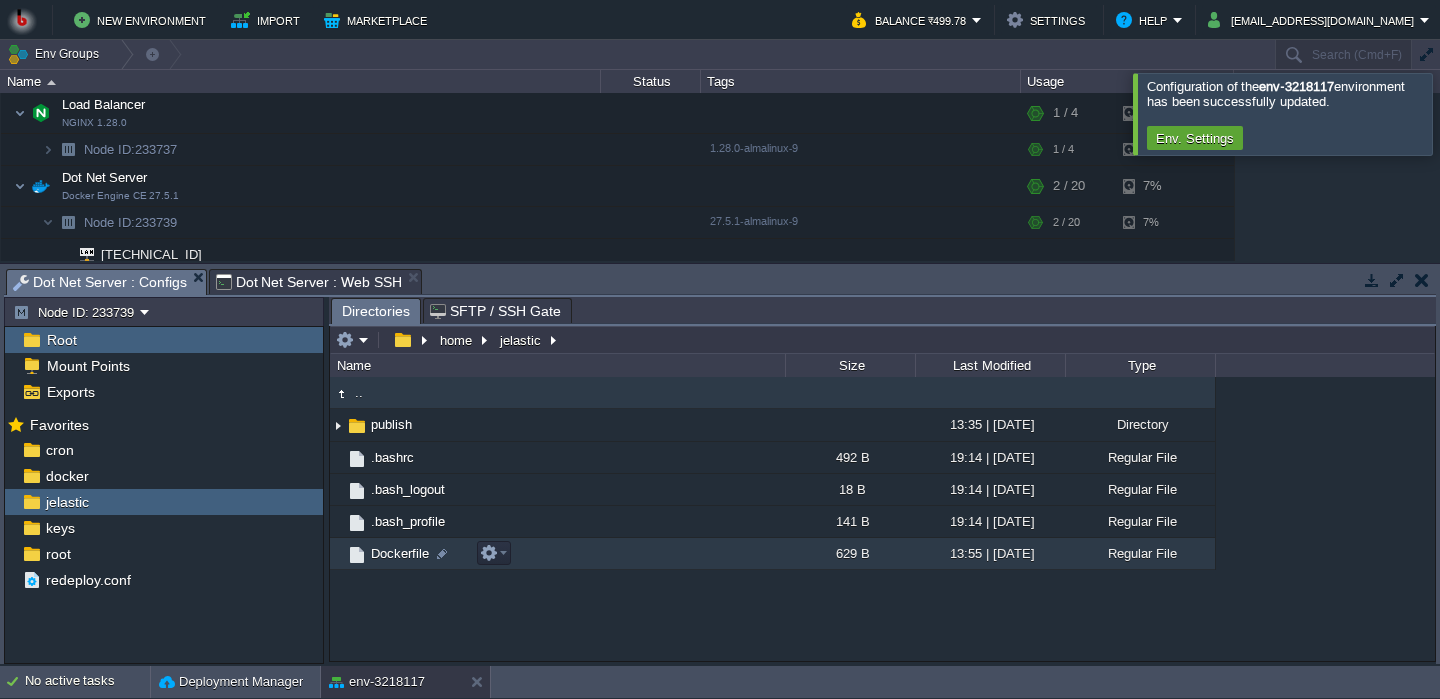 click on "Dockerfile" at bounding box center (557, 554) 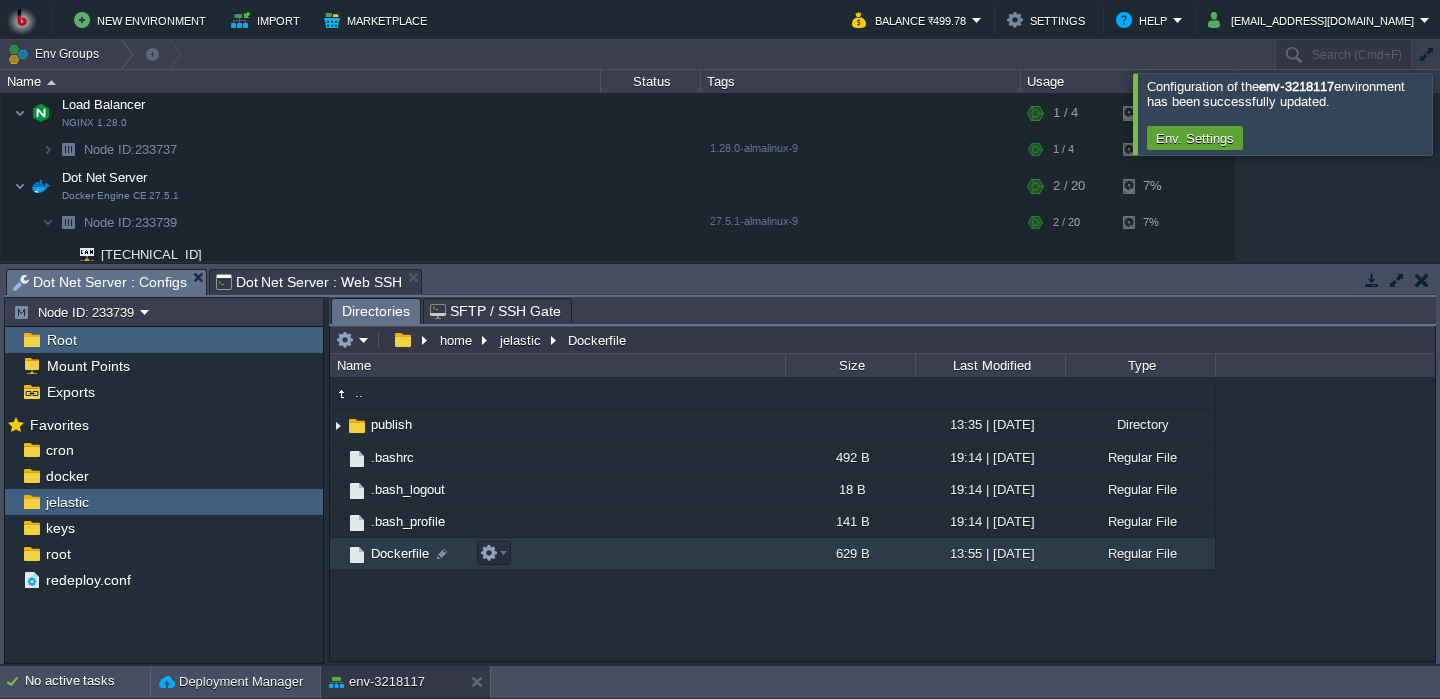 click on "Dockerfile" at bounding box center [557, 554] 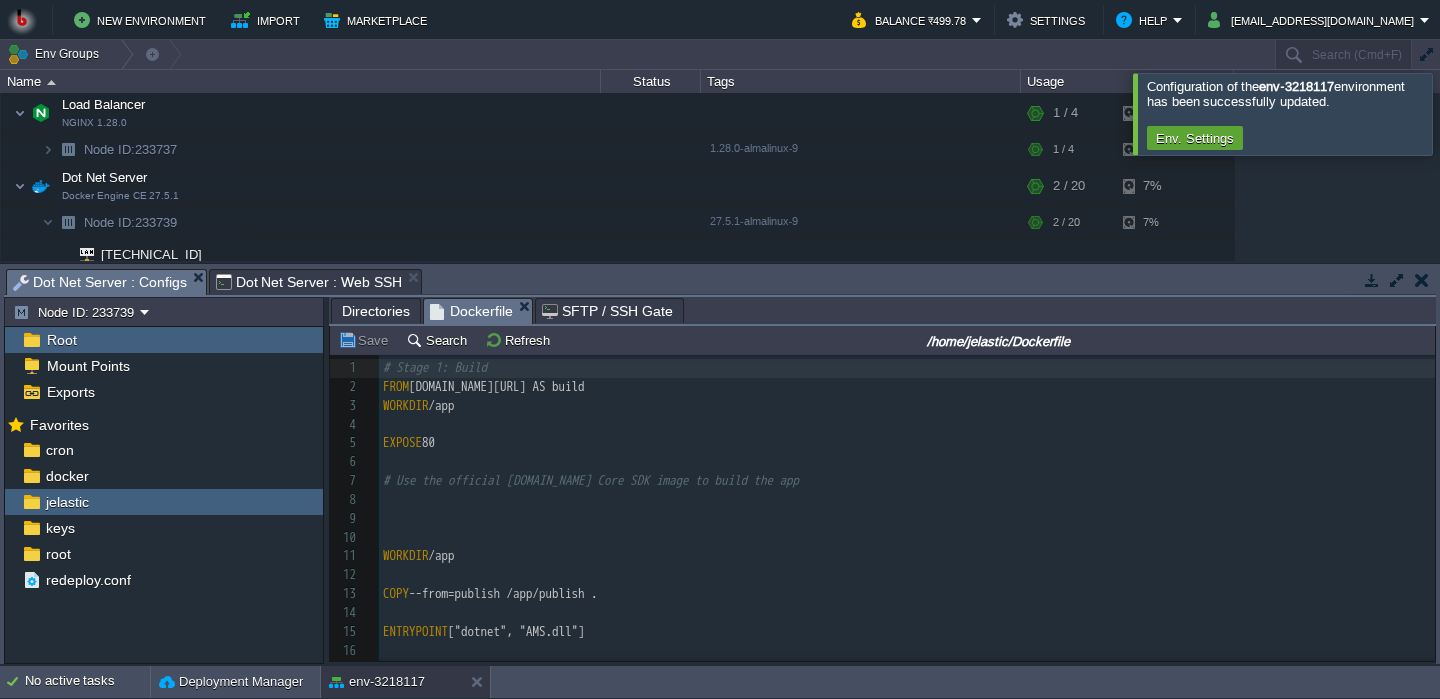 scroll, scrollTop: 8, scrollLeft: 0, axis: vertical 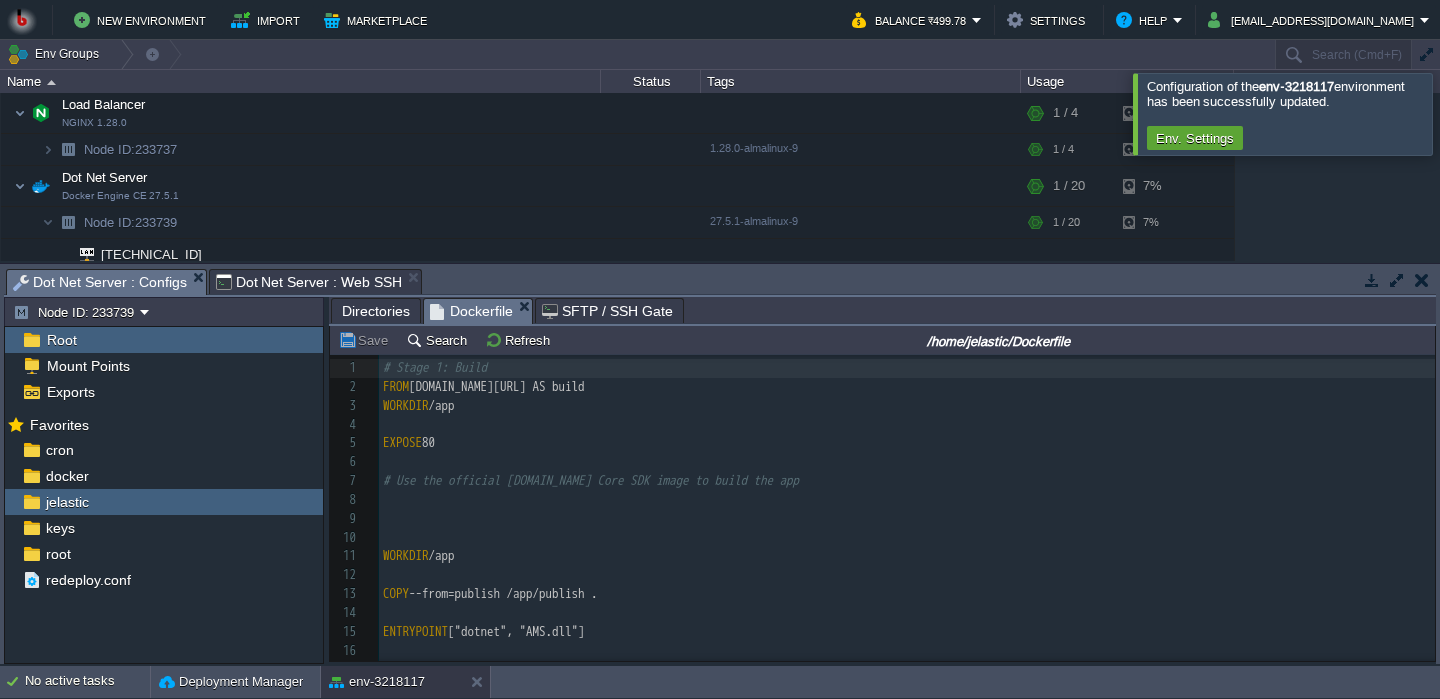 click at bounding box center [1464, 113] 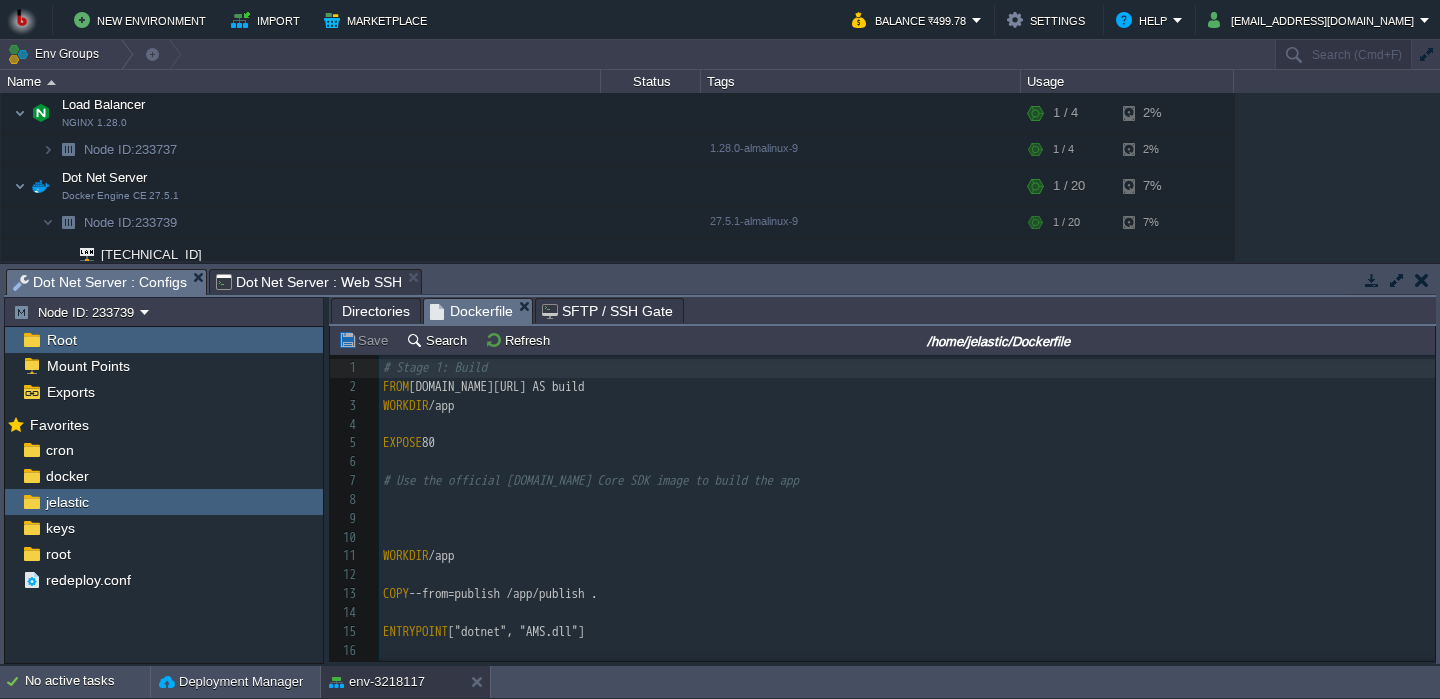 scroll, scrollTop: 4, scrollLeft: 0, axis: vertical 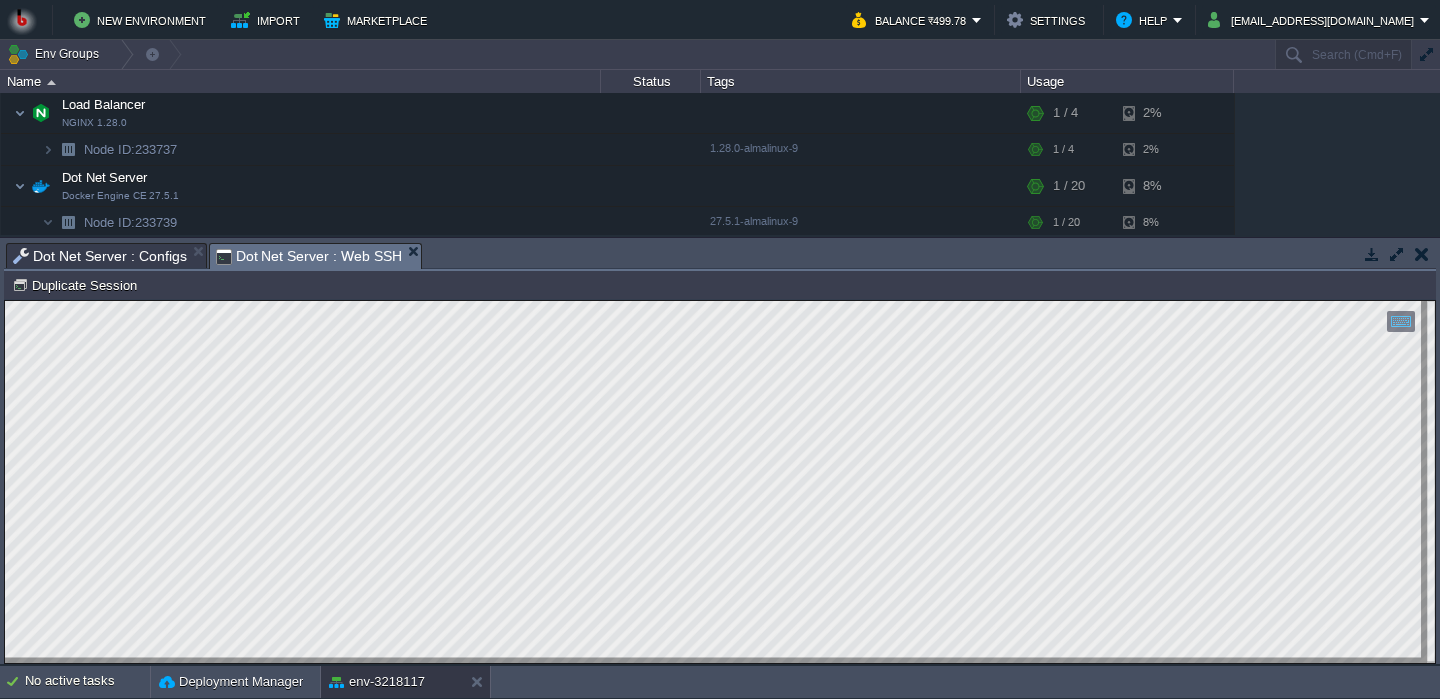 type on "3a55d41e53c1" 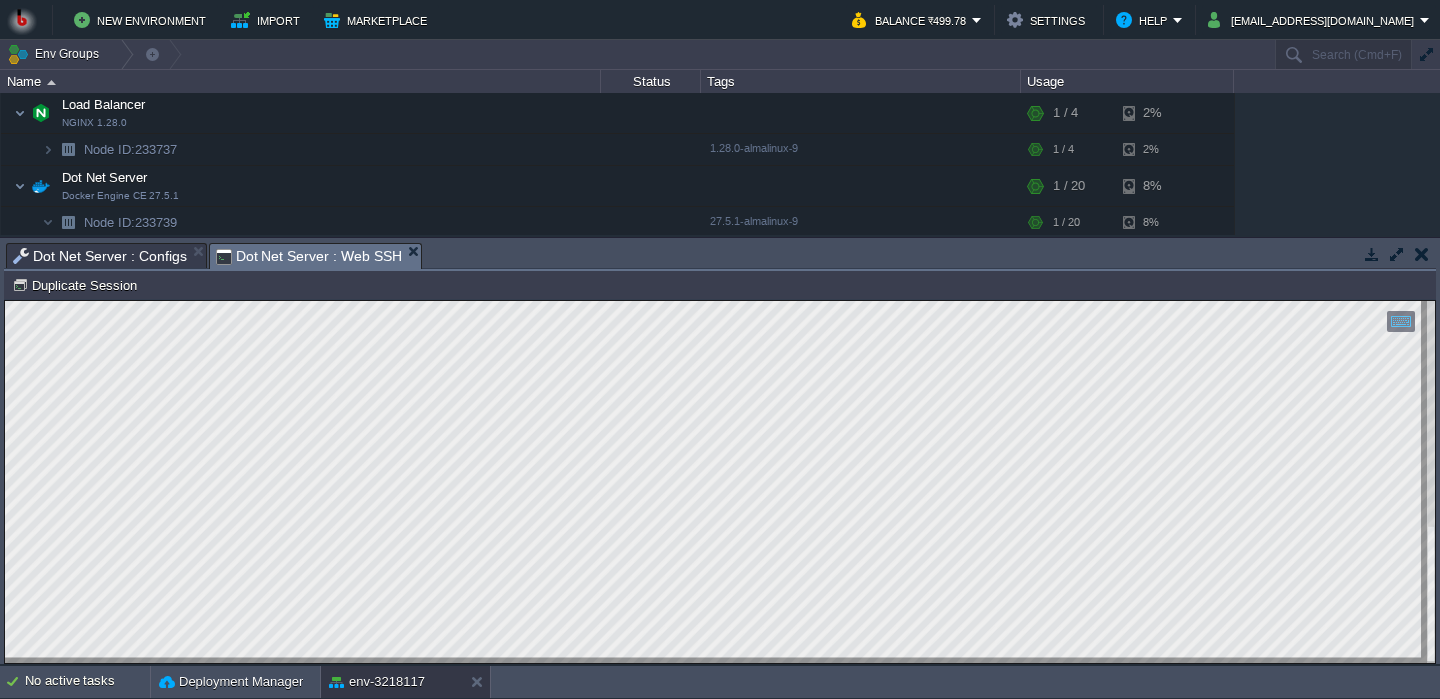 click on "Dot Net Server : Configs" at bounding box center (100, 256) 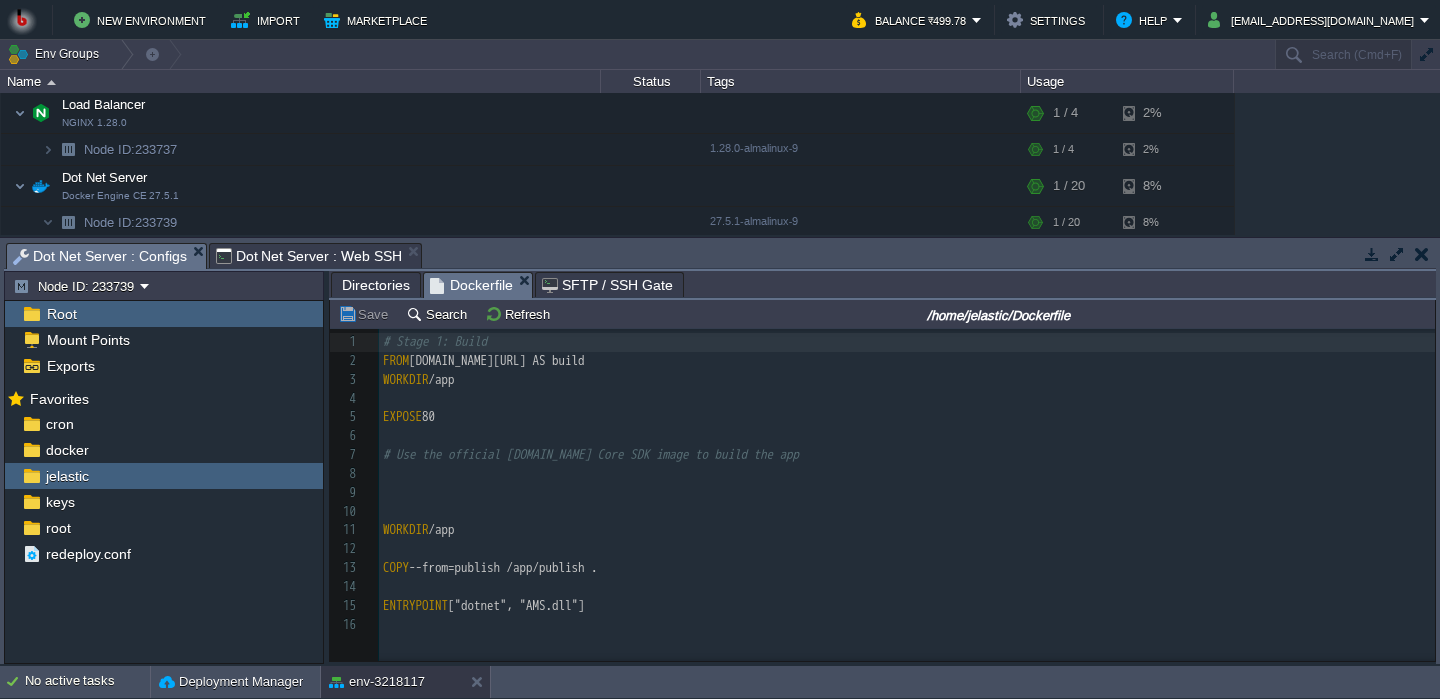 click on "16   1 # Stage 1: Build 2 FROM  [DOMAIN_NAME][URL] AS build 3 WORKDIR  /app 4   5 EXPOSE  80 6   7 # Use the official [DOMAIN_NAME] Core SDK image to build the app 8   9 ​ 10   11 WORKDIR  /app 12   13 COPY  --from=publish /app/publish . 14   15 ENTRYPOINT  ["dotnet", "AMS.dll"] 16 ​" at bounding box center (907, 484) 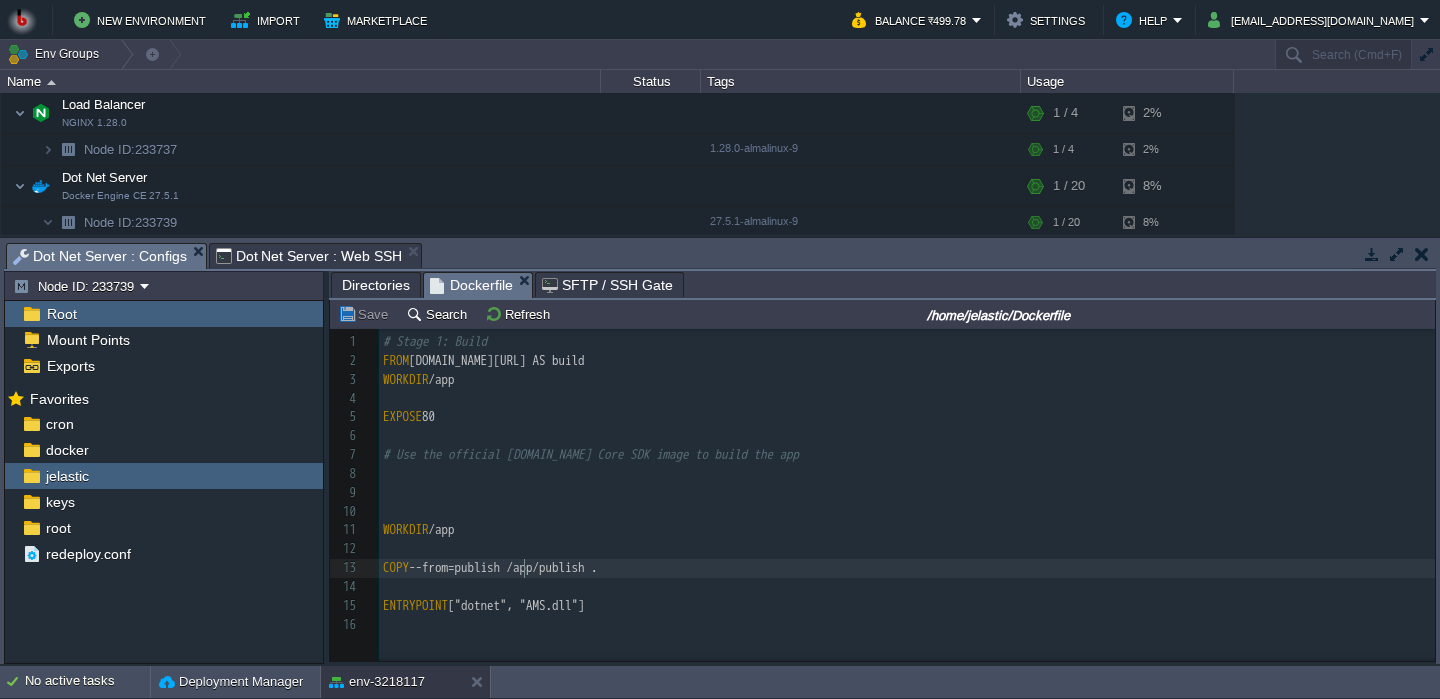click on "WORKDIR  /app" at bounding box center [907, 530] 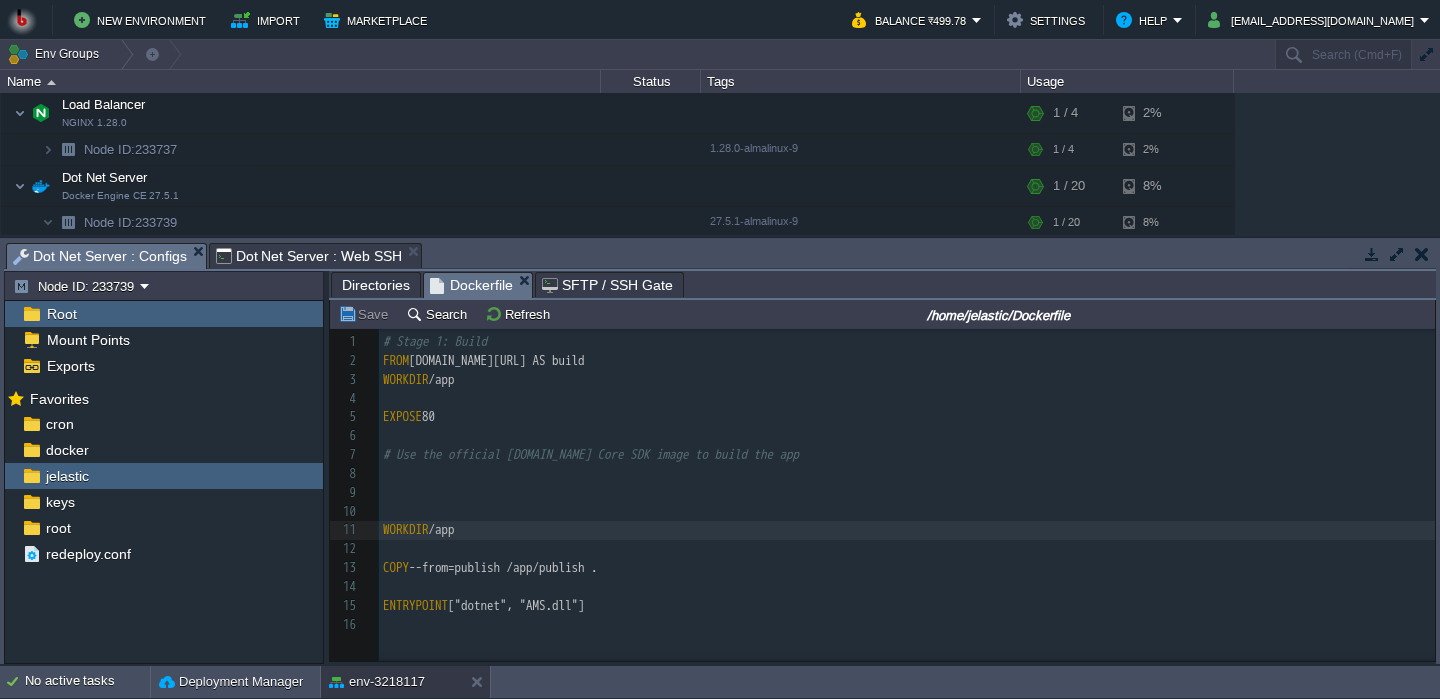 type on "# Stage 1: Build
FROM [DOMAIN_NAME][URL] AS build
WORKDIR /app
EXPOSE 80
# Use the official [DOMAIN_NAME] Core SDK image to build the app
WORKDIR /app
COPY --from=publish /app/publish .
ENTRYPOINT ["dotnet", "AMS.dll"]" 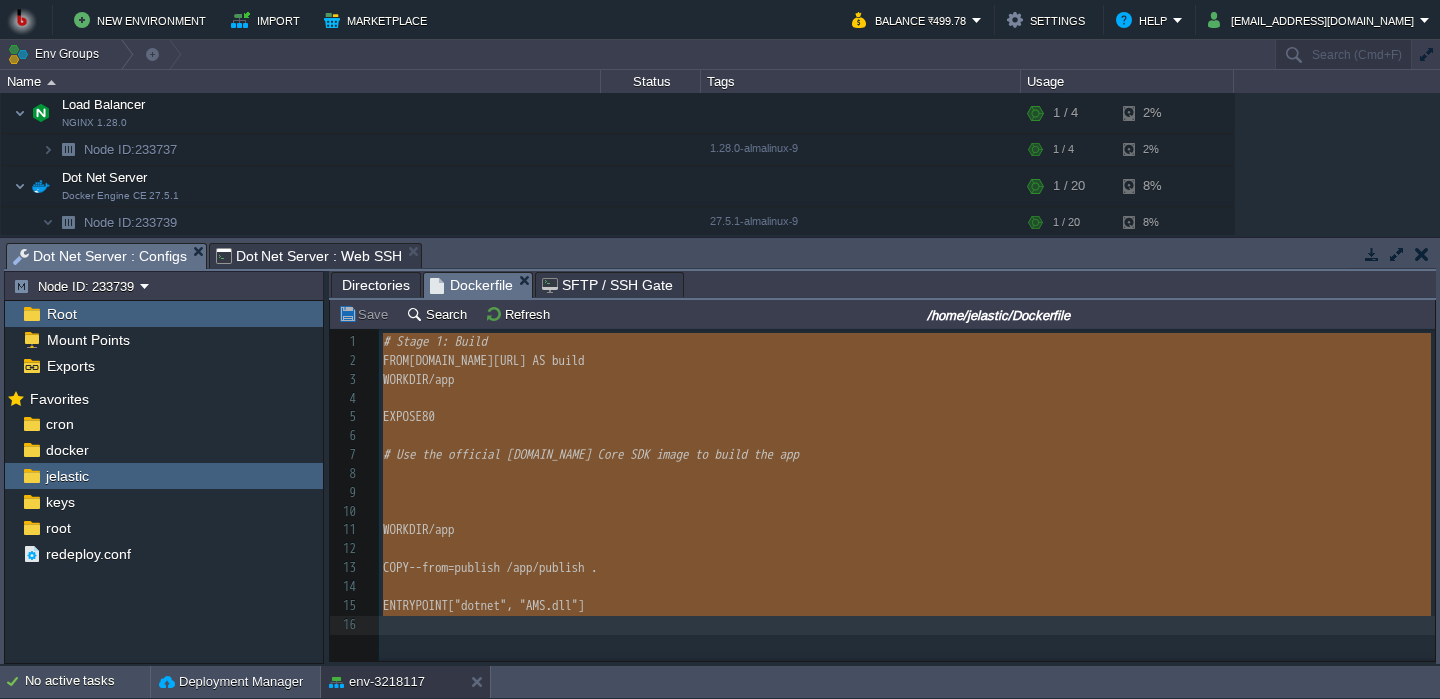scroll, scrollTop: 240, scrollLeft: 0, axis: vertical 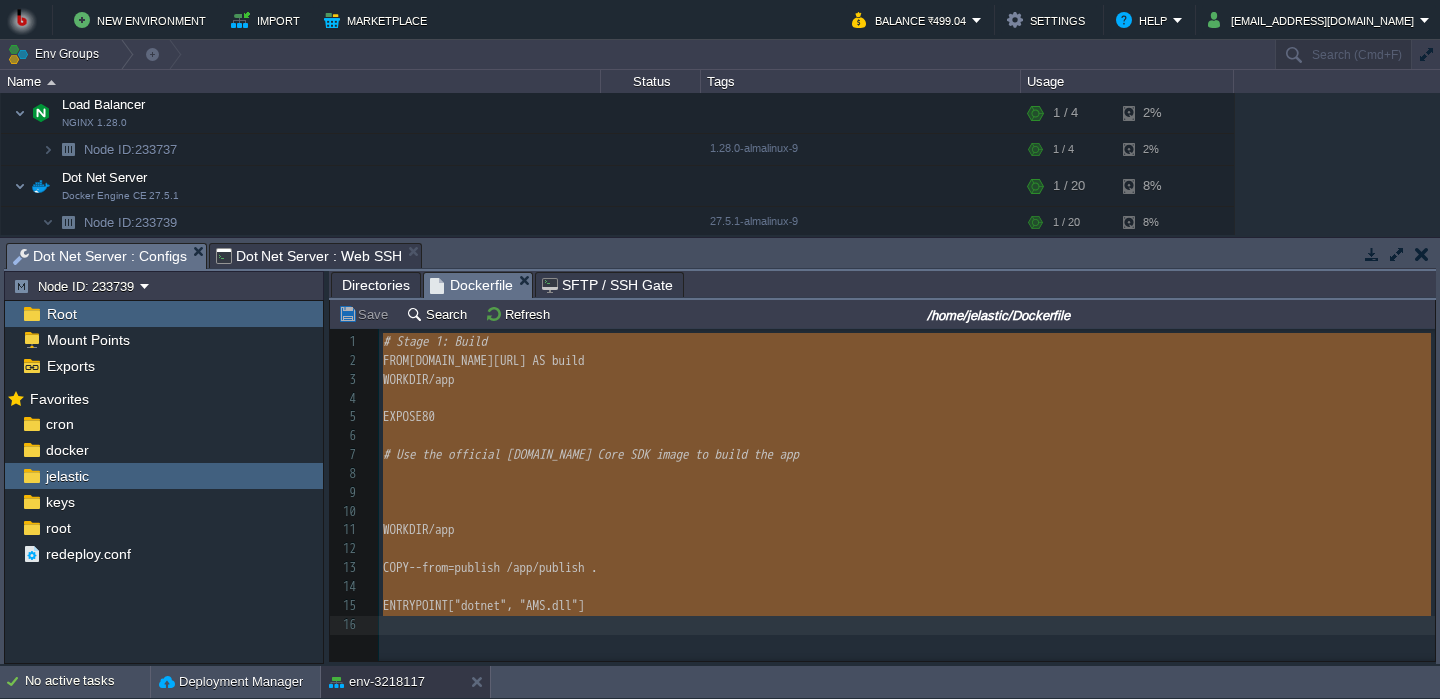 click on "Directories" at bounding box center [376, 285] 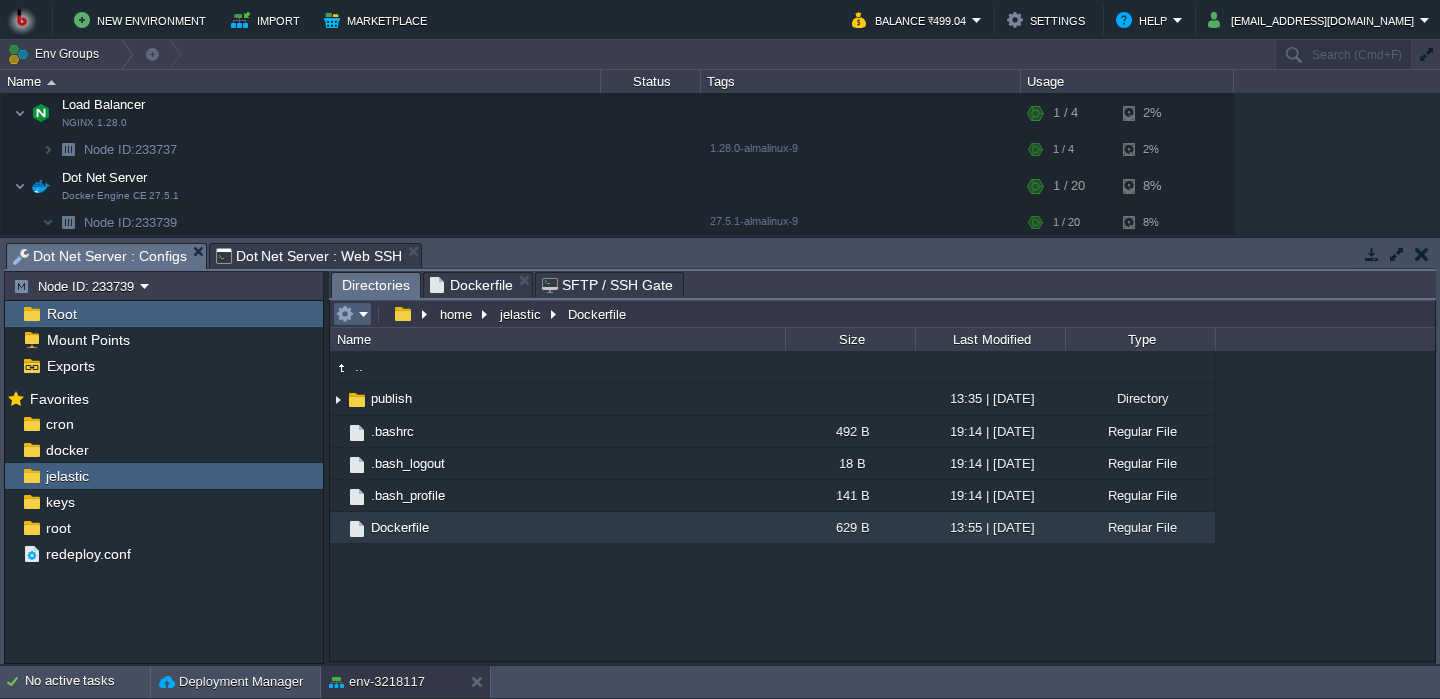 click at bounding box center [352, 314] 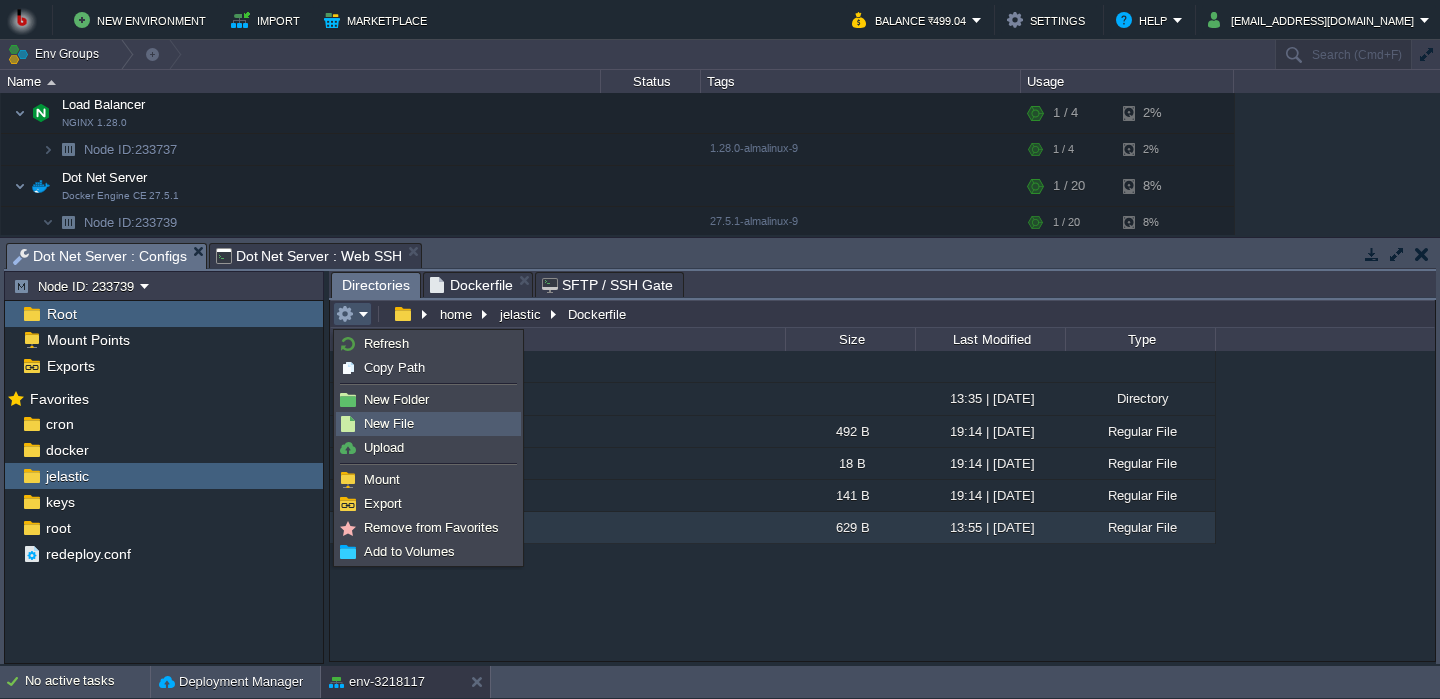 click on "New File" at bounding box center (389, 423) 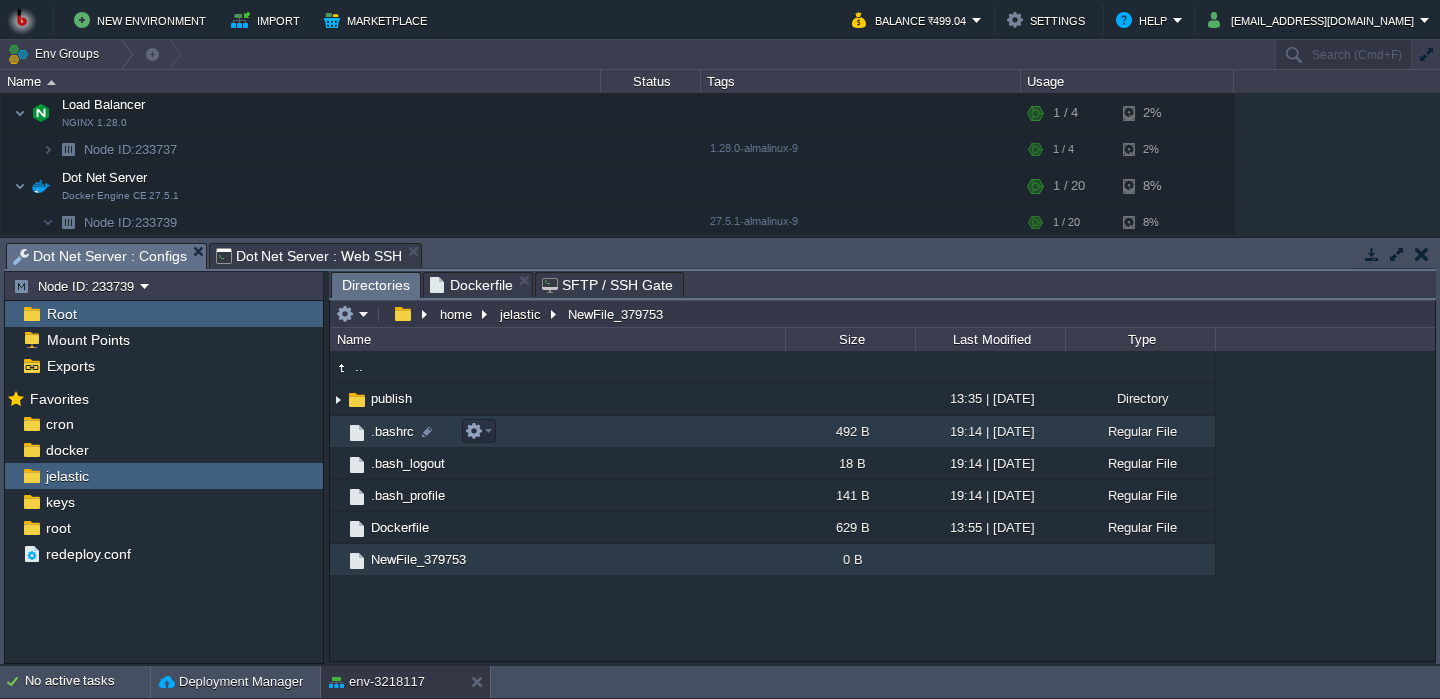 scroll, scrollTop: 1, scrollLeft: 0, axis: vertical 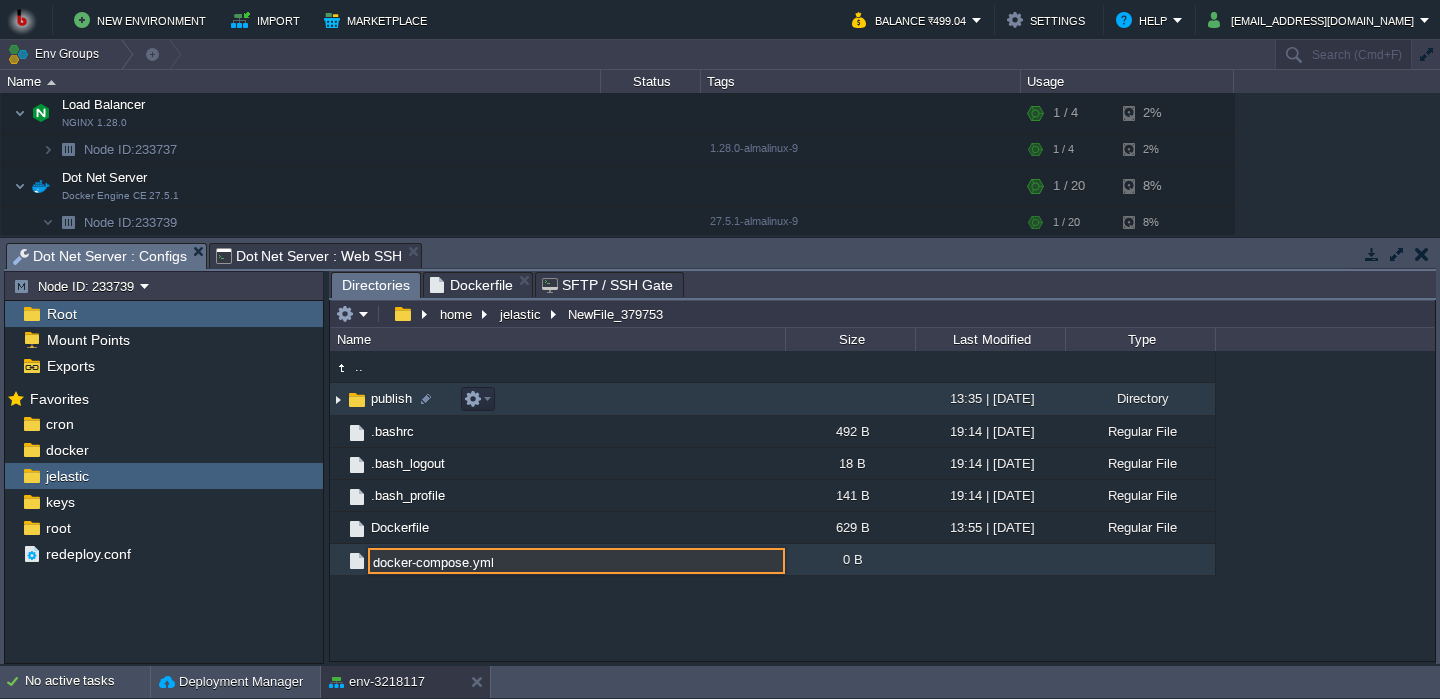 type on "docker-compose.yml" 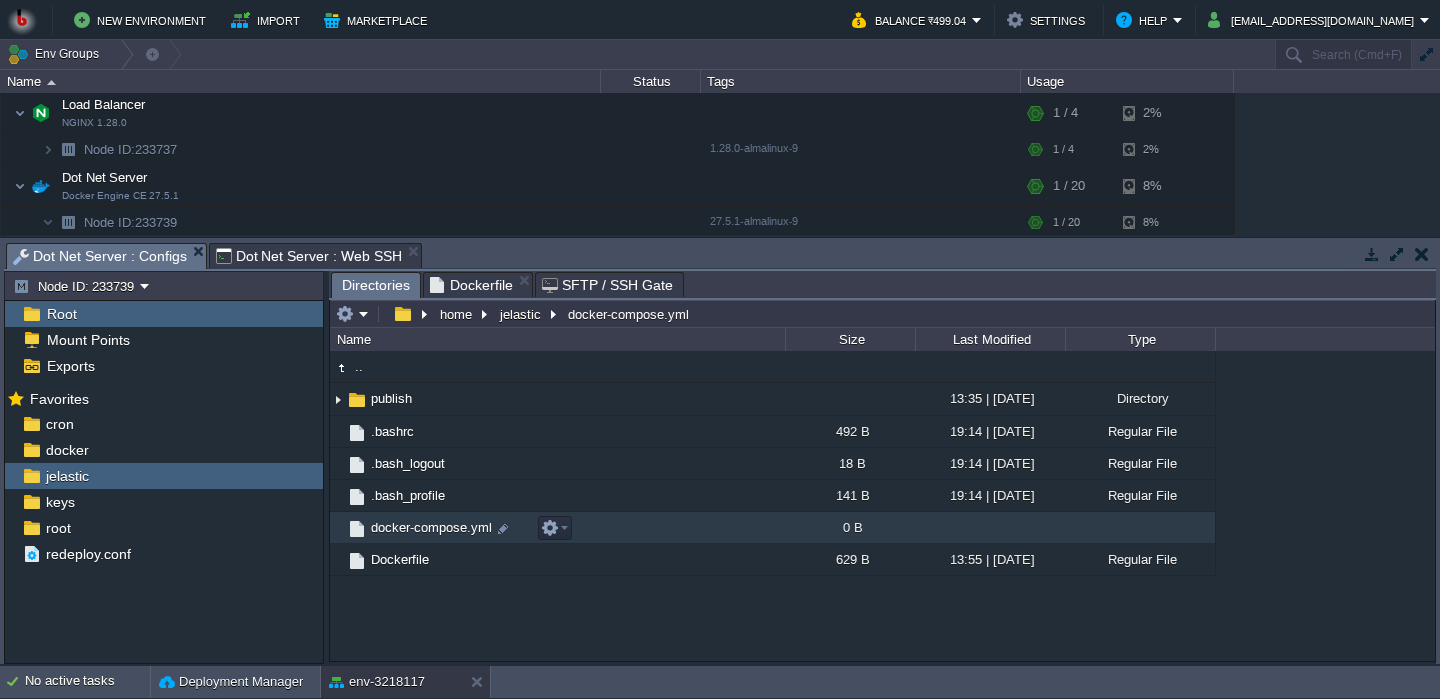 click on "docker-compose.yml" at bounding box center (557, 528) 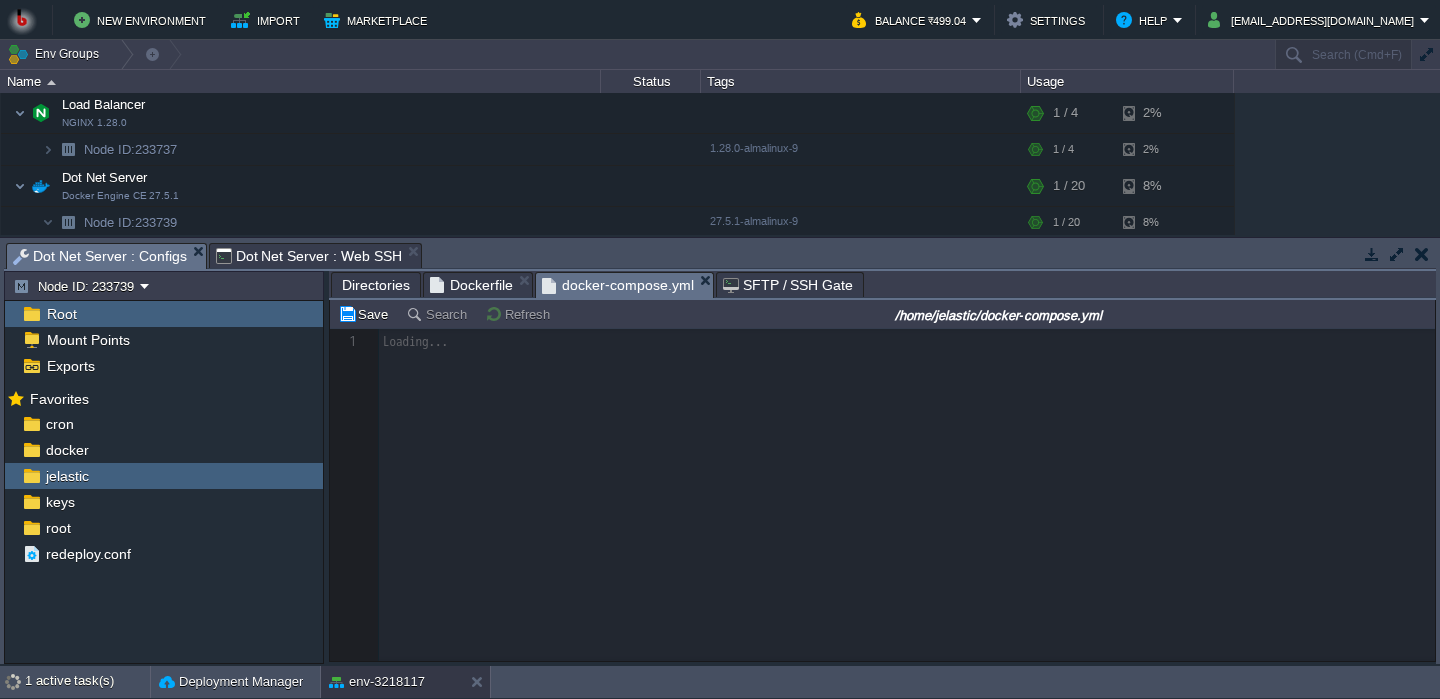 click on "Refresh" at bounding box center (520, 314) 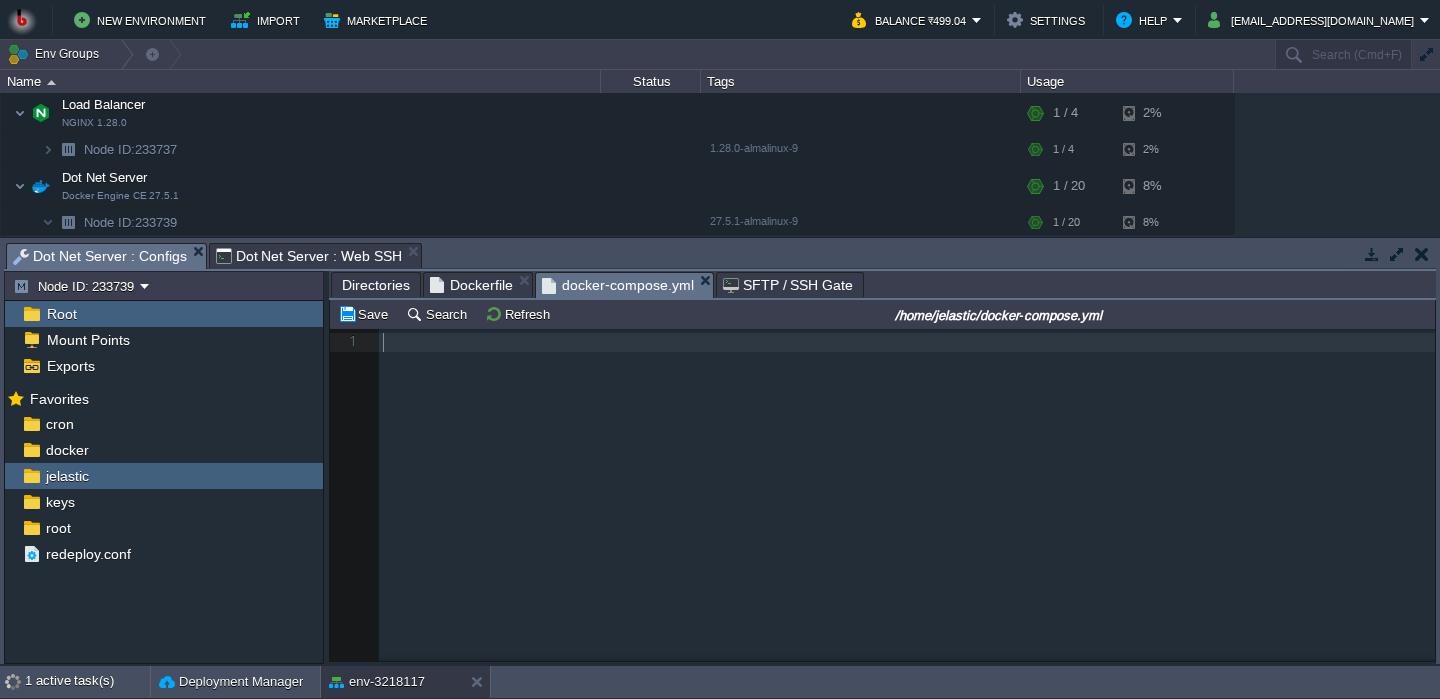 scroll, scrollTop: 8, scrollLeft: 0, axis: vertical 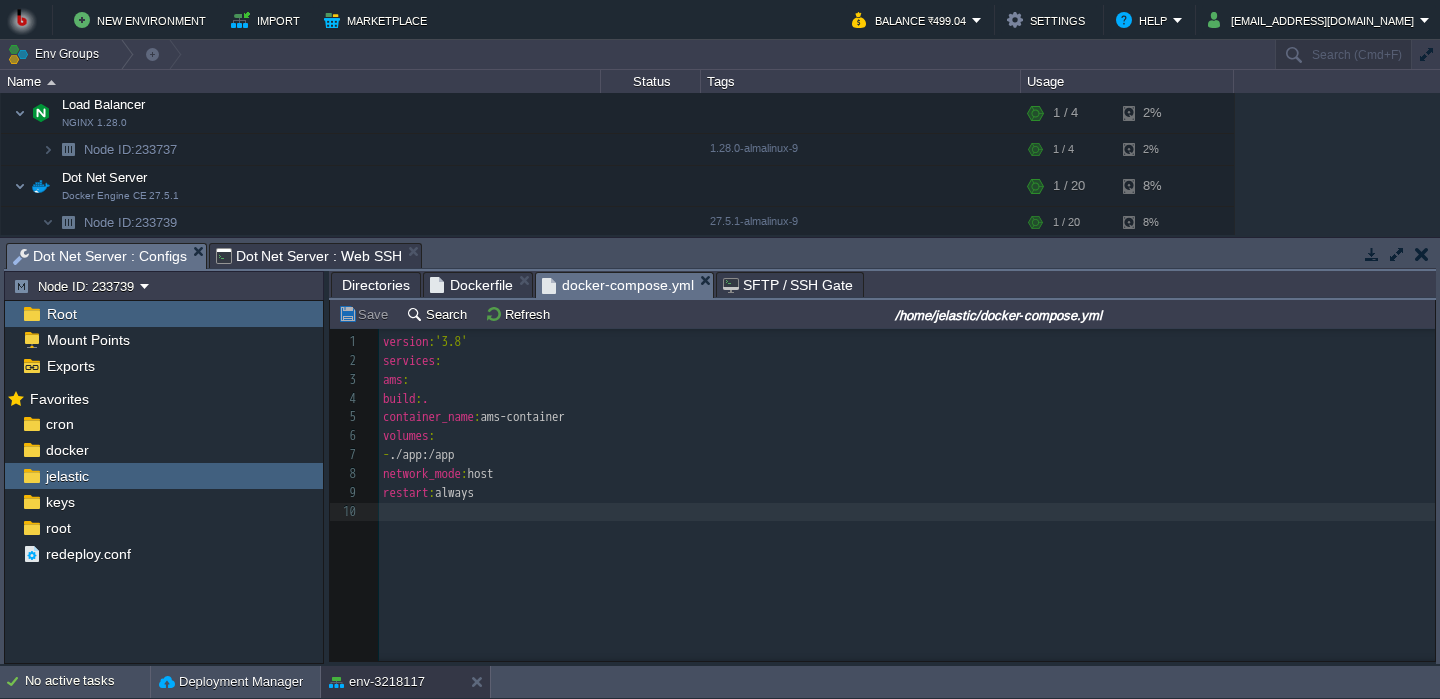 click on "./app:/app" at bounding box center [422, 454] 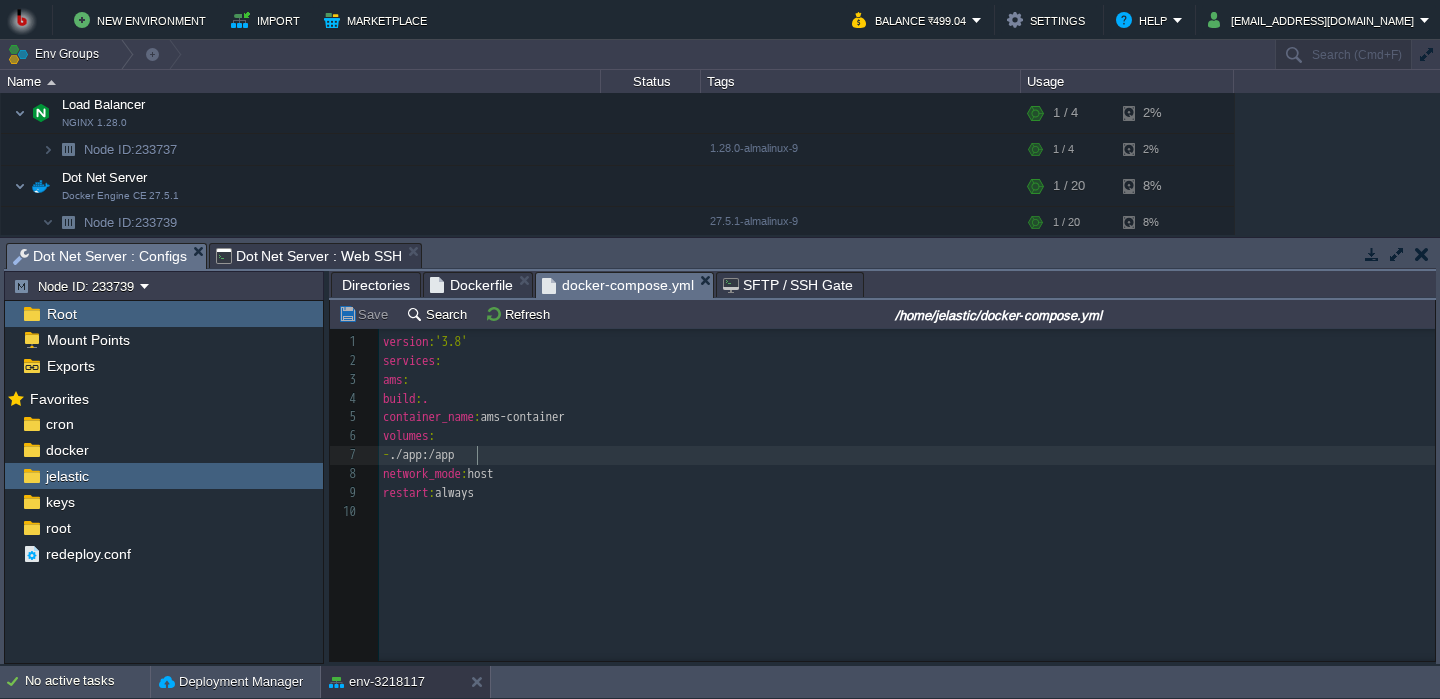 scroll, scrollTop: 0, scrollLeft: 24, axis: horizontal 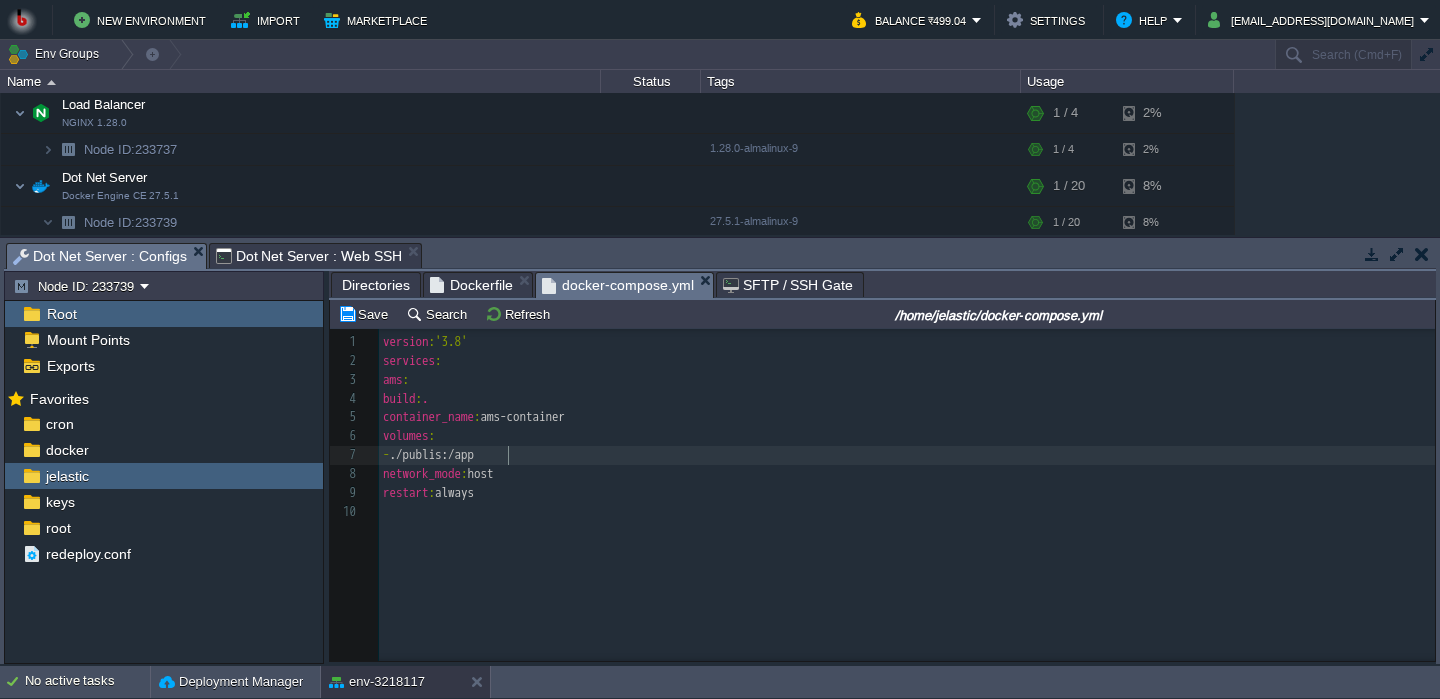 type on "publish" 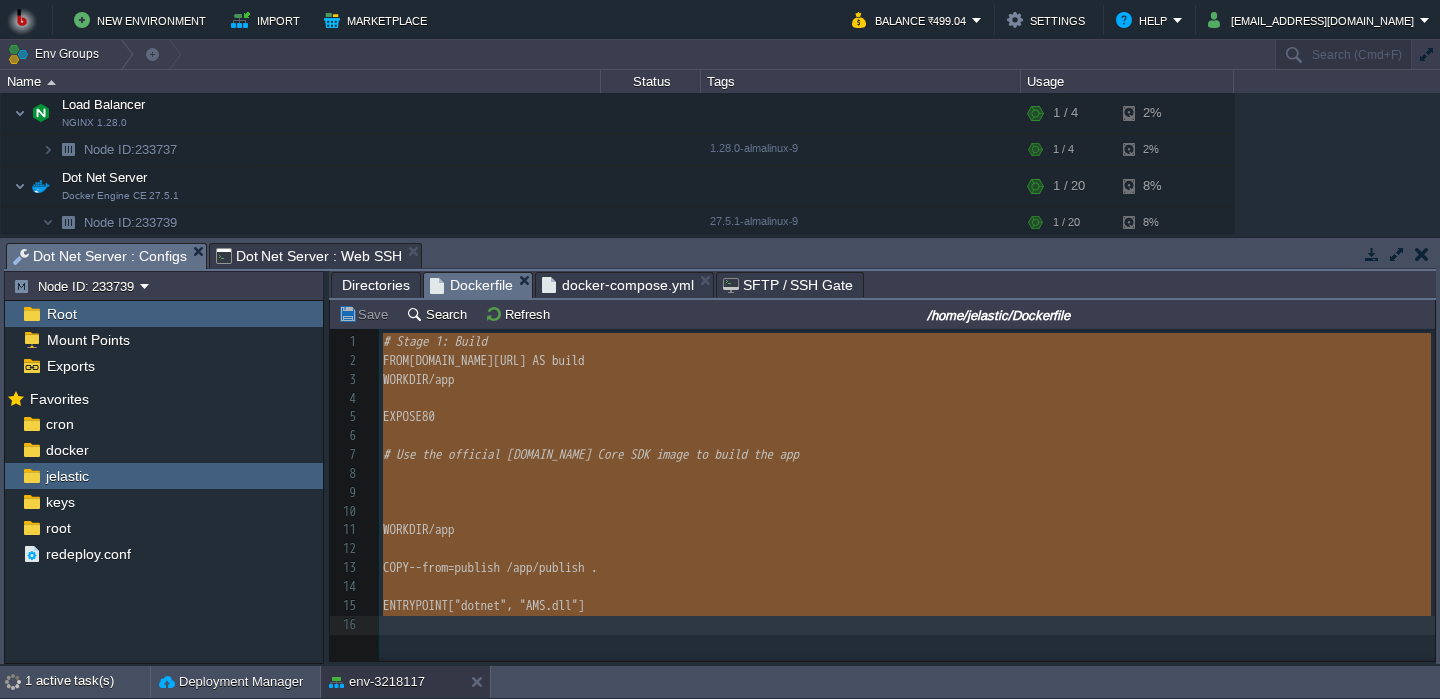 click on "Dockerfile" at bounding box center (471, 285) 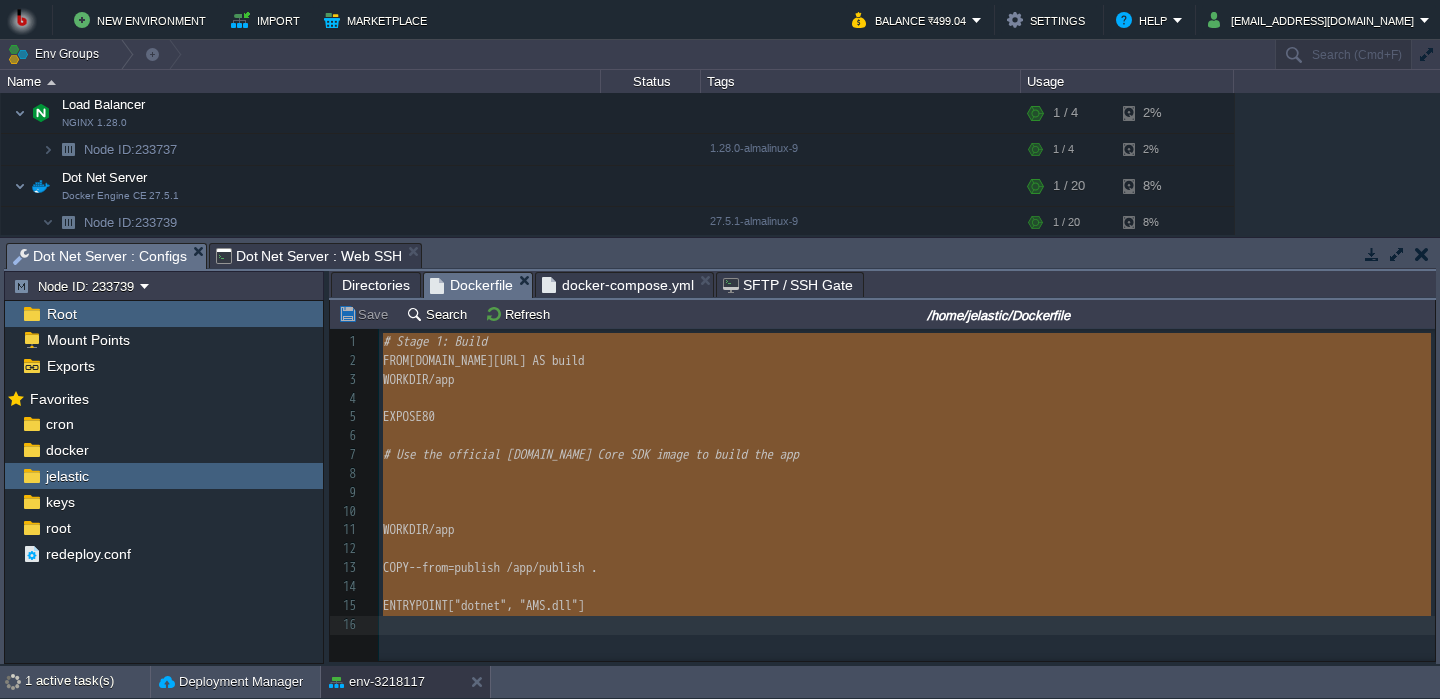 scroll, scrollTop: 8, scrollLeft: 0, axis: vertical 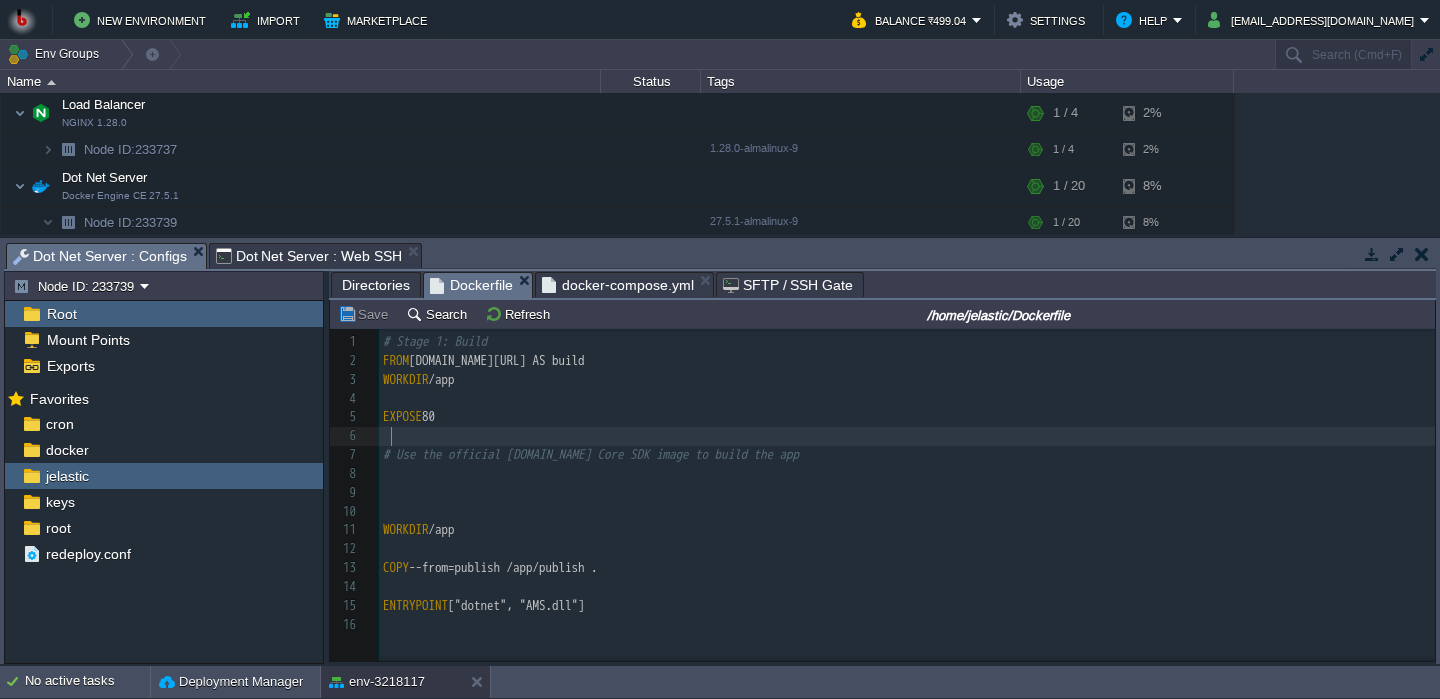 click on "WORKDIR  /app" at bounding box center [907, 530] 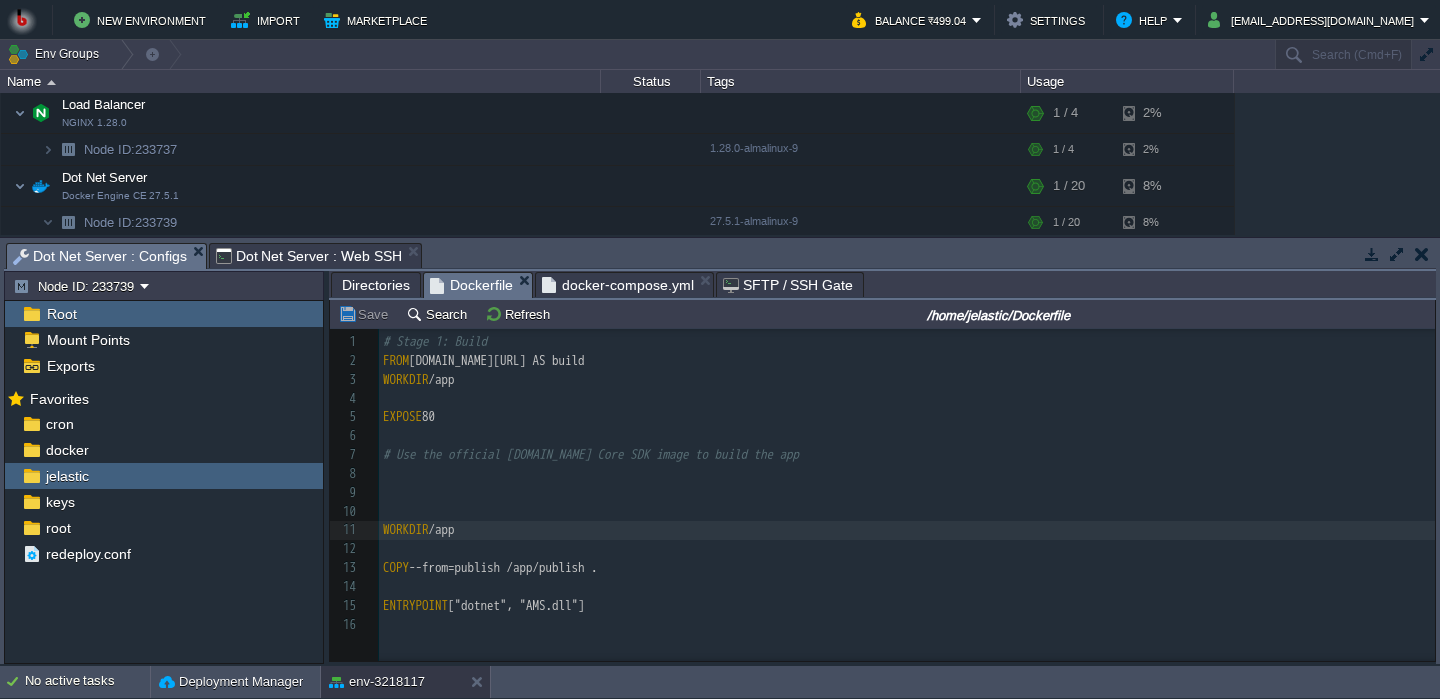 click on "Directories" at bounding box center [376, 285] 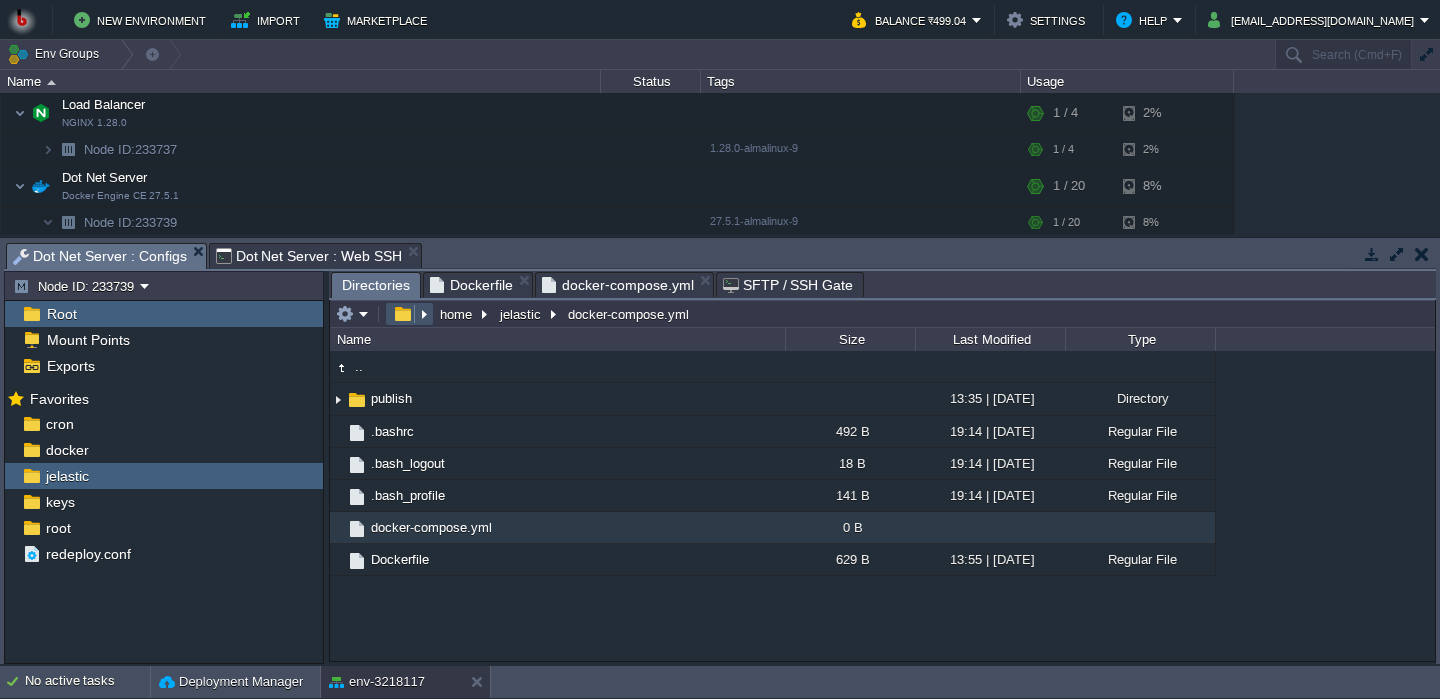 click at bounding box center (402, 314) 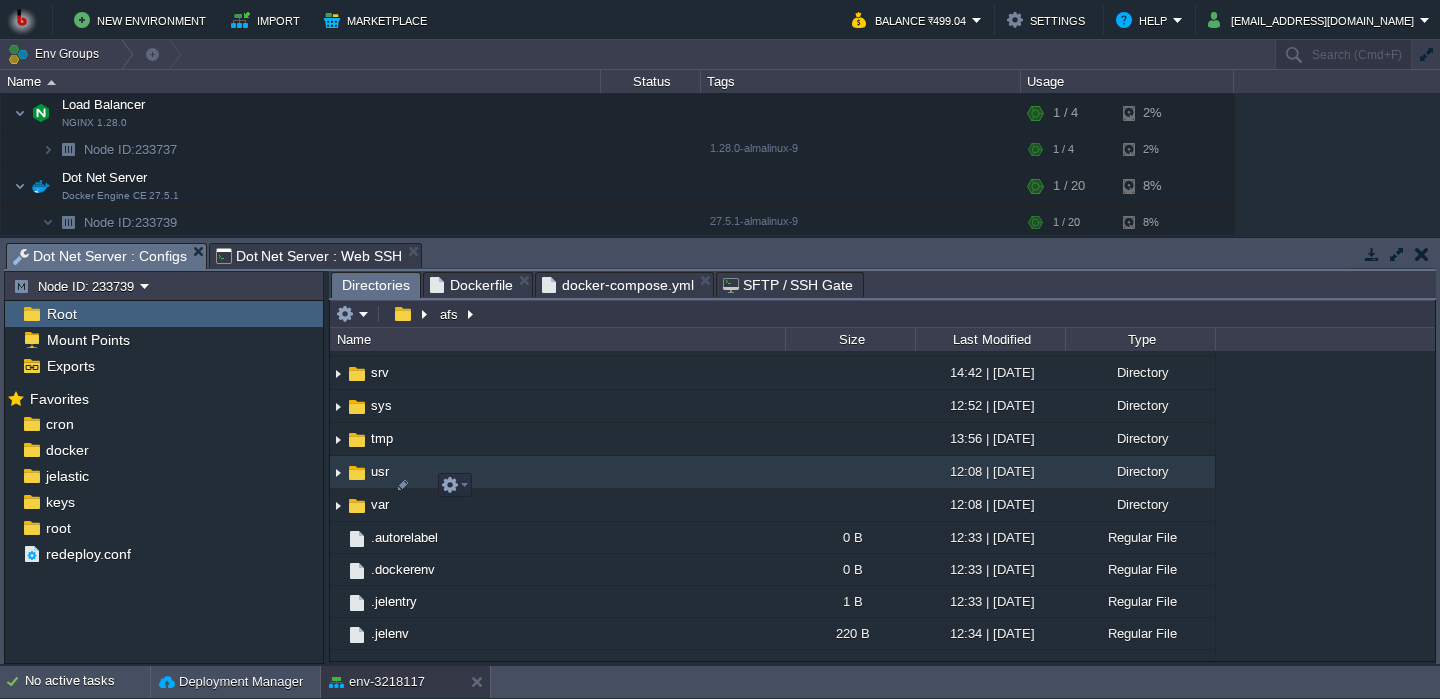scroll, scrollTop: 0, scrollLeft: 0, axis: both 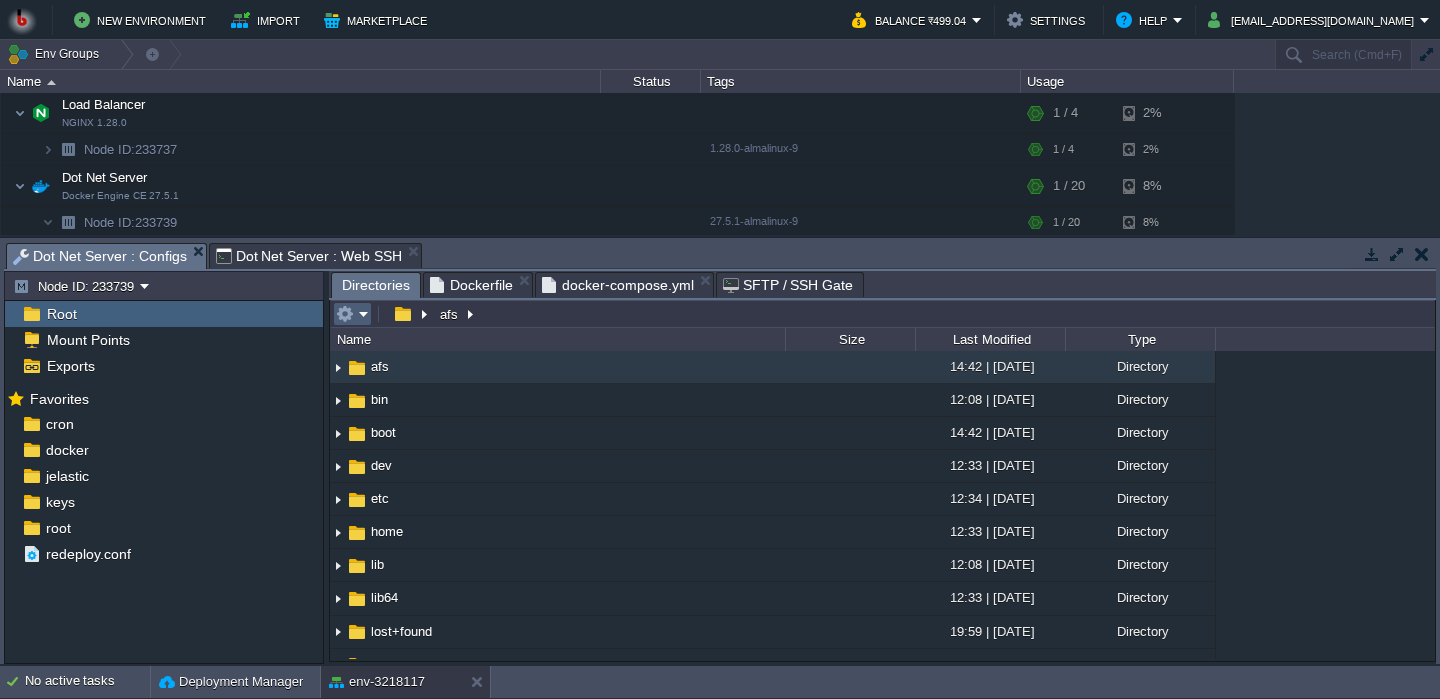 click at bounding box center [352, 314] 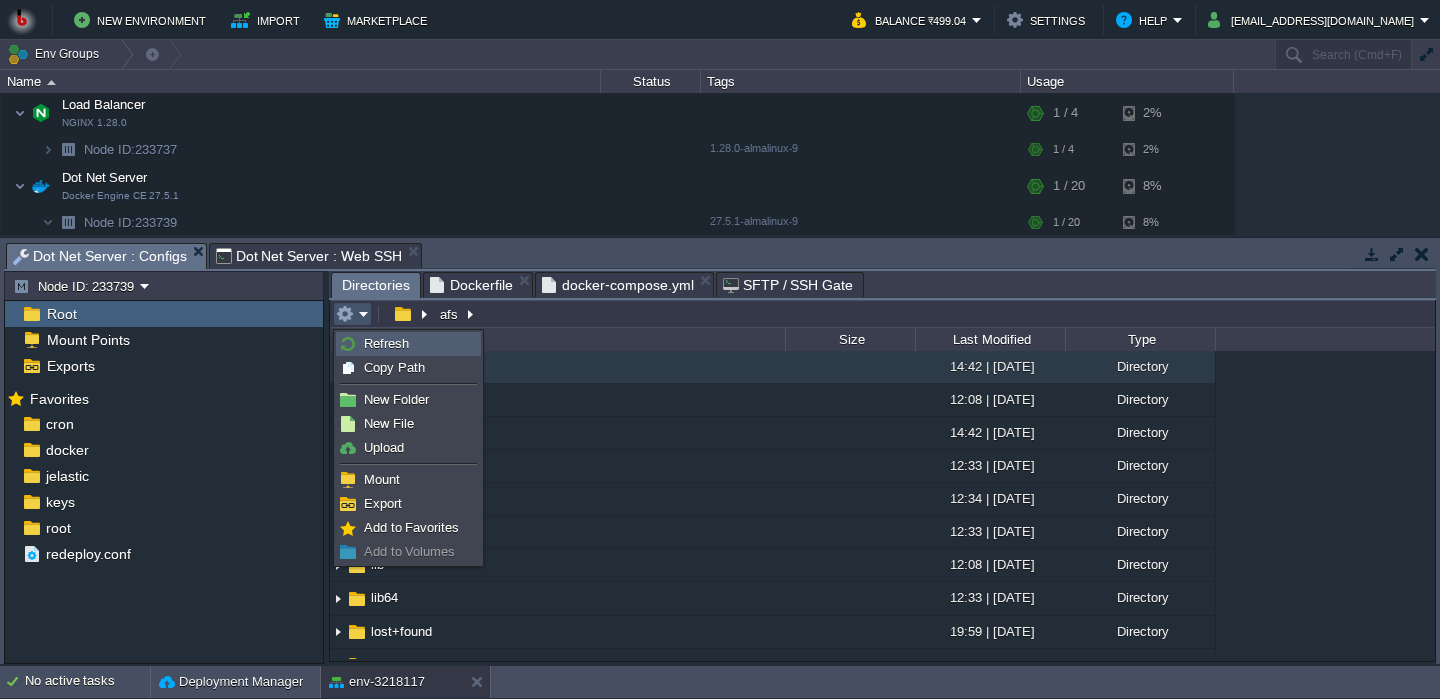 click on "Refresh" at bounding box center [386, 343] 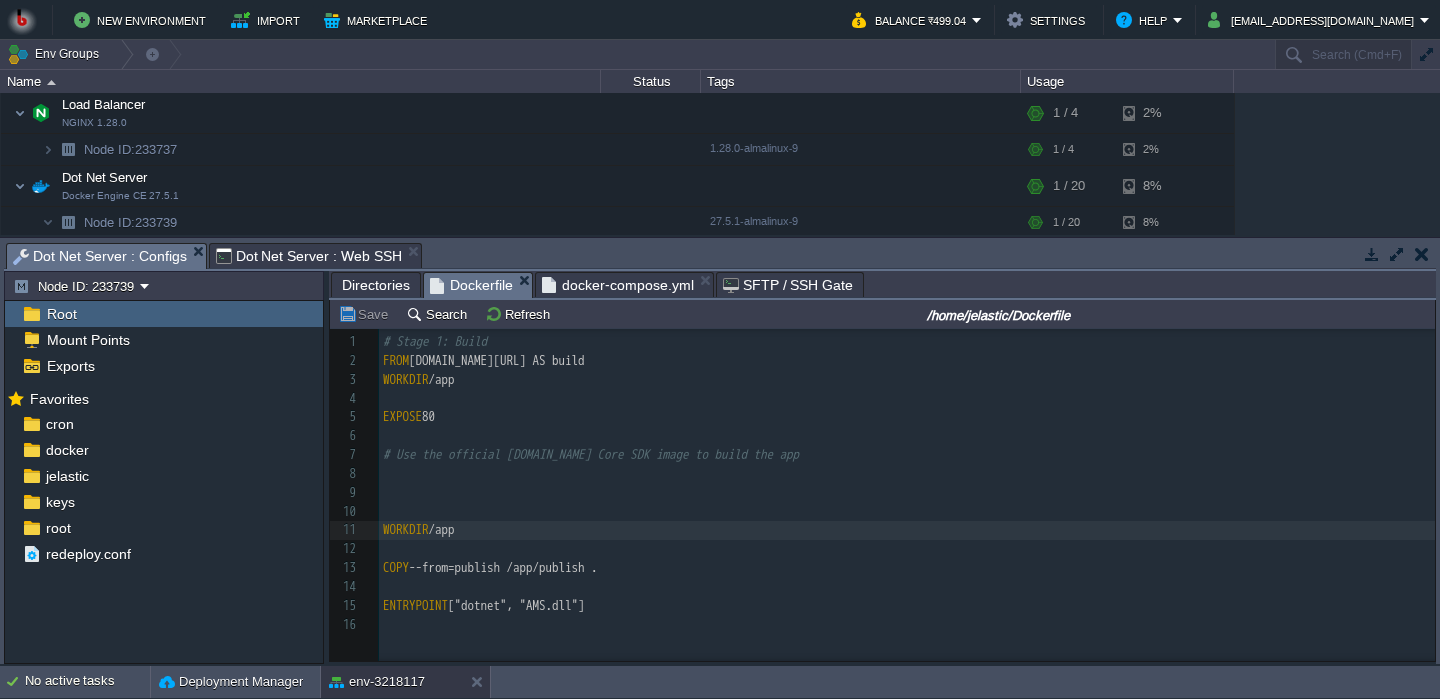 click on "Dockerfile" at bounding box center (471, 285) 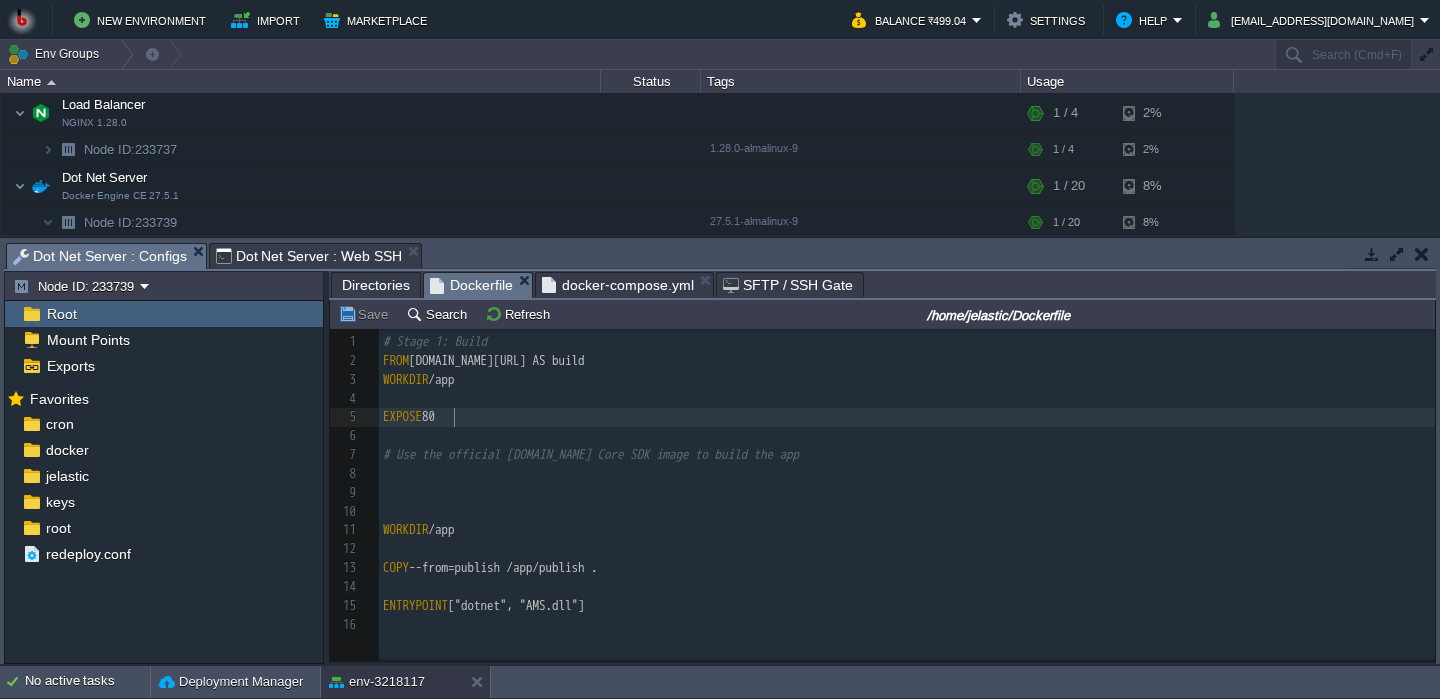 type on "# Stage 1: Build
FROM [DOMAIN_NAME][URL] AS build
WORKDIR /app
EXPOSE 80
# Use the official [DOMAIN_NAME] Core SDK image to build the app
WORKDIR /app
COPY --from=publish /app/publish .
ENTRYPOINT ["dotnet", "AMS.dll"]" 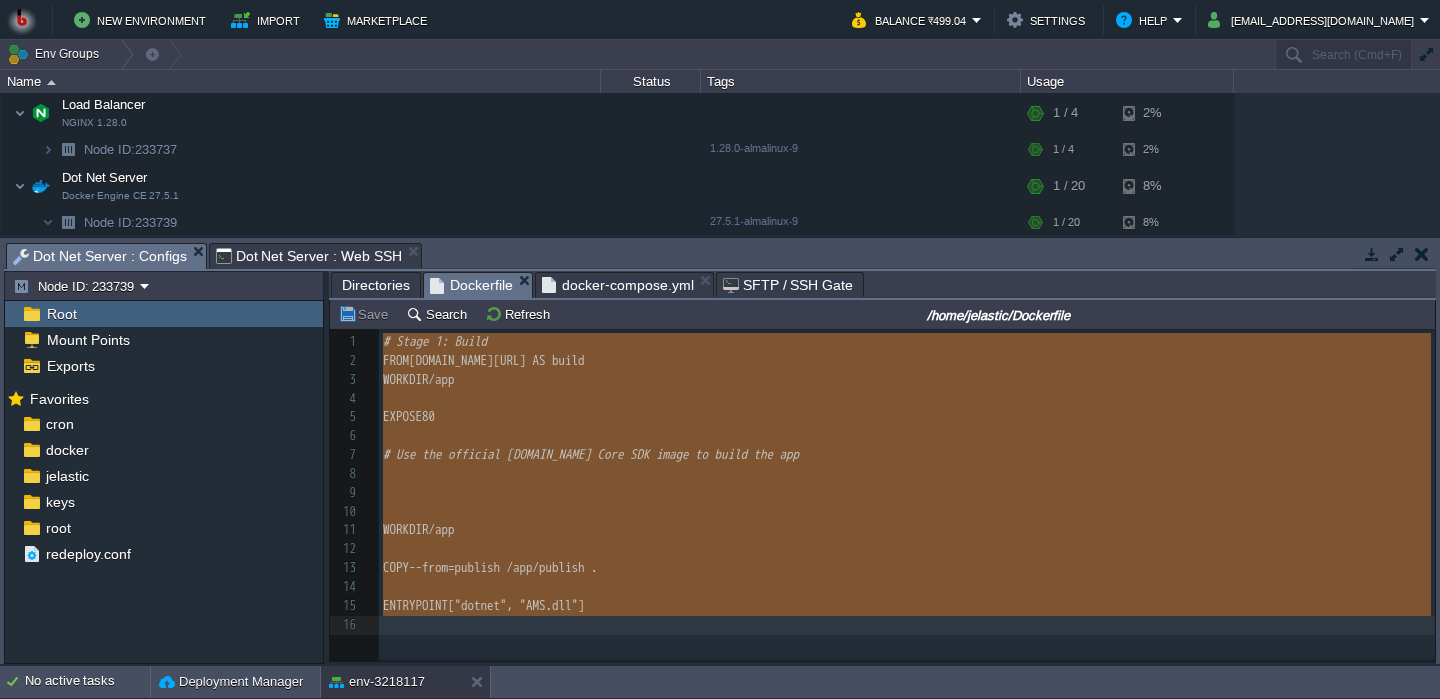 scroll, scrollTop: 240, scrollLeft: 0, axis: vertical 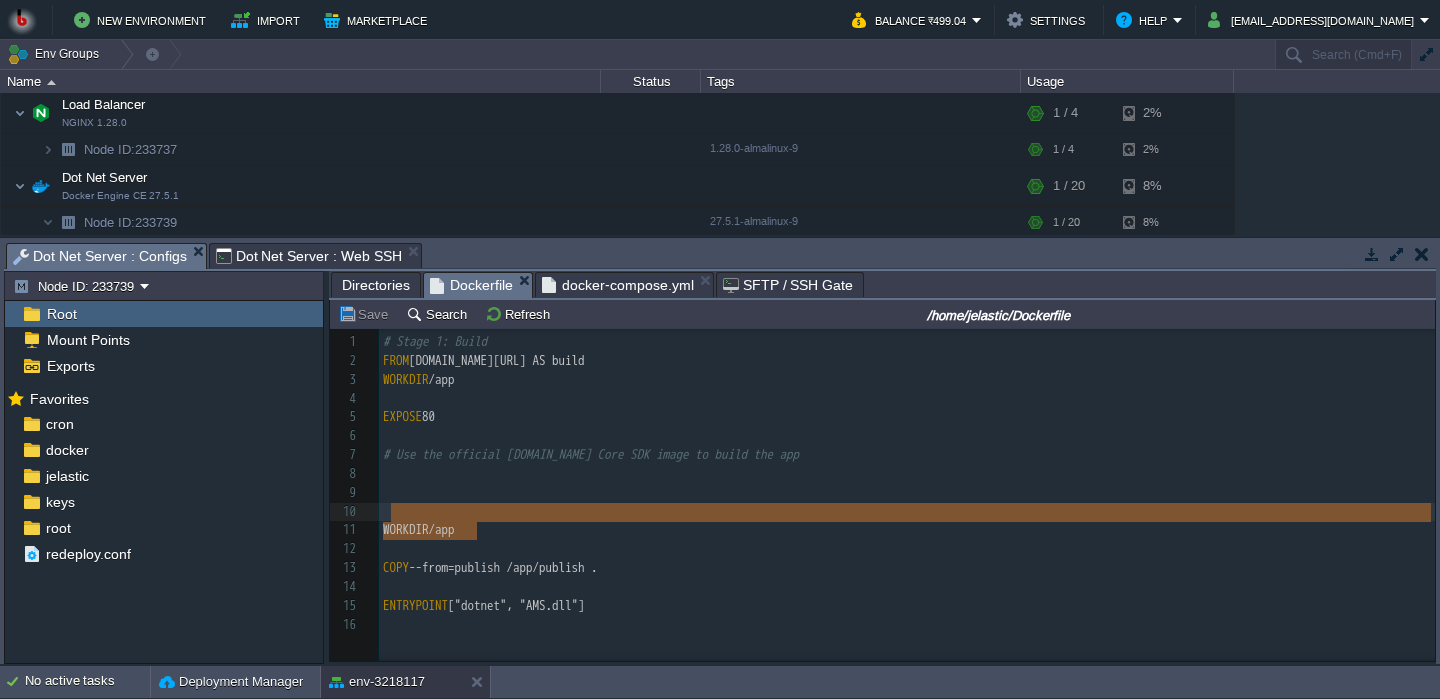 type on "WORKDIR /app" 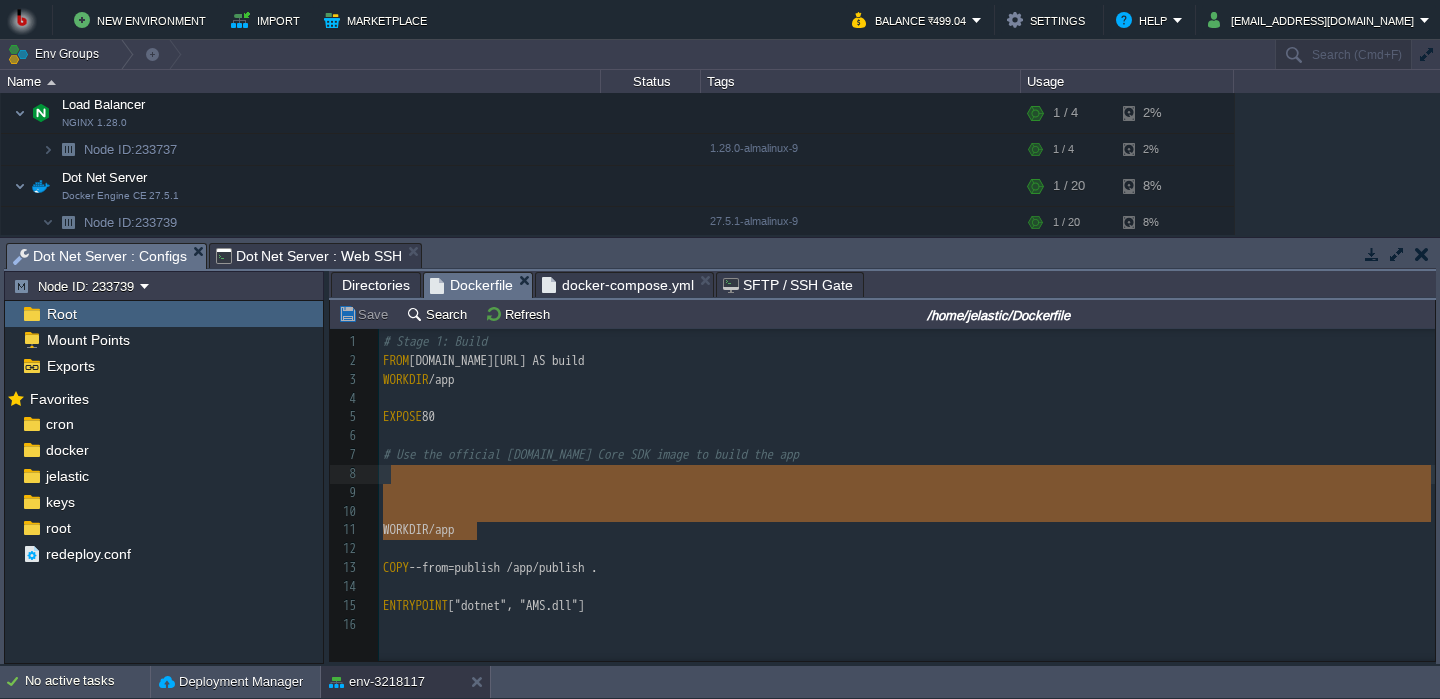 drag, startPoint x: 510, startPoint y: 535, endPoint x: 483, endPoint y: 477, distance: 63.97656 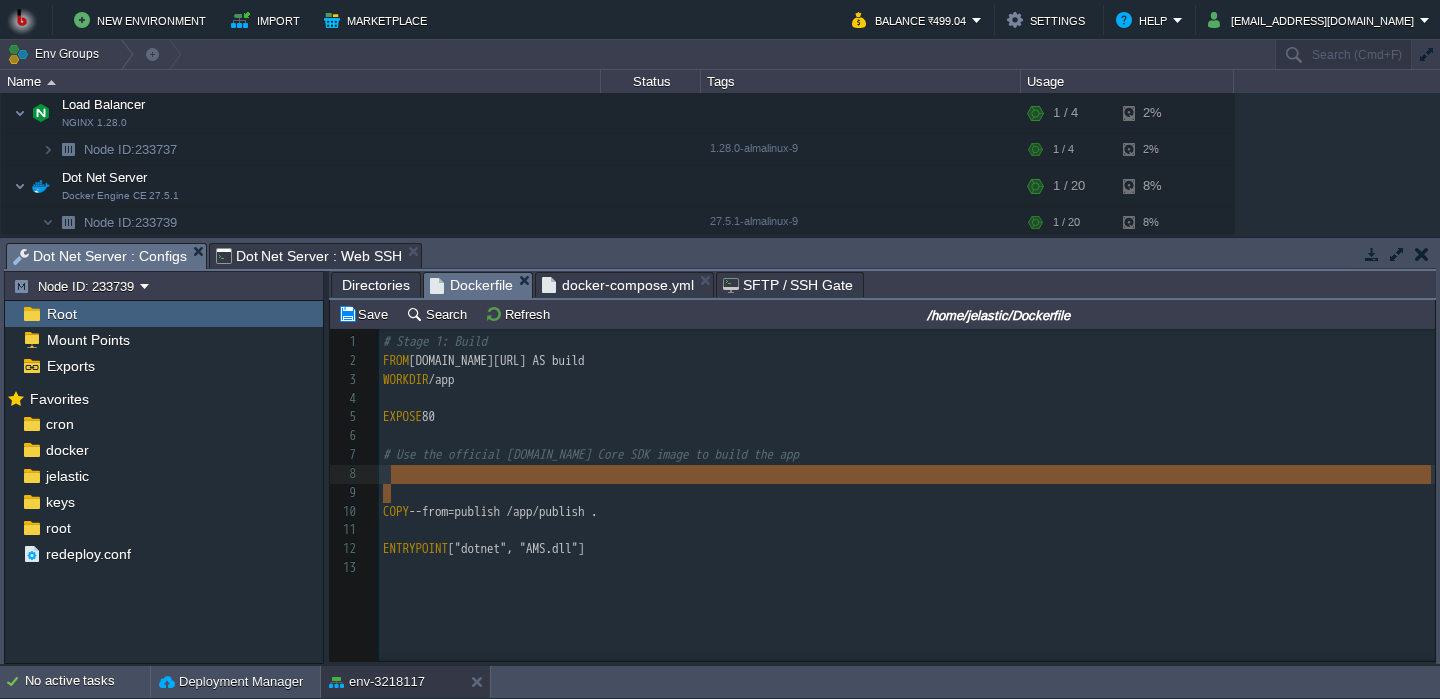 type on "# Use the official [DOMAIN_NAME] Core SDK image to build the app" 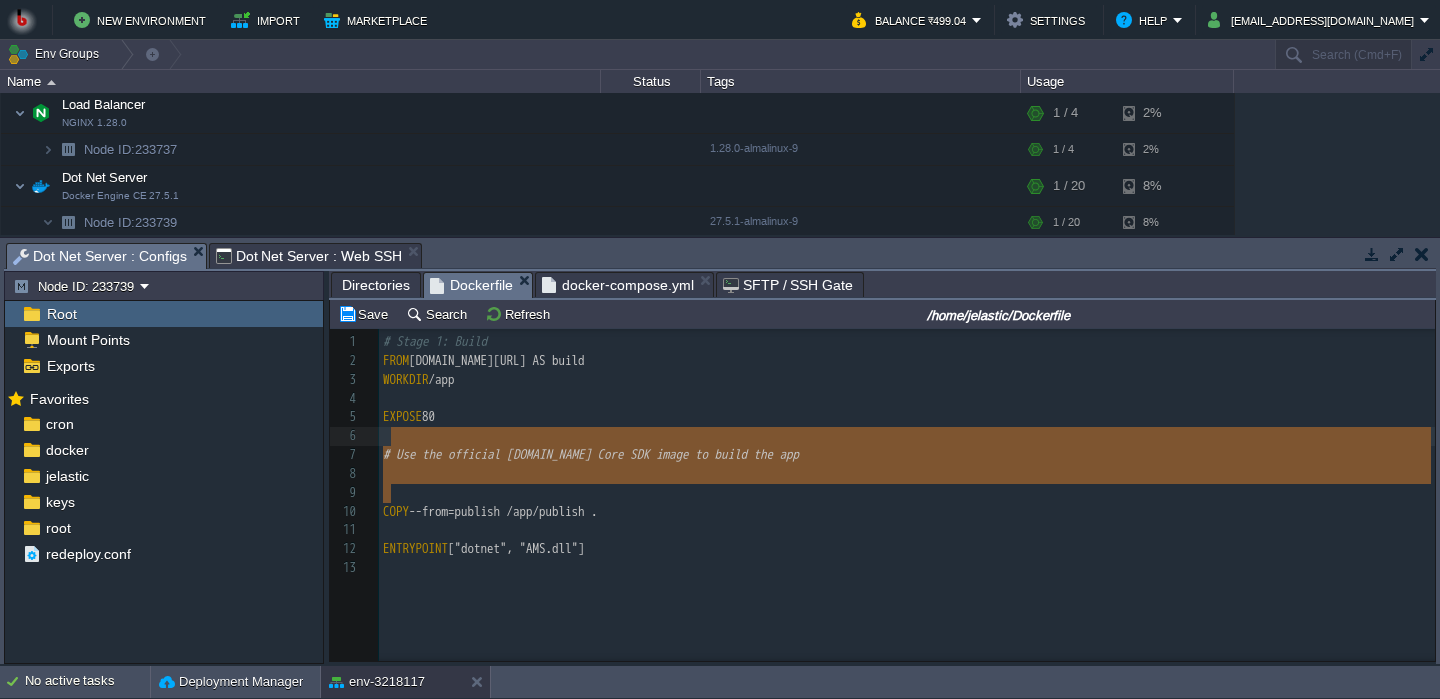 drag, startPoint x: 463, startPoint y: 489, endPoint x: 448, endPoint y: 435, distance: 56.044624 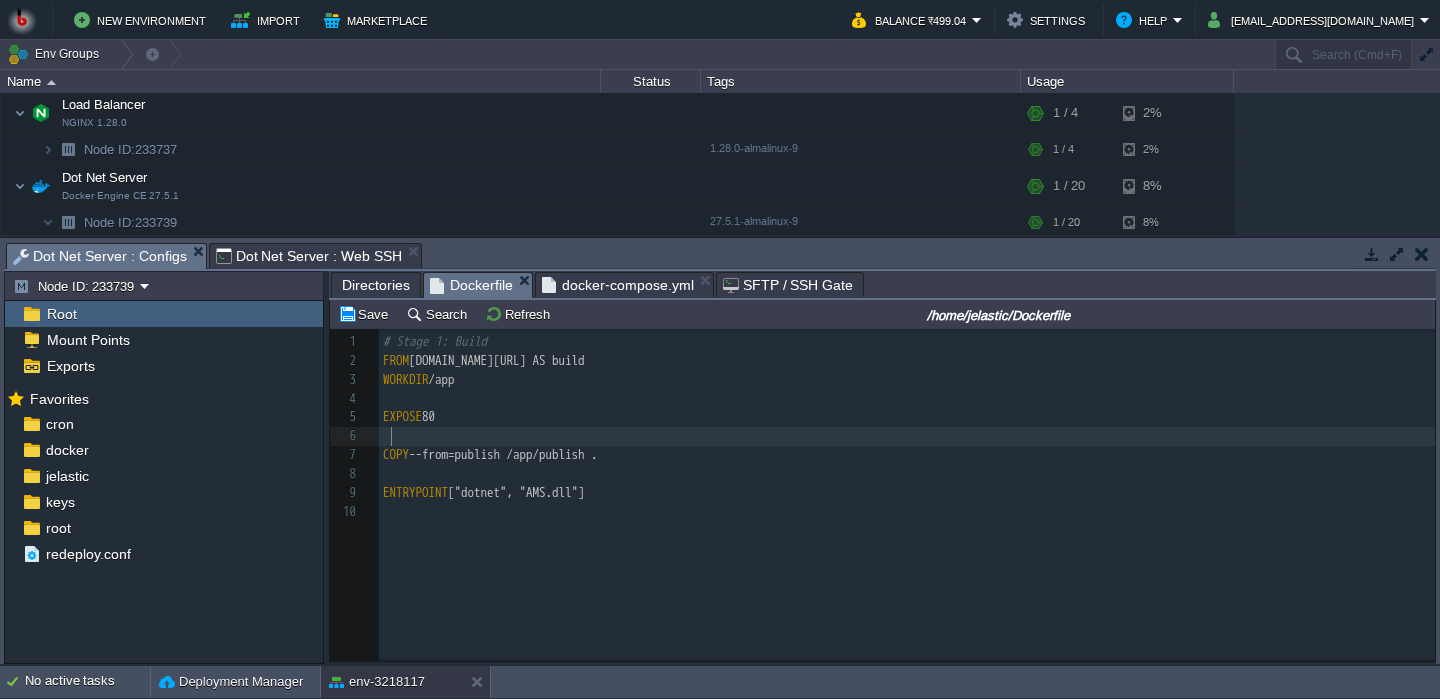 scroll, scrollTop: 0, scrollLeft: 0, axis: both 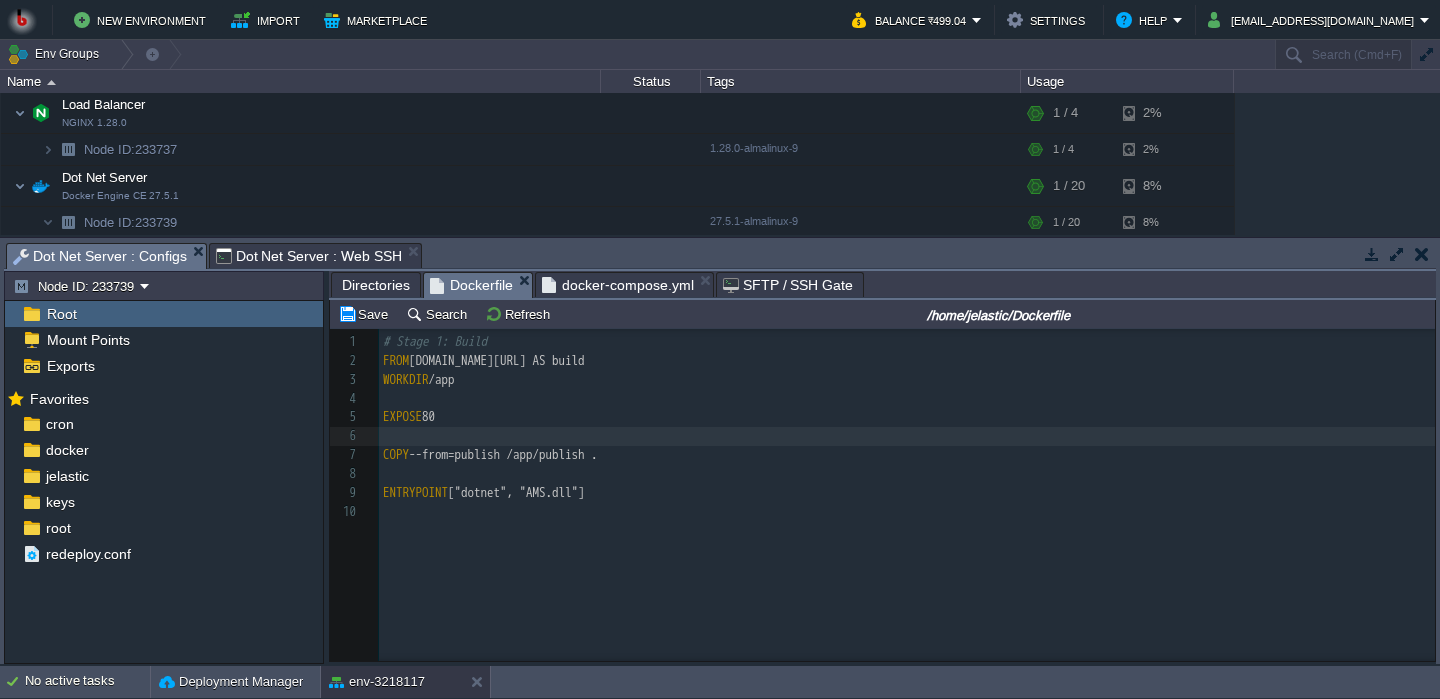 click on "--from=publish /app/publish ." at bounding box center [503, 454] 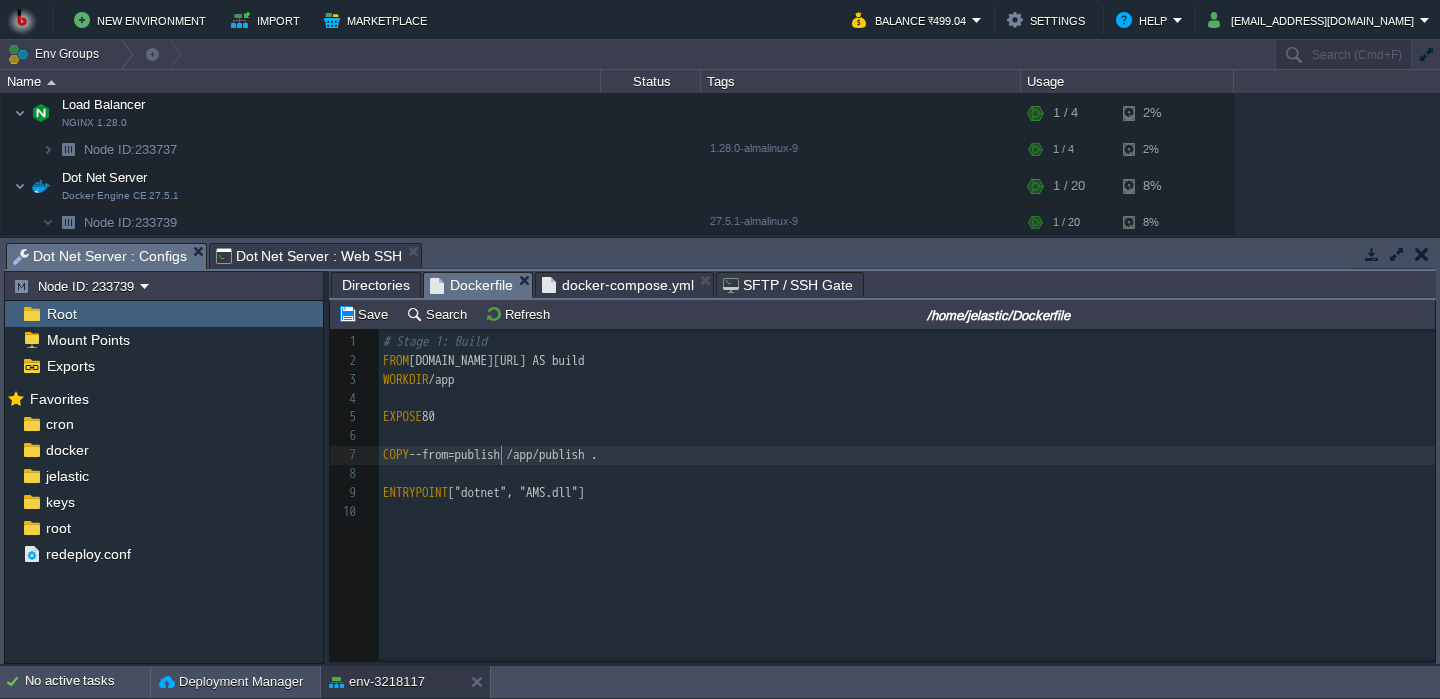 type on "publish" 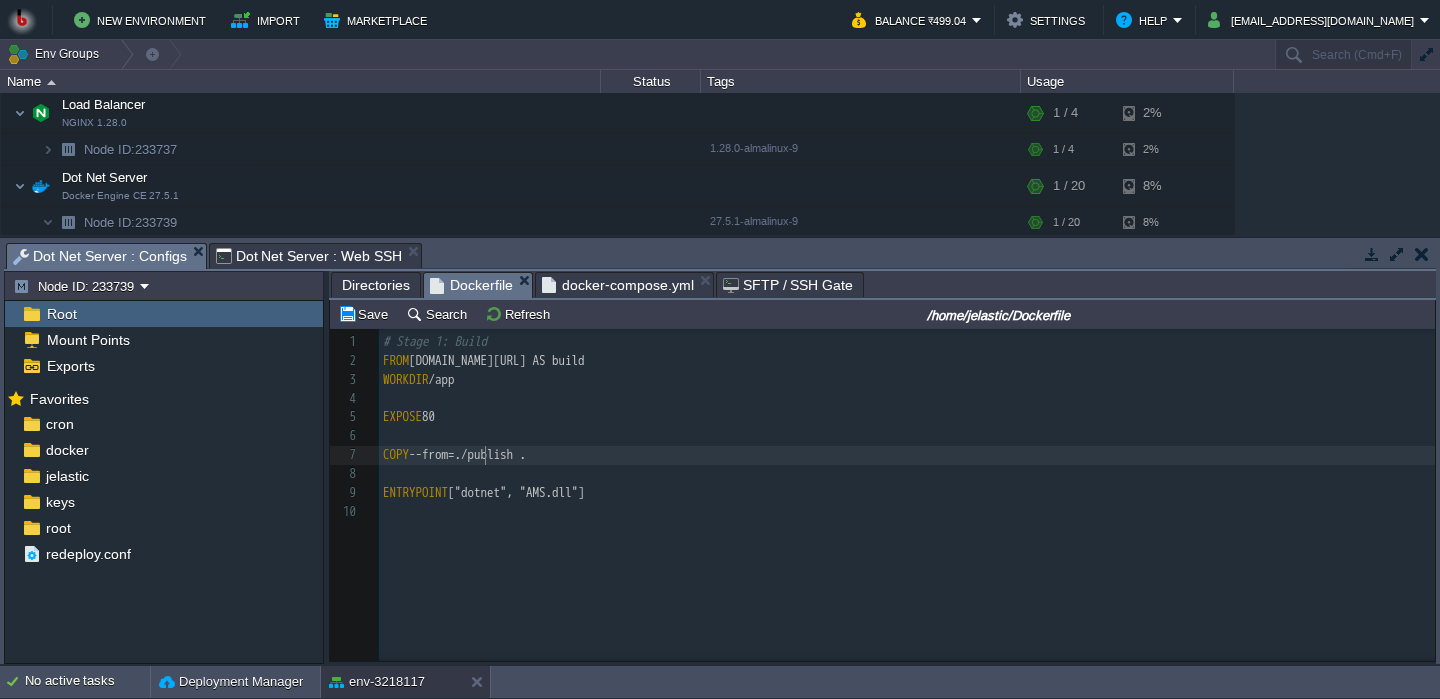 scroll, scrollTop: 0, scrollLeft: 8, axis: horizontal 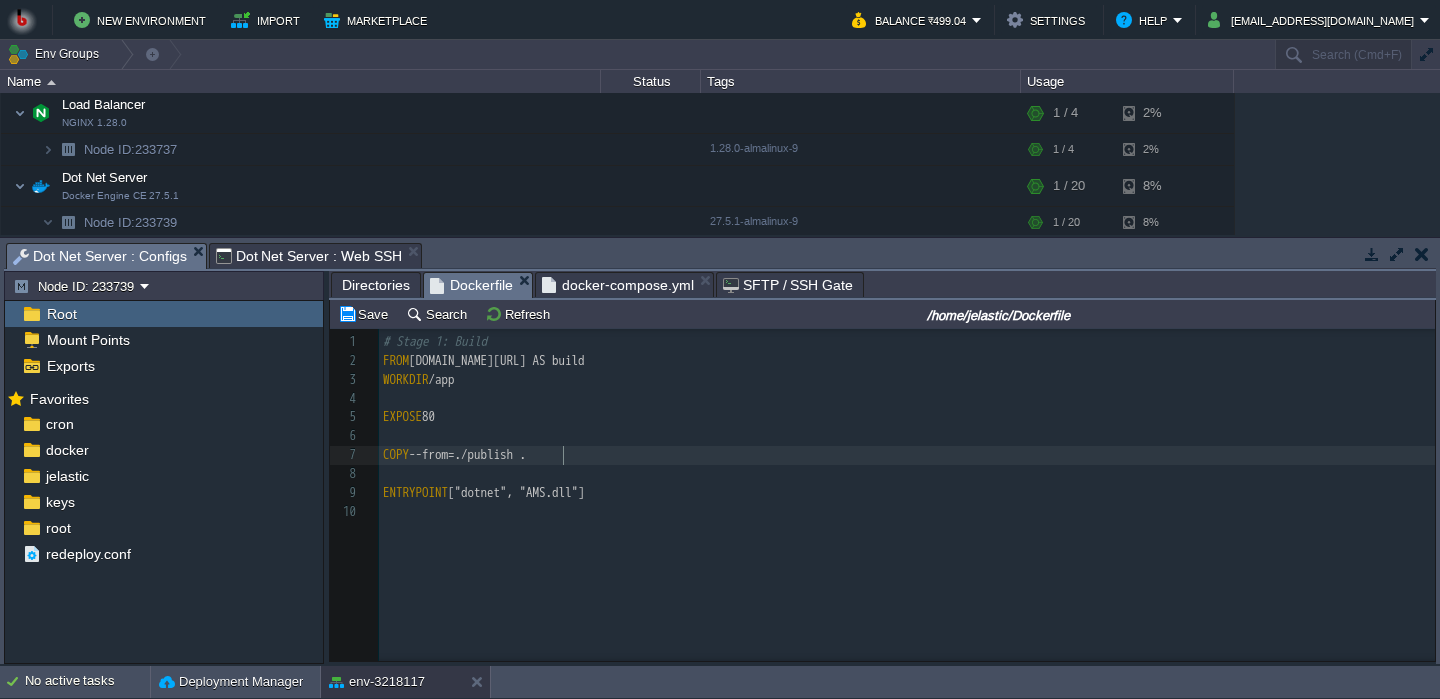 type on "COPY --from=./publish ." 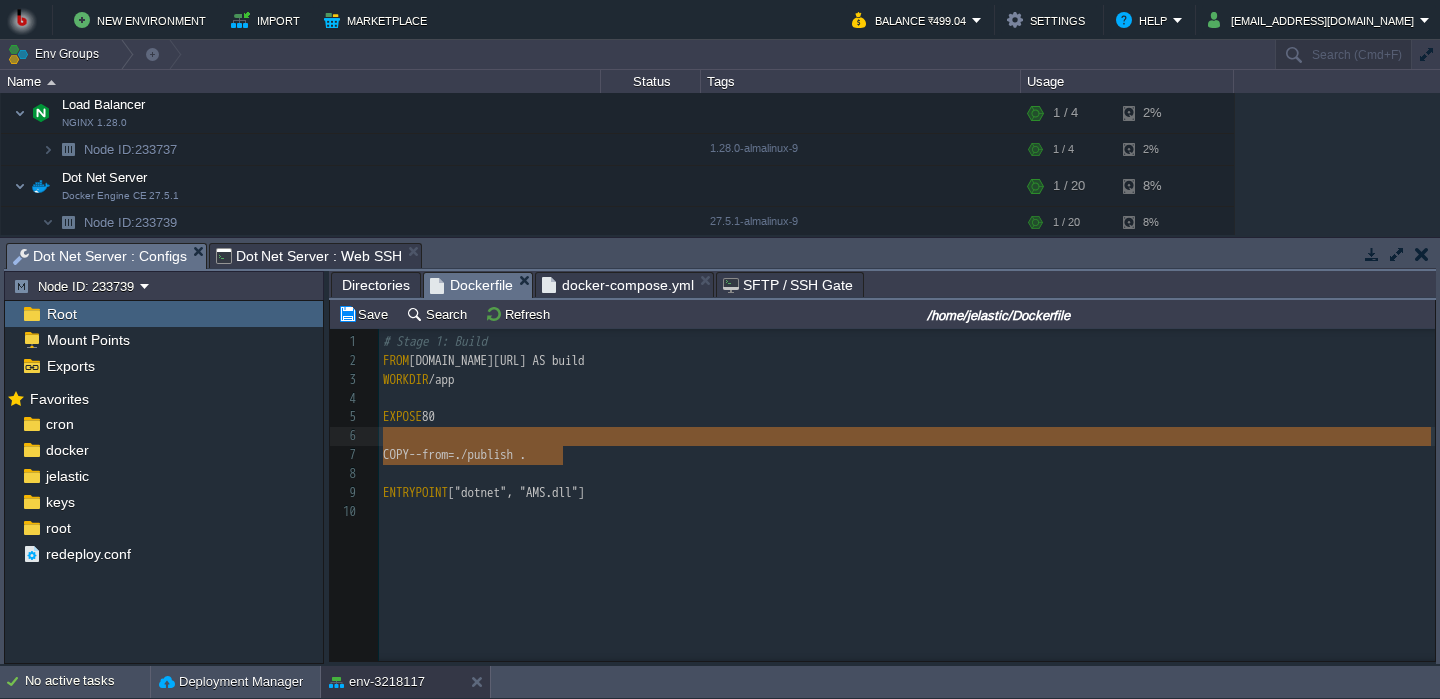 drag, startPoint x: 579, startPoint y: 464, endPoint x: 566, endPoint y: 444, distance: 23.853722 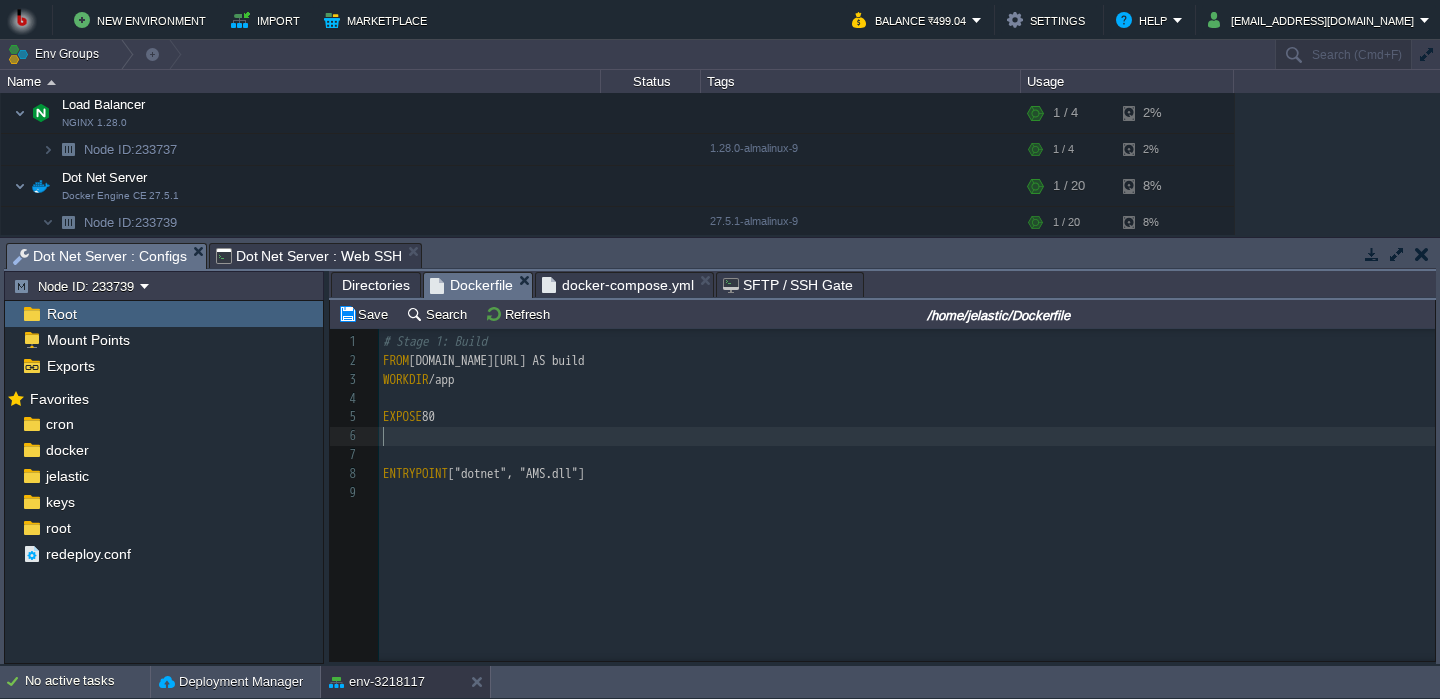 scroll, scrollTop: 0, scrollLeft: 0, axis: both 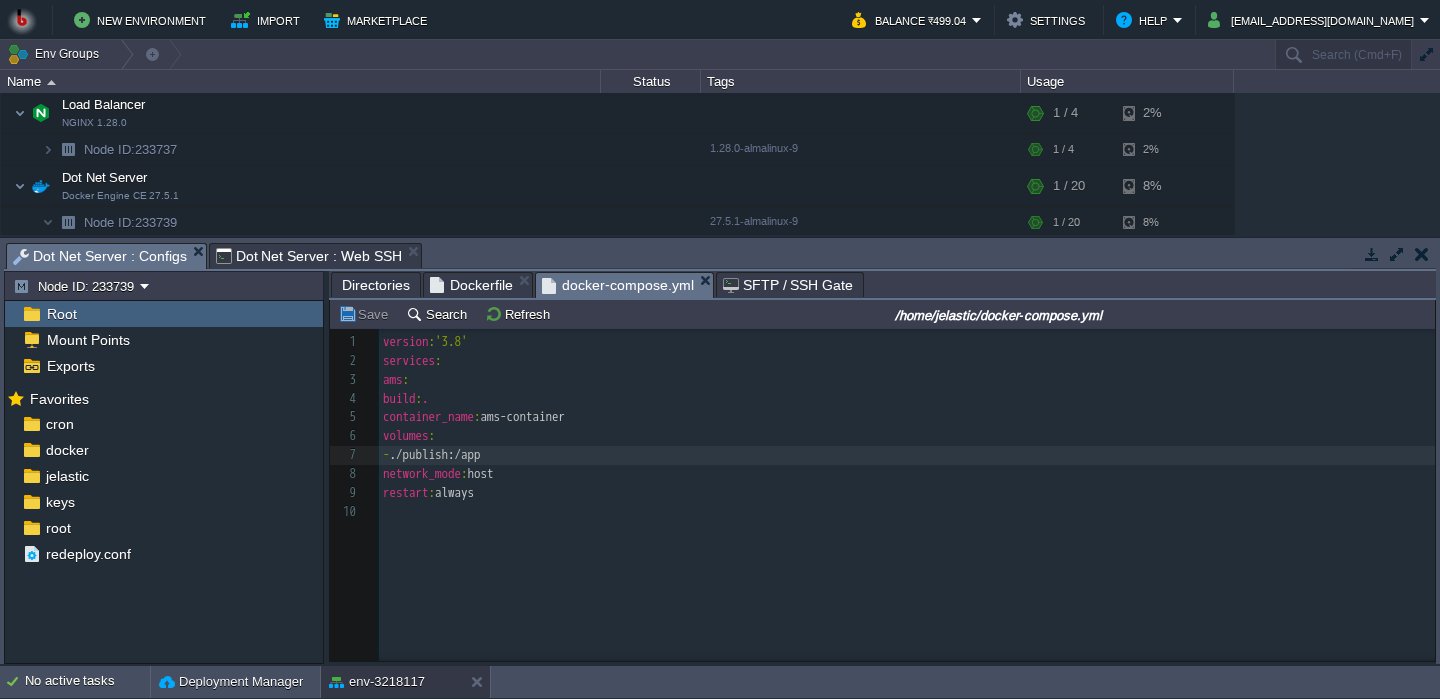 click on "docker-compose.yml" at bounding box center [618, 285] 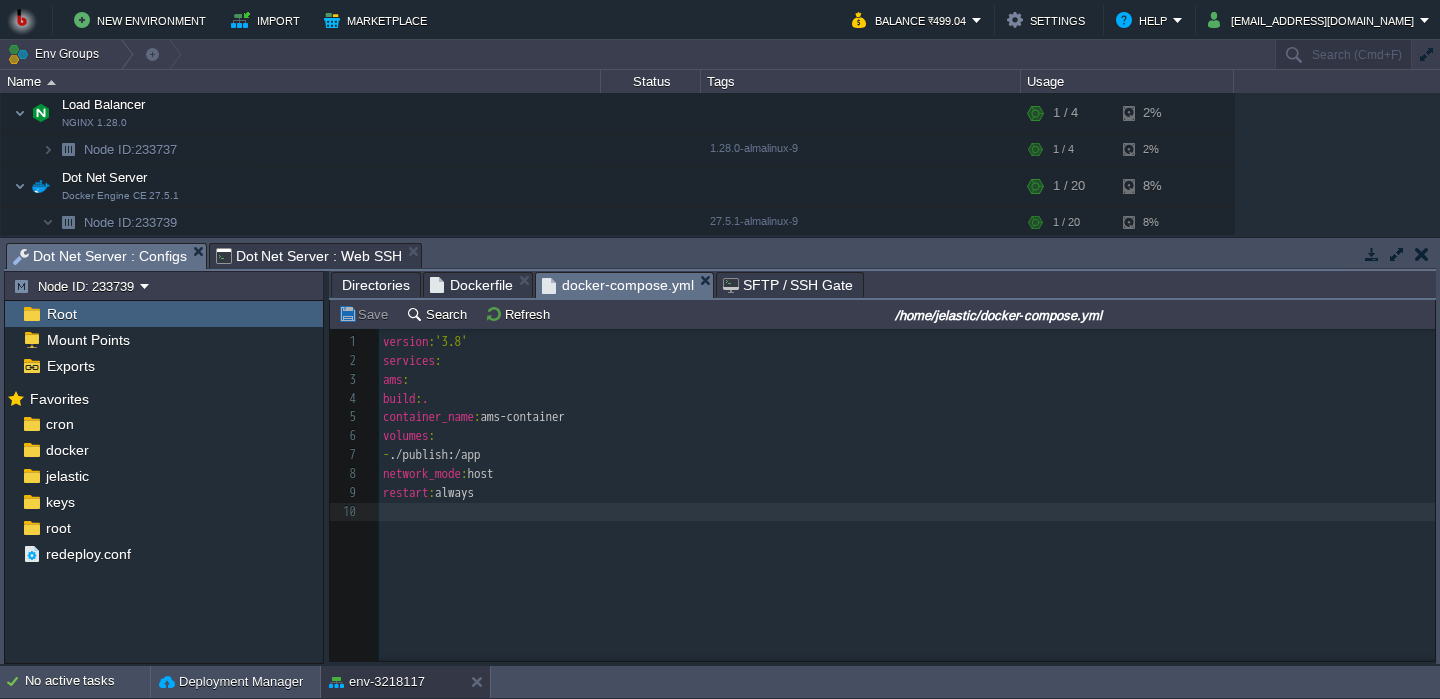 scroll, scrollTop: 10, scrollLeft: 0, axis: vertical 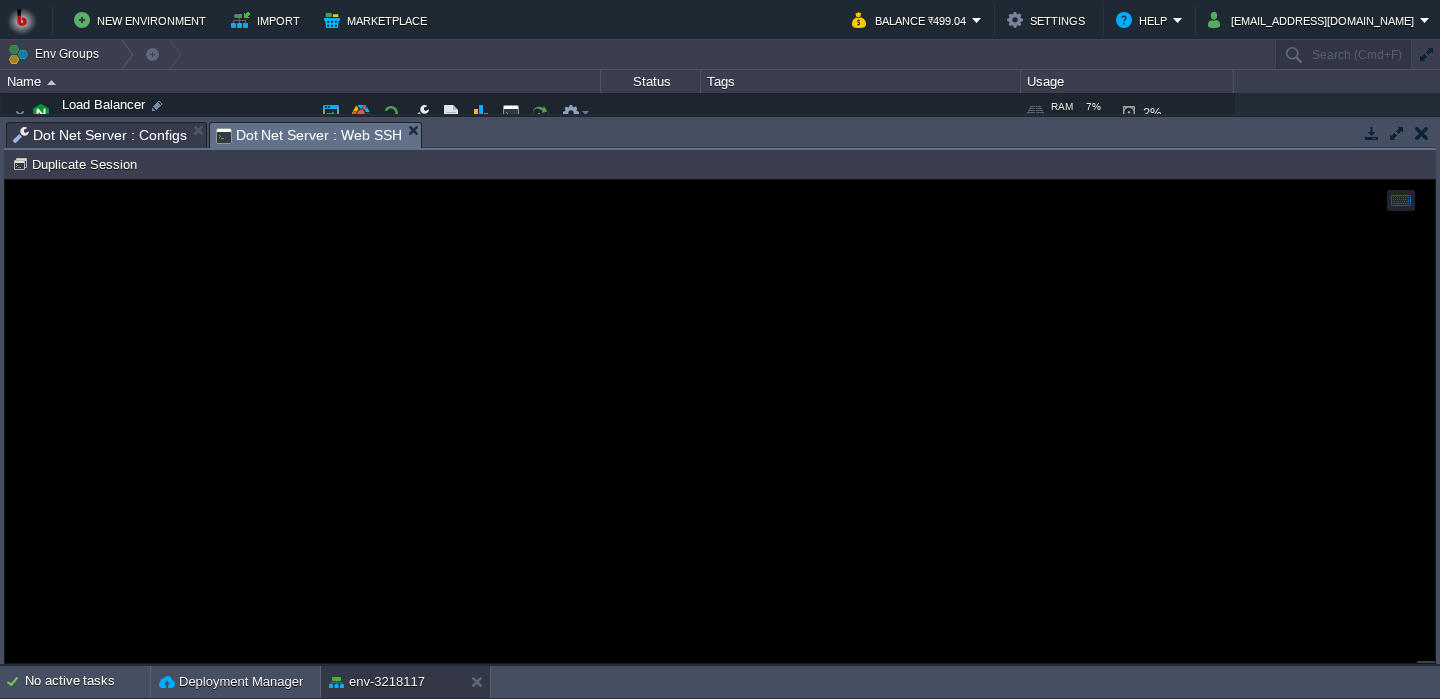 click on "Dot Net Server : Configs" at bounding box center [100, 135] 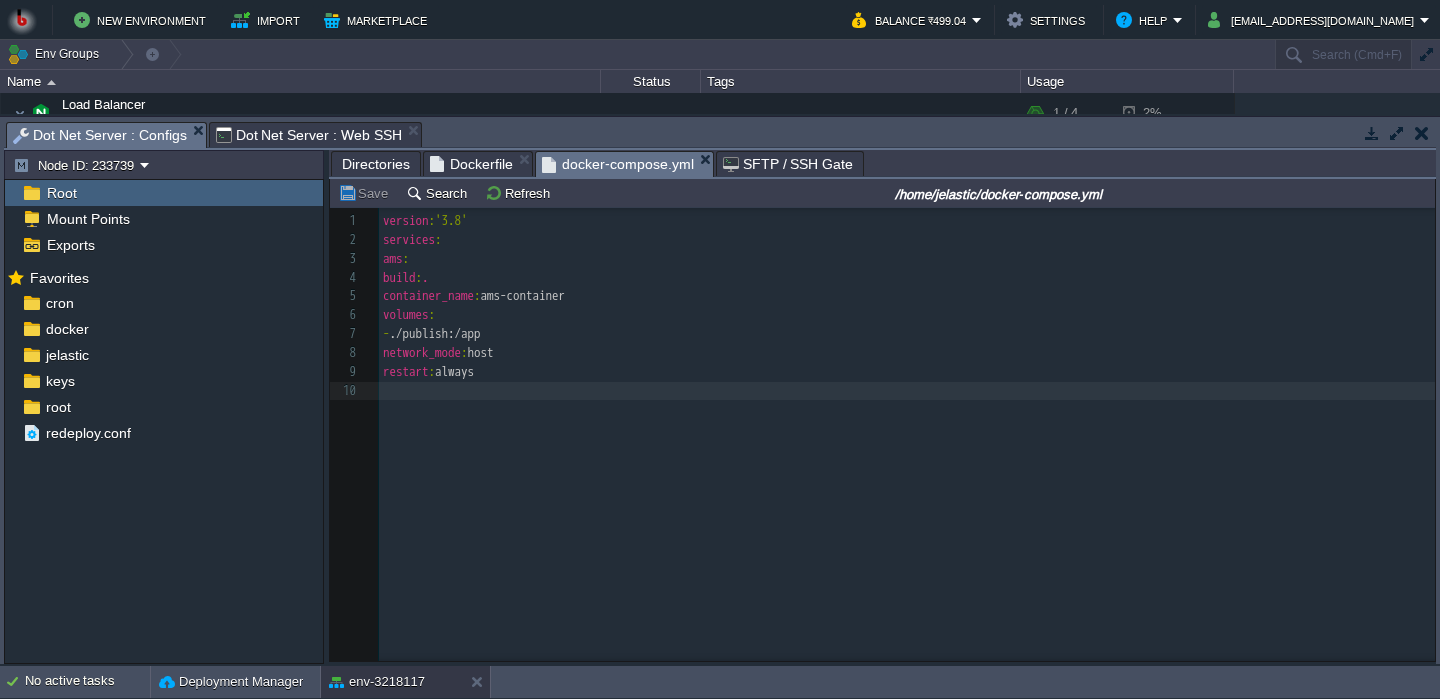 scroll, scrollTop: 8, scrollLeft: 0, axis: vertical 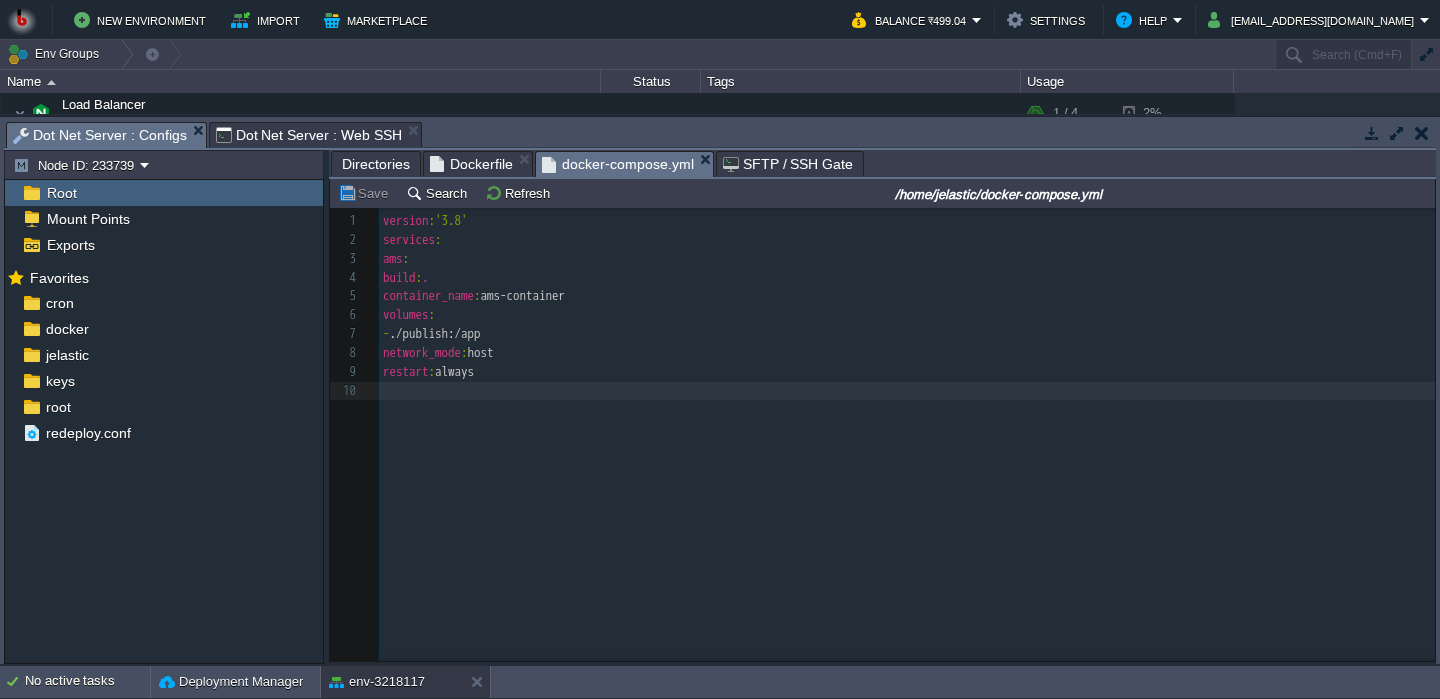 click on "Directories" at bounding box center (376, 164) 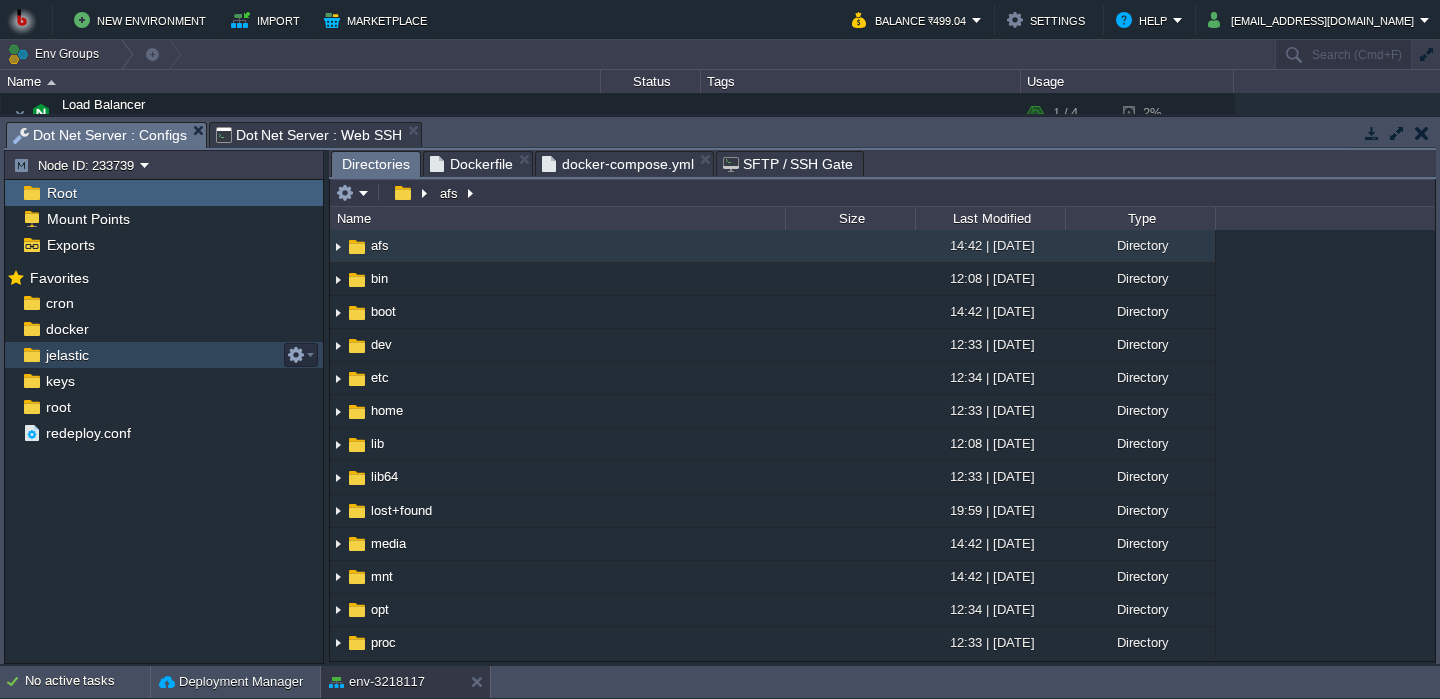click on "jelastic" at bounding box center (164, 355) 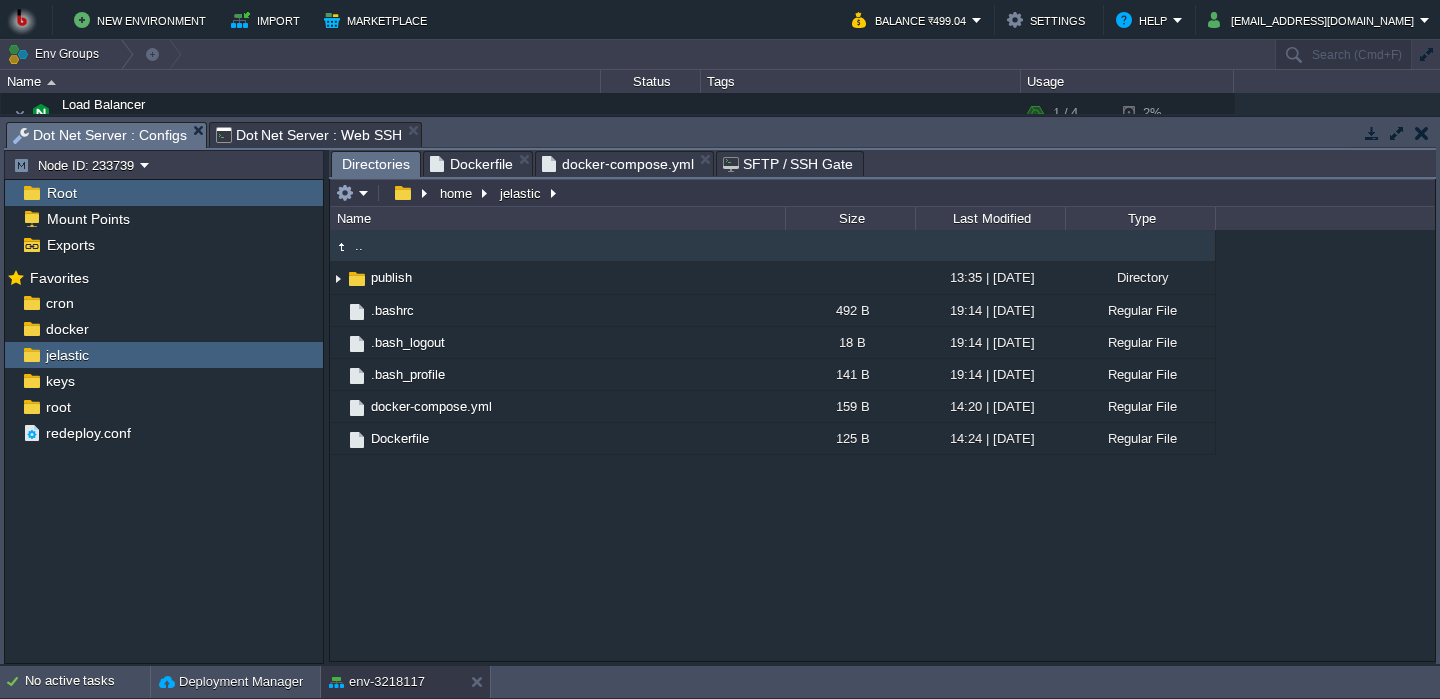 type on "/home/jelastic" 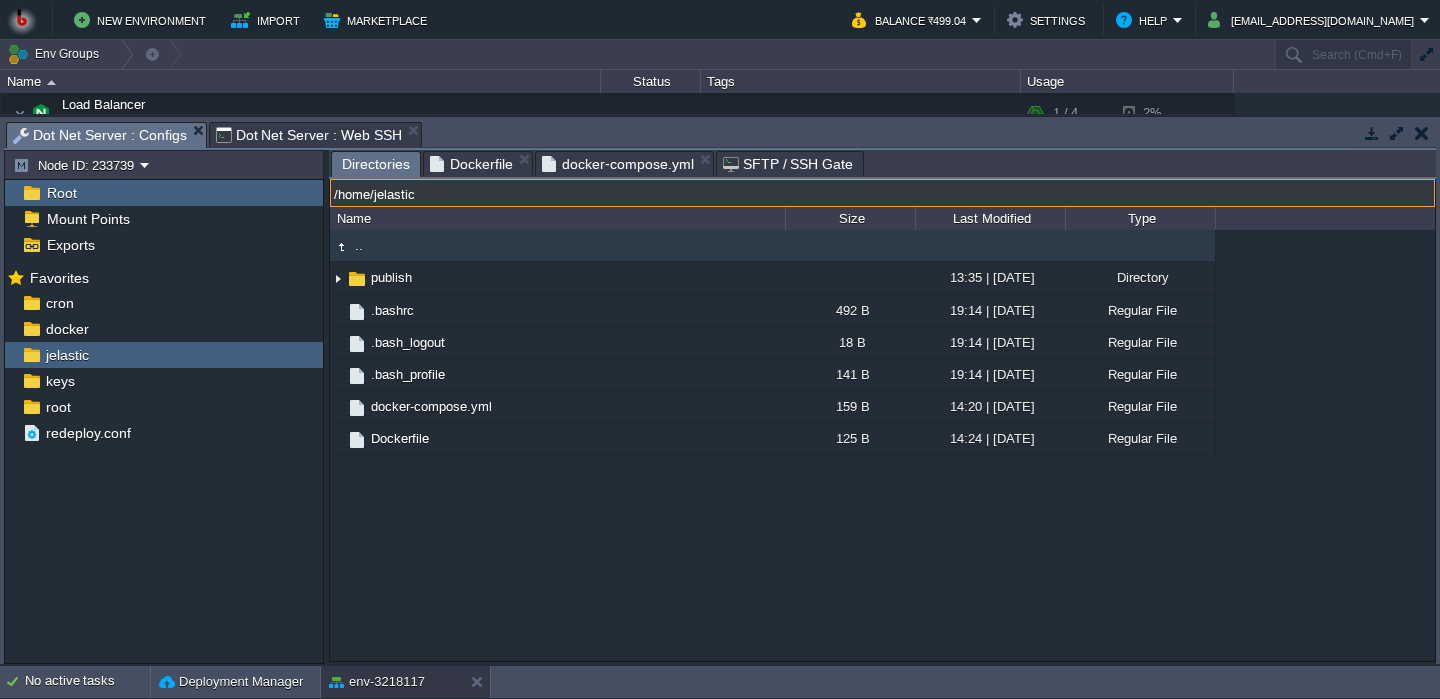 click on "/home/jelastic" at bounding box center [882, 193] 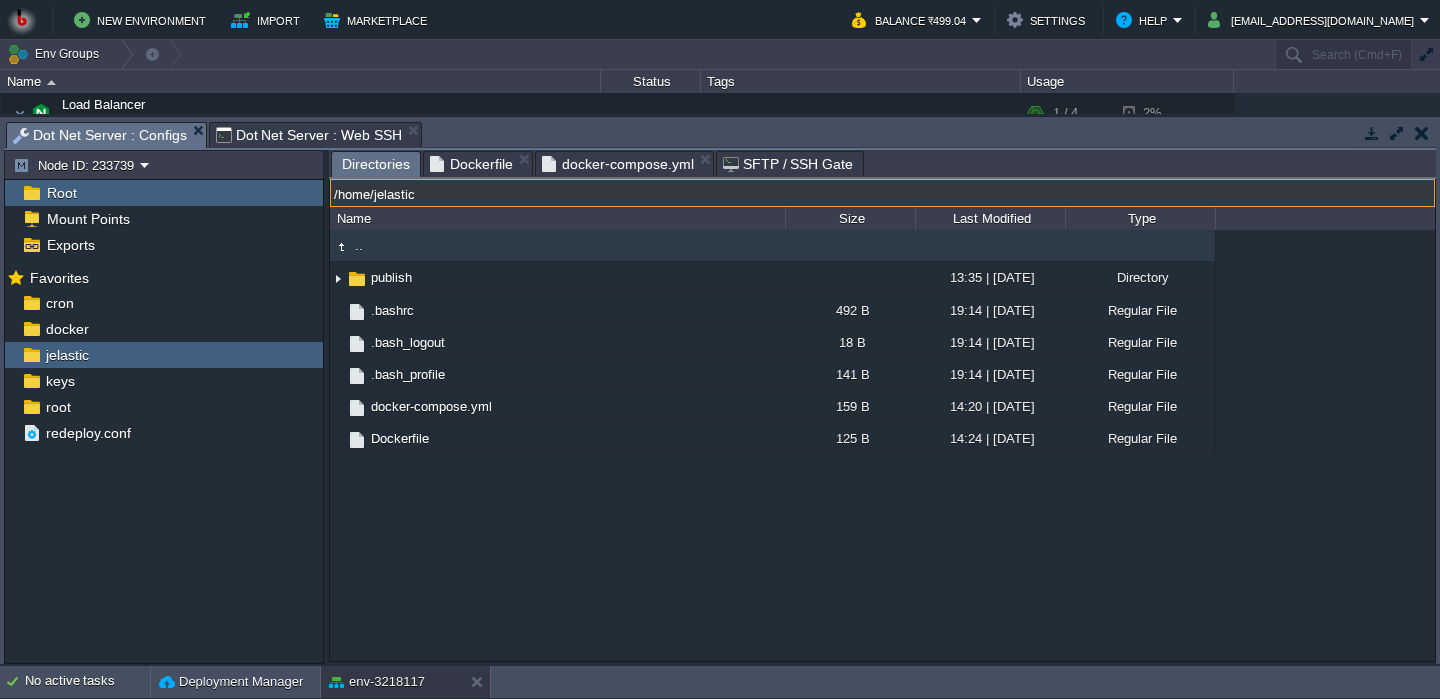 type 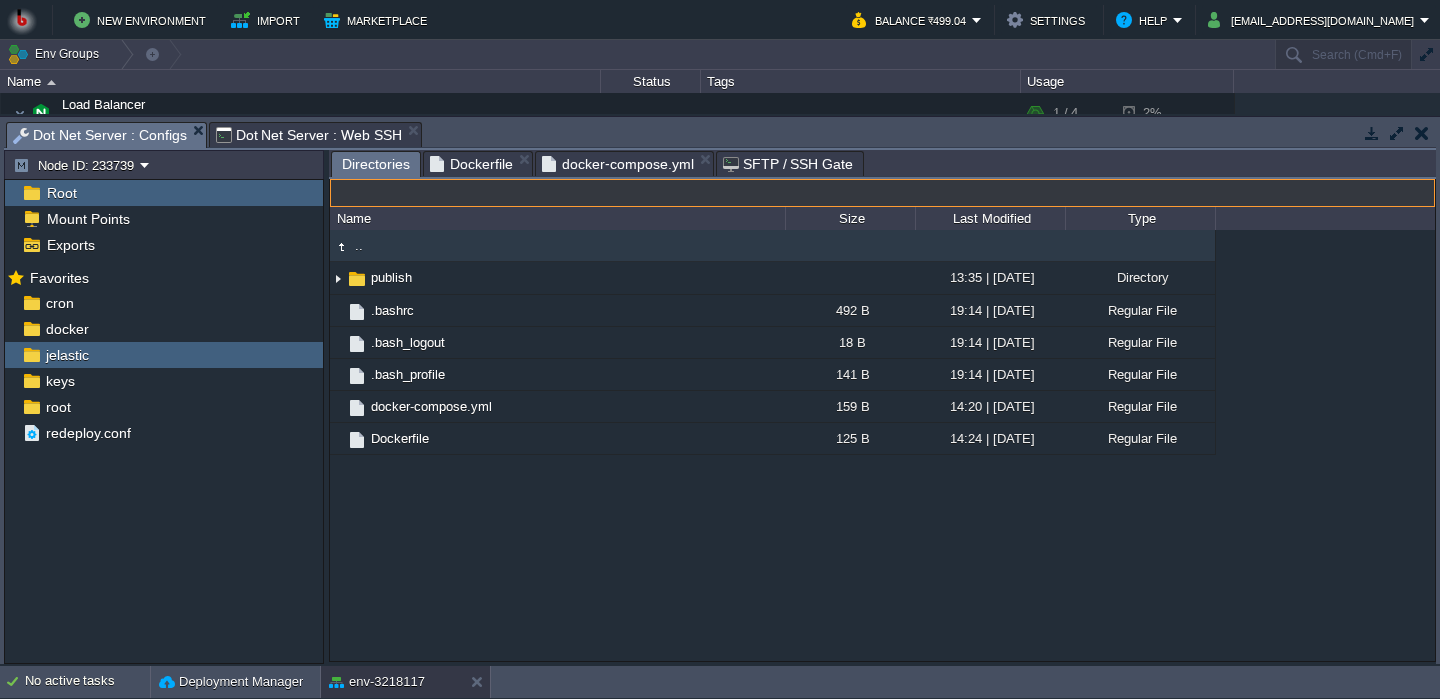 click on "Load Balancer NGINX 1.28.0" at bounding box center [301, 113] 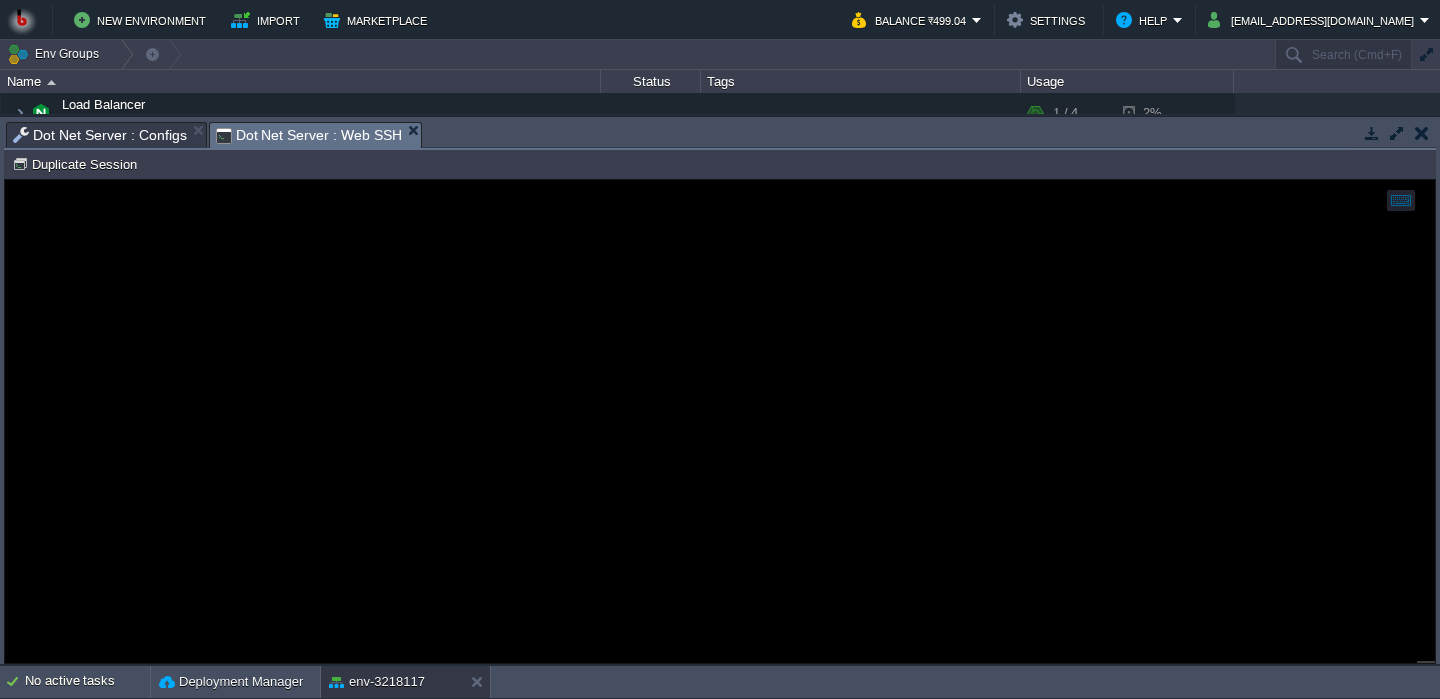 click on "Dot Net Server : Web SSH" at bounding box center [309, 135] 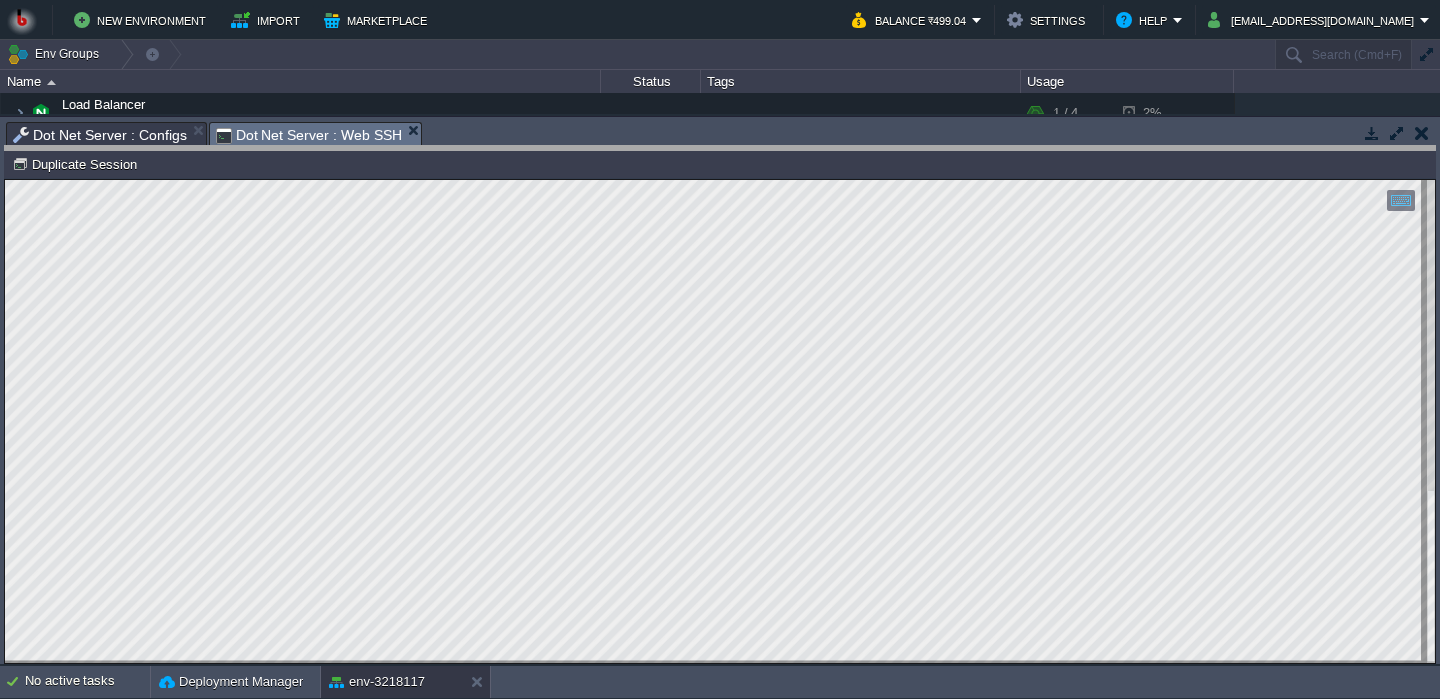 drag, startPoint x: 572, startPoint y: 140, endPoint x: 570, endPoint y: 220, distance: 80.024994 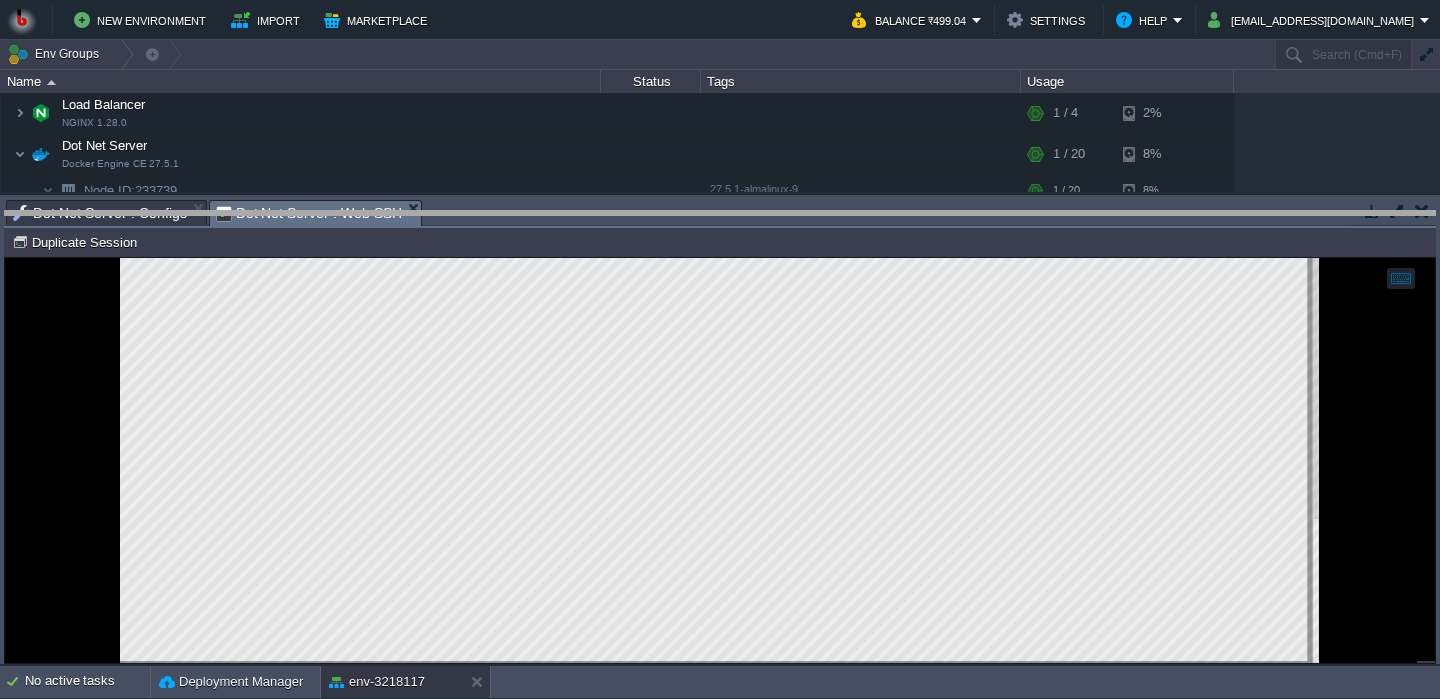 drag, startPoint x: 570, startPoint y: 220, endPoint x: 566, endPoint y: 312, distance: 92.086914 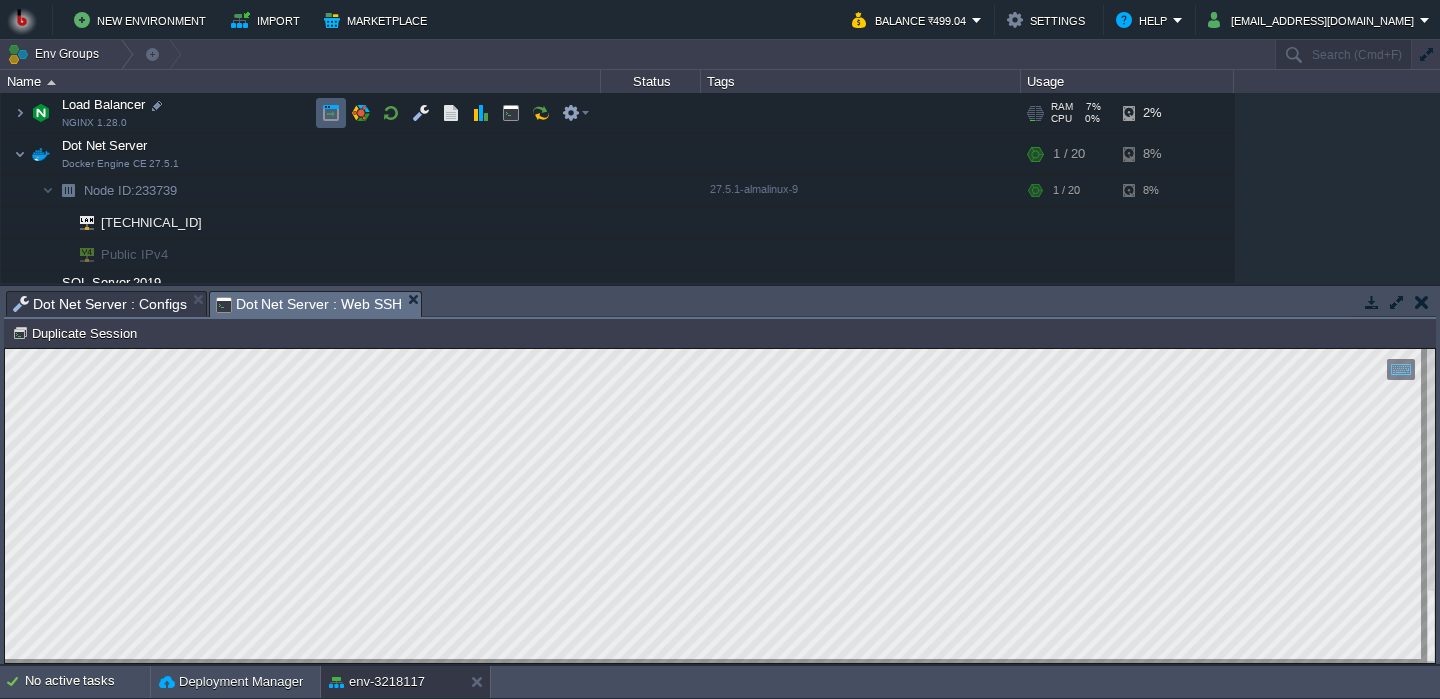 click at bounding box center (331, 113) 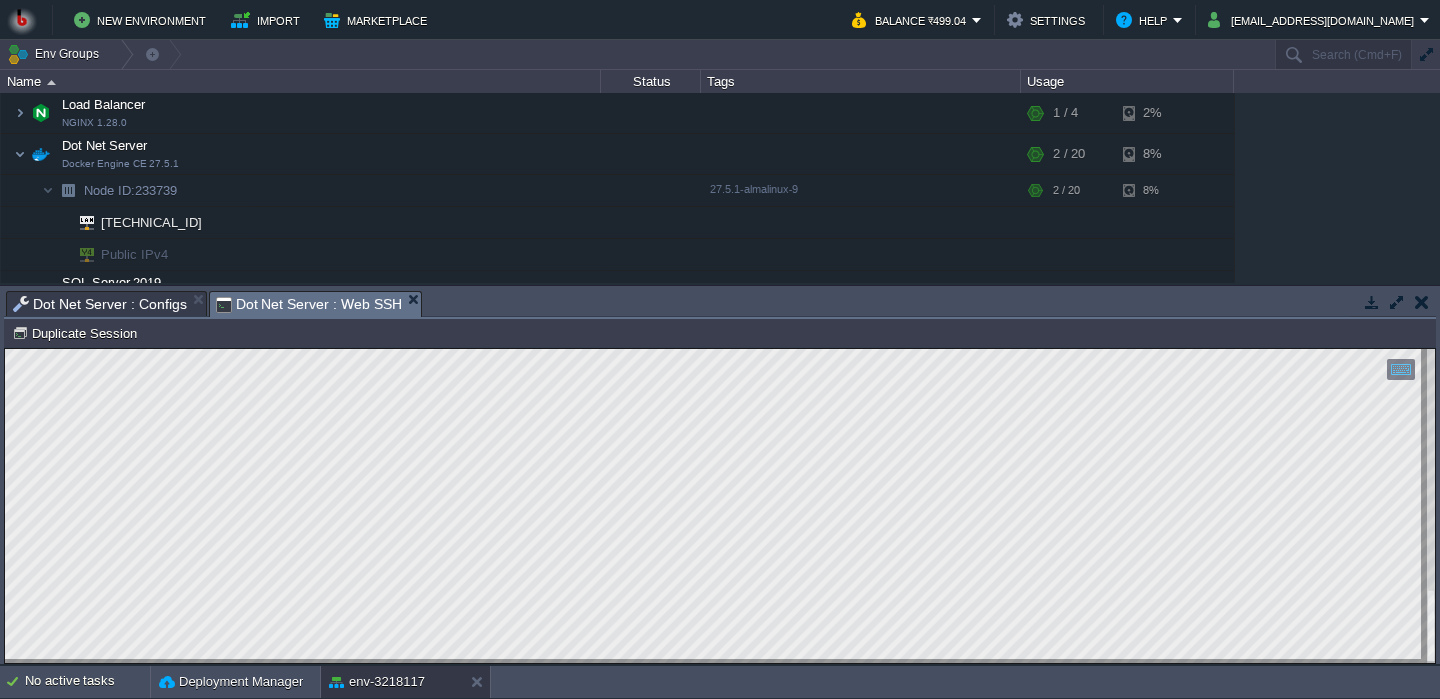 click on "New Environment Import Marketplace Bonus ₹0.00 Upgrade Account Balance ₹499.04 Settings Help [EMAIL_ADDRESS][DOMAIN_NAME]         Env Groups                     Search (Cmd+F)         Let's get started! Create New Environment   Deploy Solution  from Marketplace   Collaborate on  Shared Environment Name Status Tags Usage env-3218117 [DOMAIN_NAME] Running                                 + Add to Env Group                                                                                                                                                            RAM                 19%                                         CPU                 5%                             10 / 44                    6%       Load Balancer NGINX 1.28.0                                                                                                                                                            RAM                 7%                                         CPU                 0%" at bounding box center (720, 349) 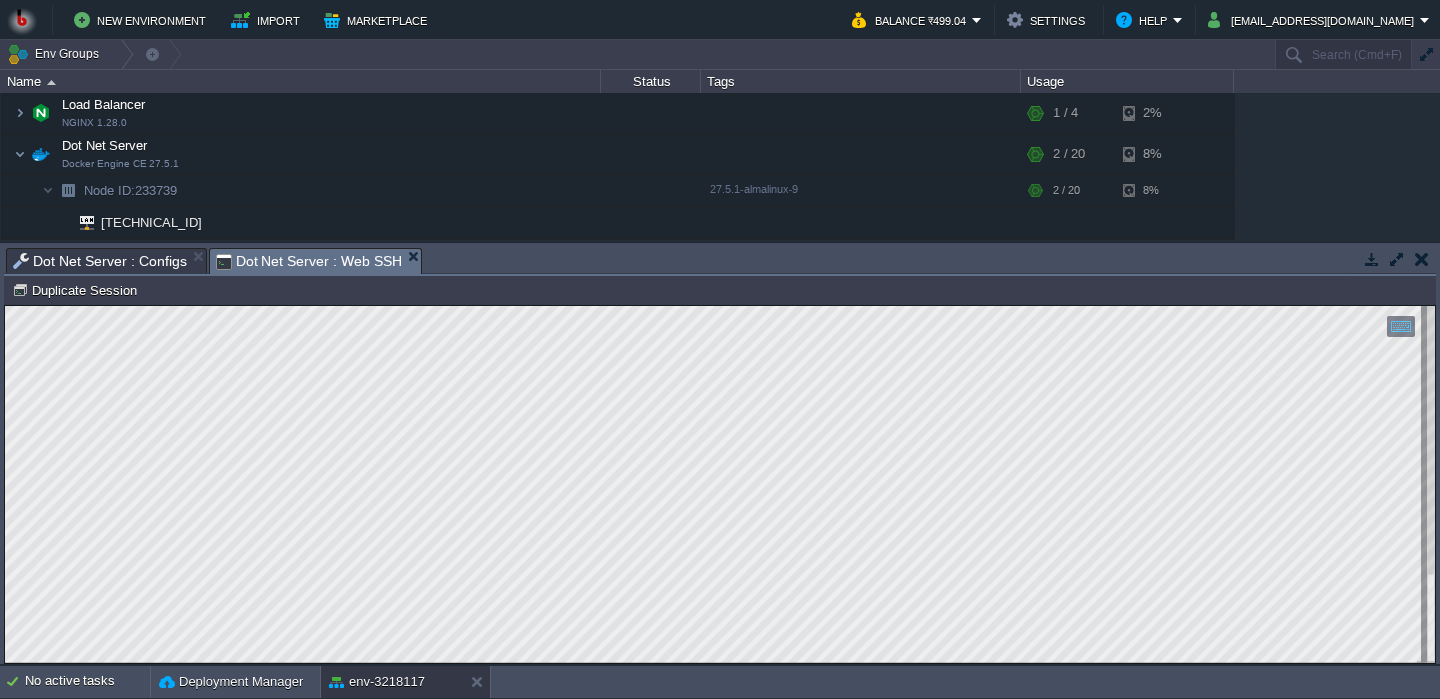 type on "2ae0276c579e" 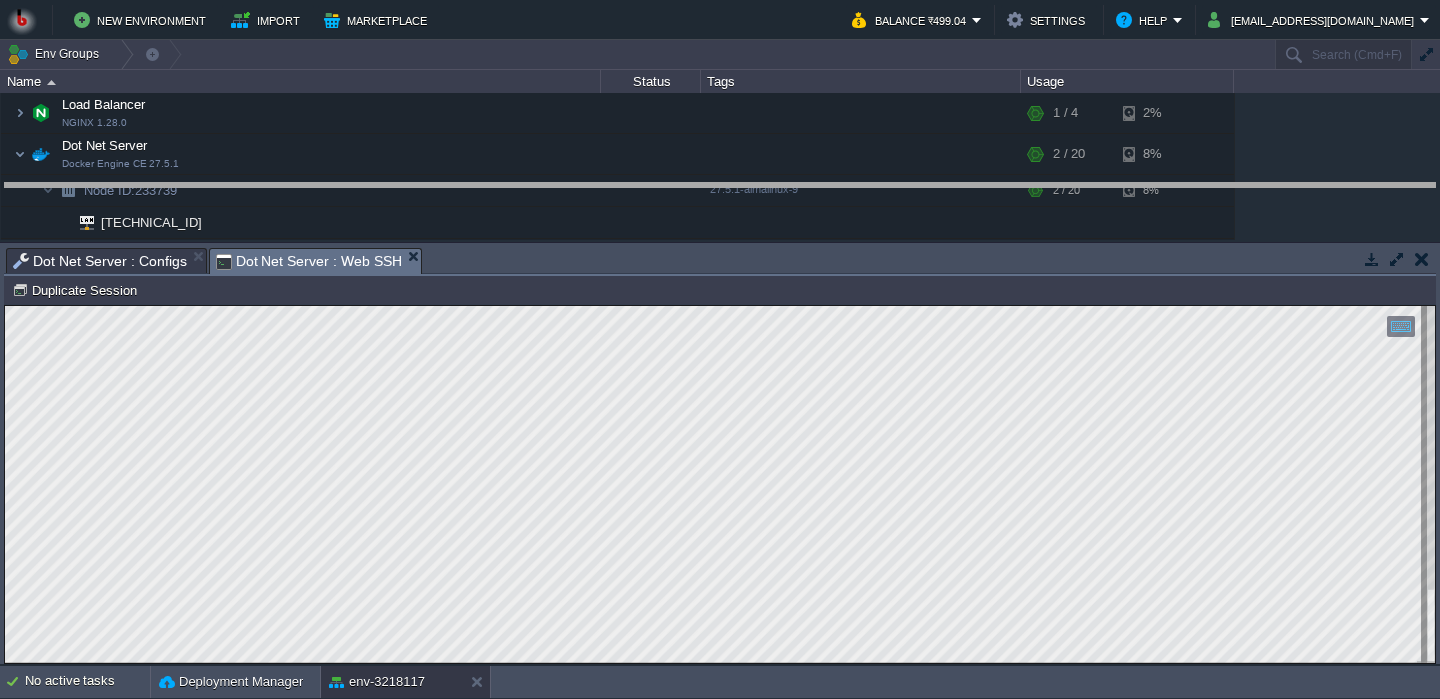 drag, startPoint x: 785, startPoint y: 260, endPoint x: 777, endPoint y: 192, distance: 68.46897 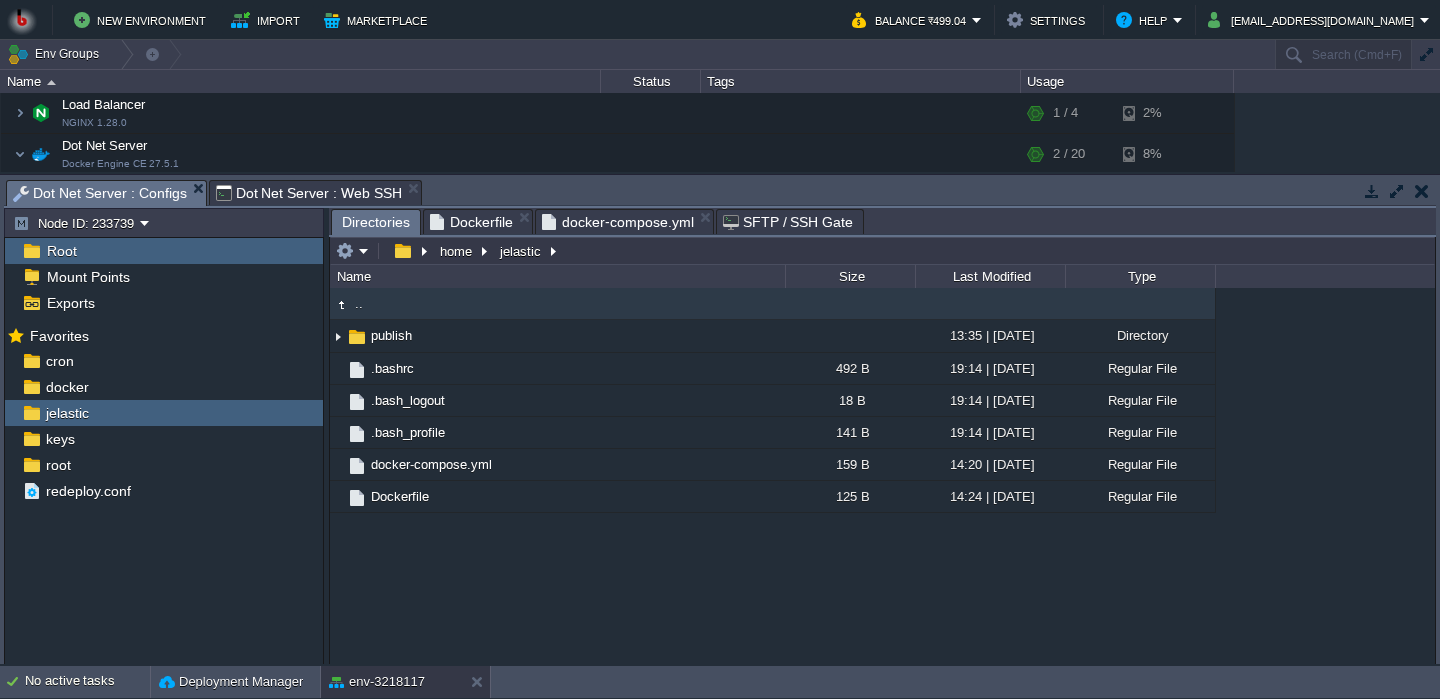 click on "Dot Net Server : Configs" at bounding box center [100, 193] 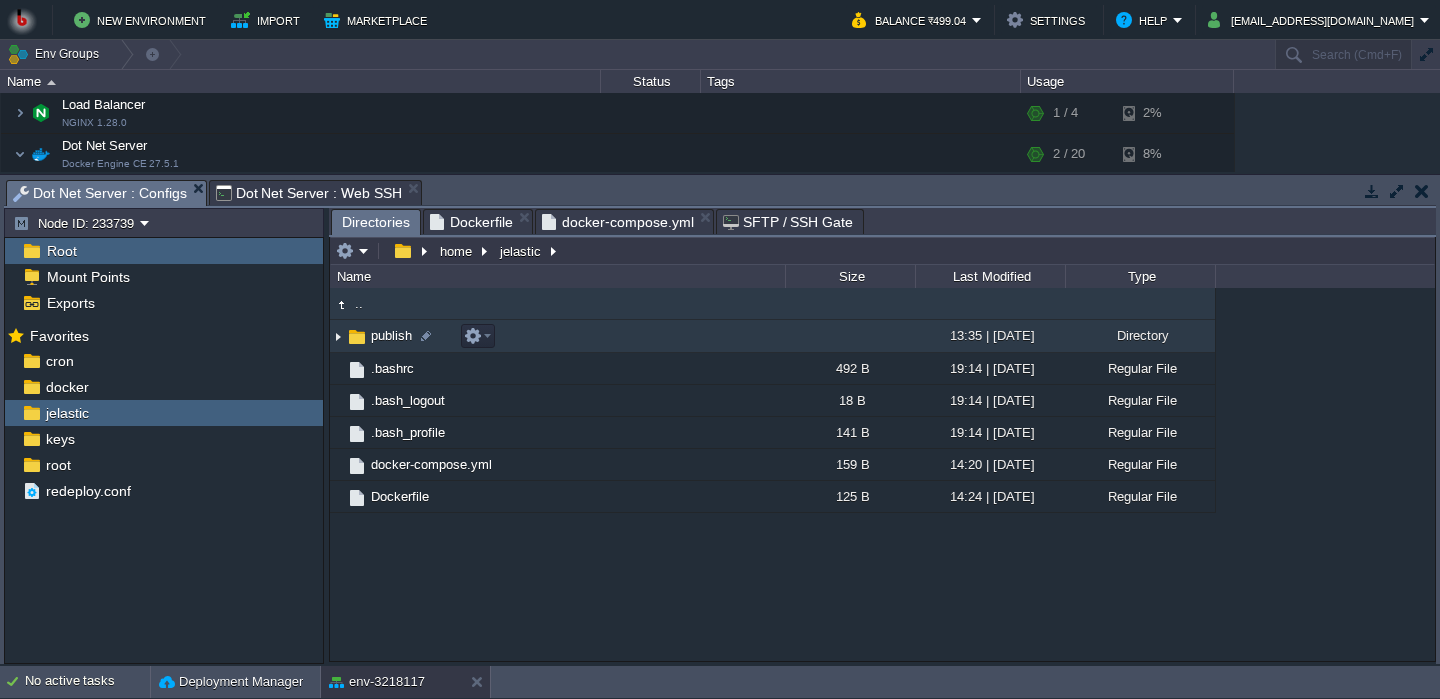 click on "publish" at bounding box center [557, 336] 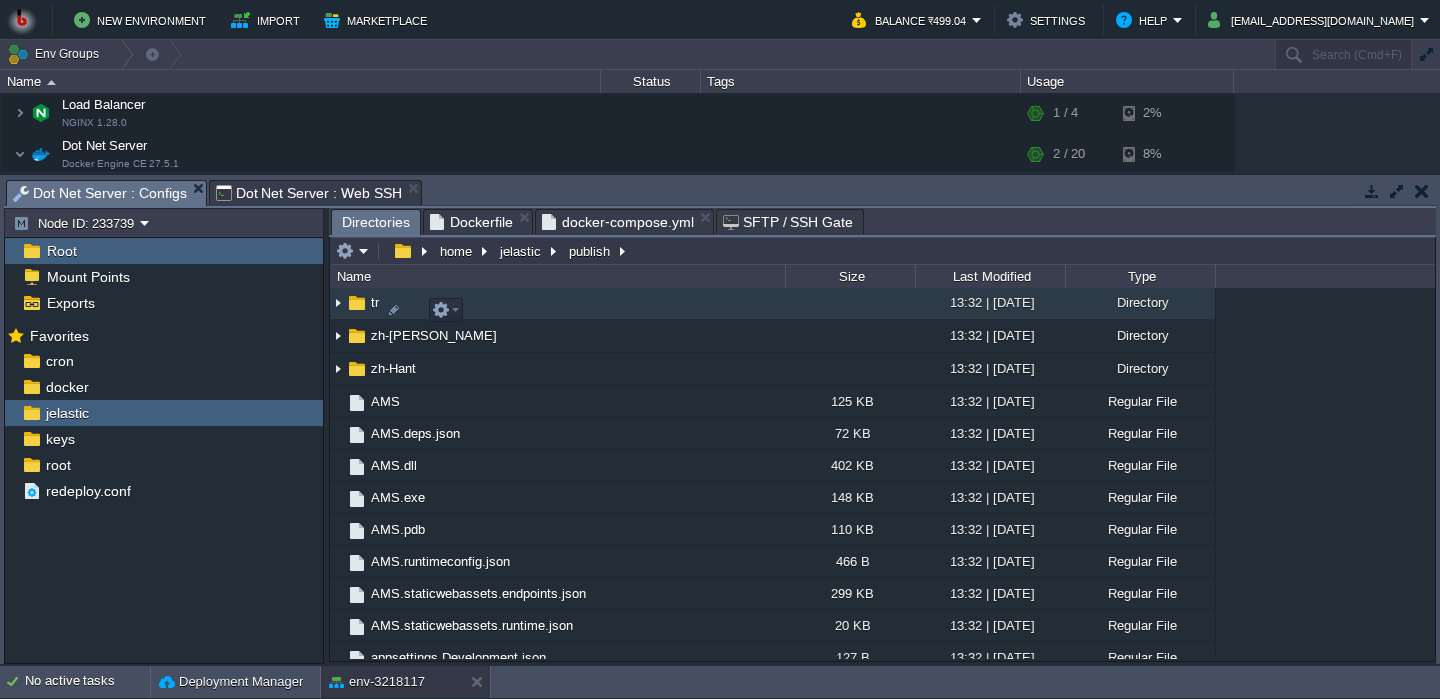 scroll, scrollTop: 0, scrollLeft: 0, axis: both 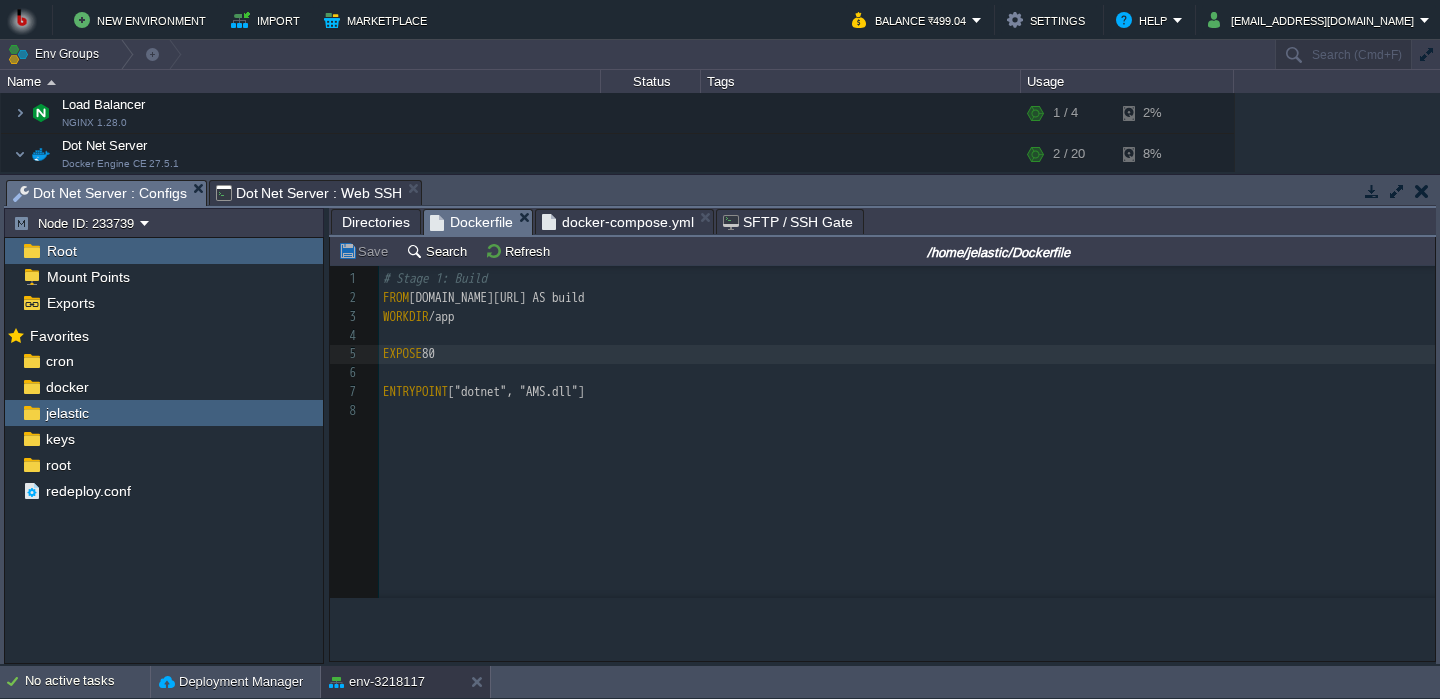click on "Dockerfile" at bounding box center [471, 222] 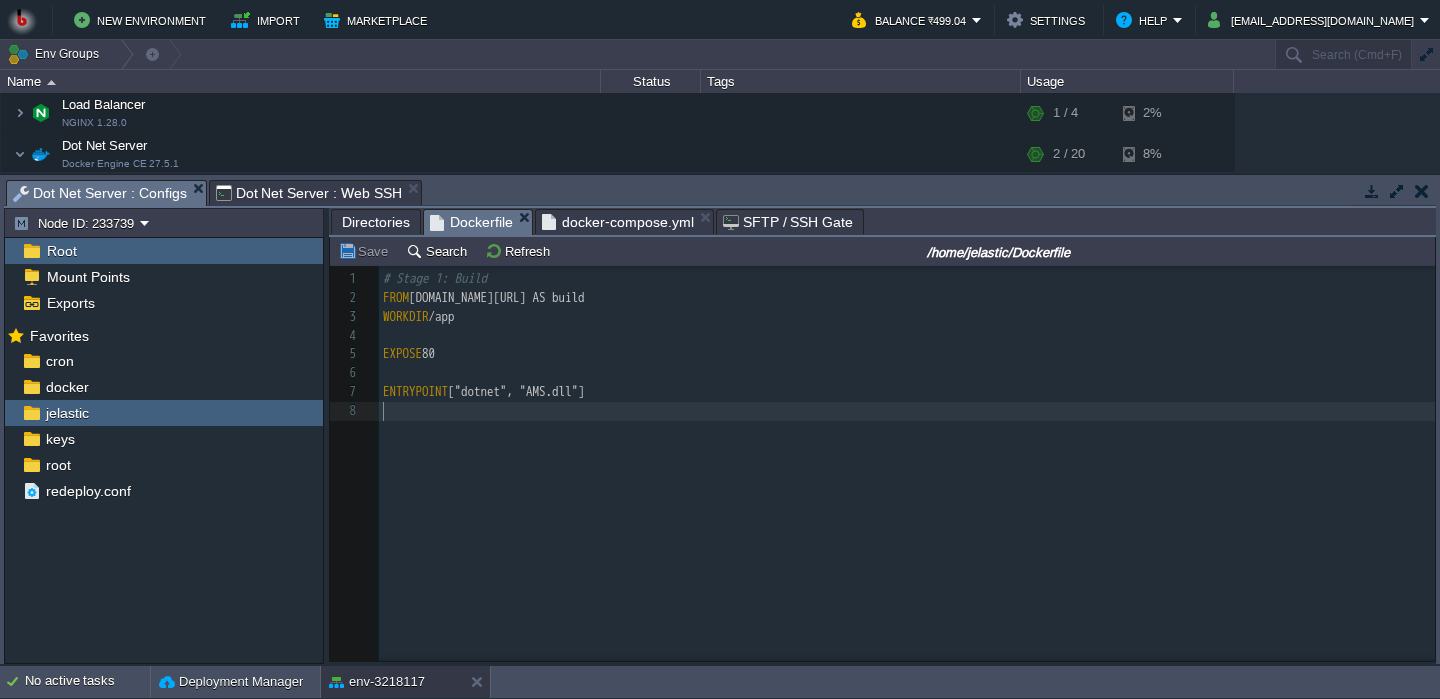 click on "​" at bounding box center [907, 411] 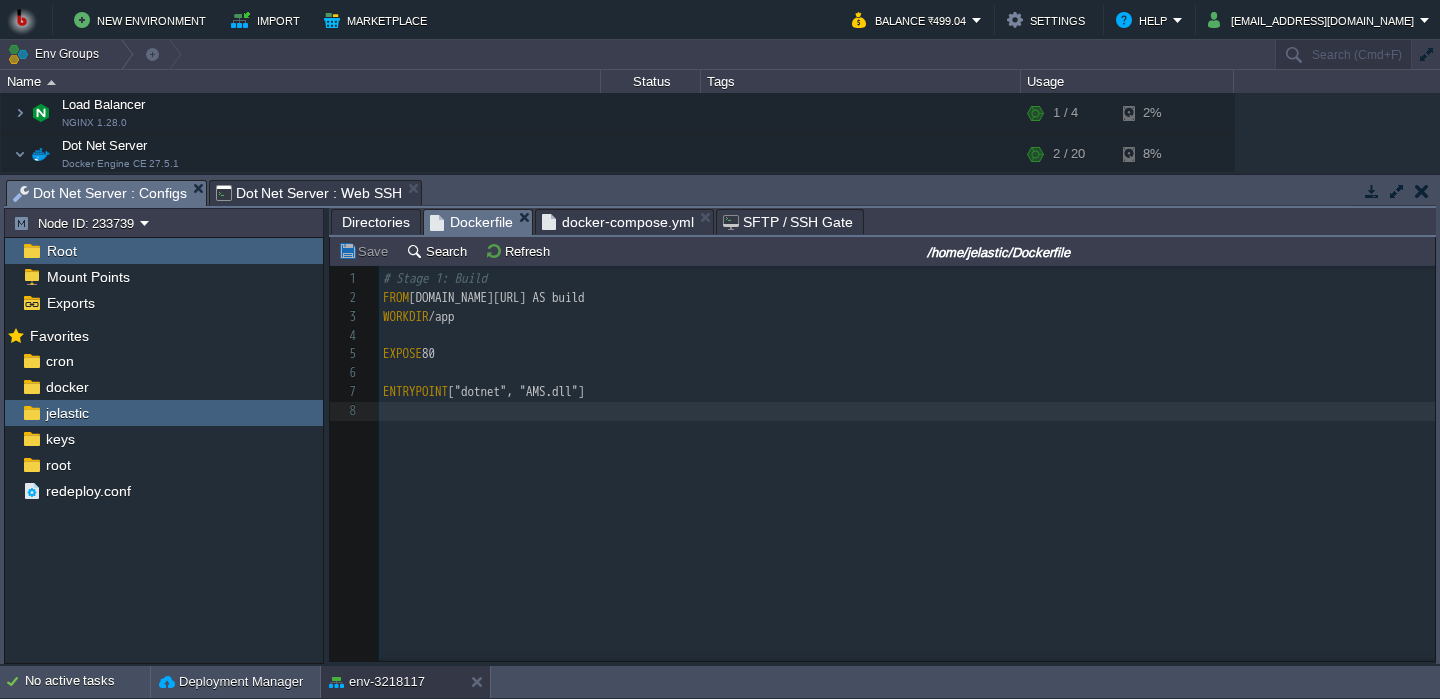 click on "docker-compose.yml" at bounding box center (618, 222) 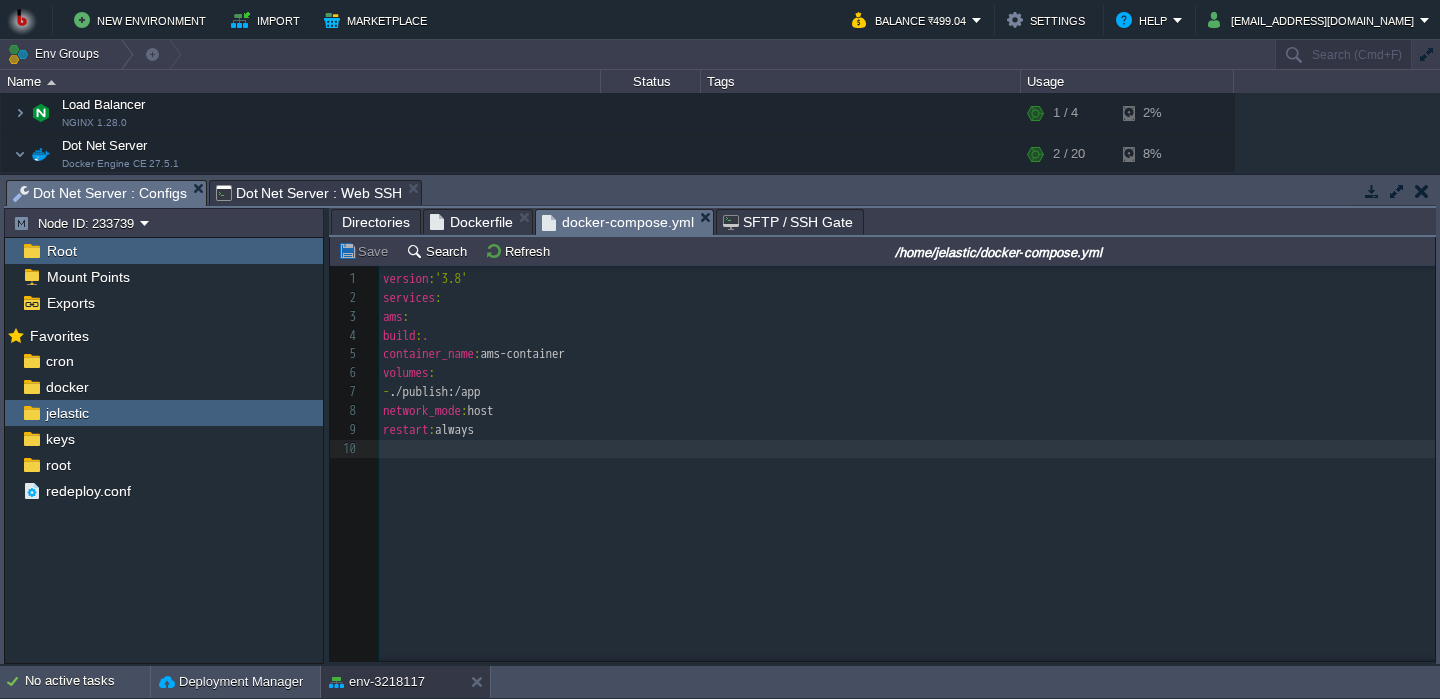 click on "Directories" at bounding box center [376, 222] 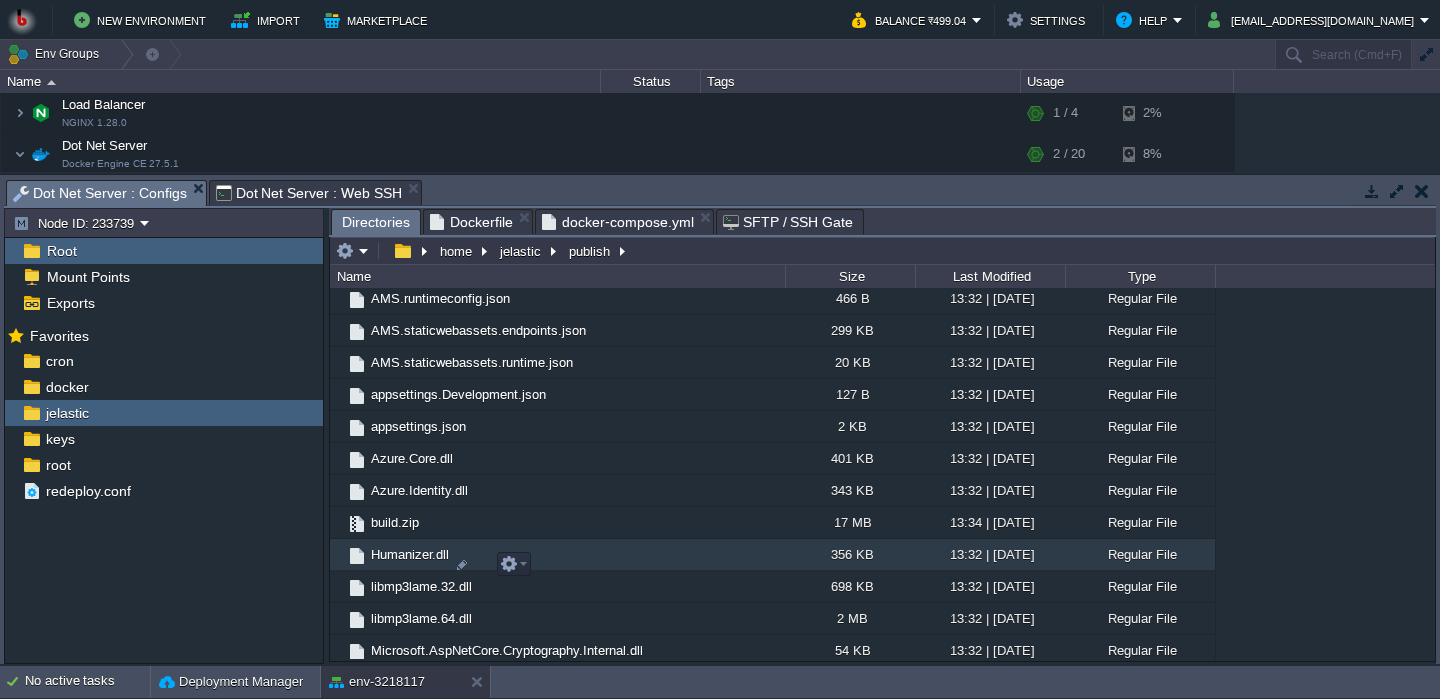 scroll, scrollTop: 702, scrollLeft: 0, axis: vertical 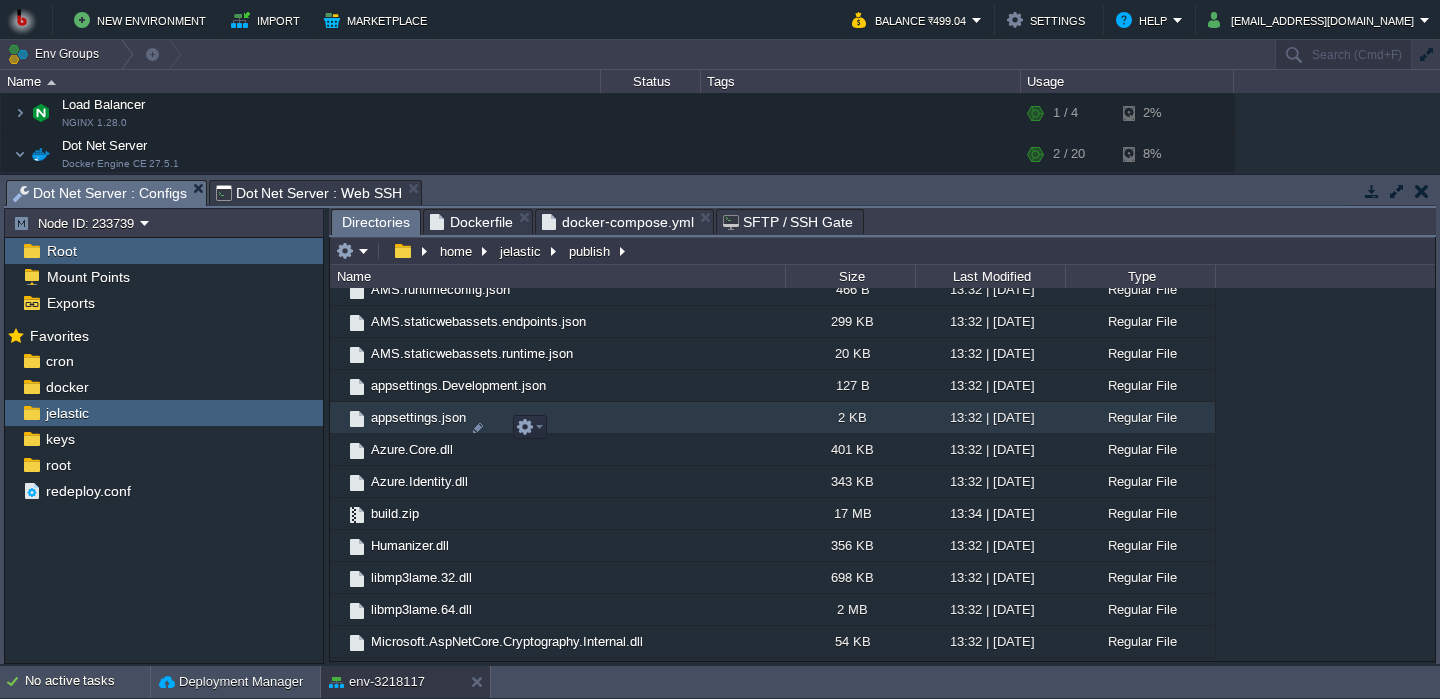 click on "appsettings.json" at bounding box center (557, 418) 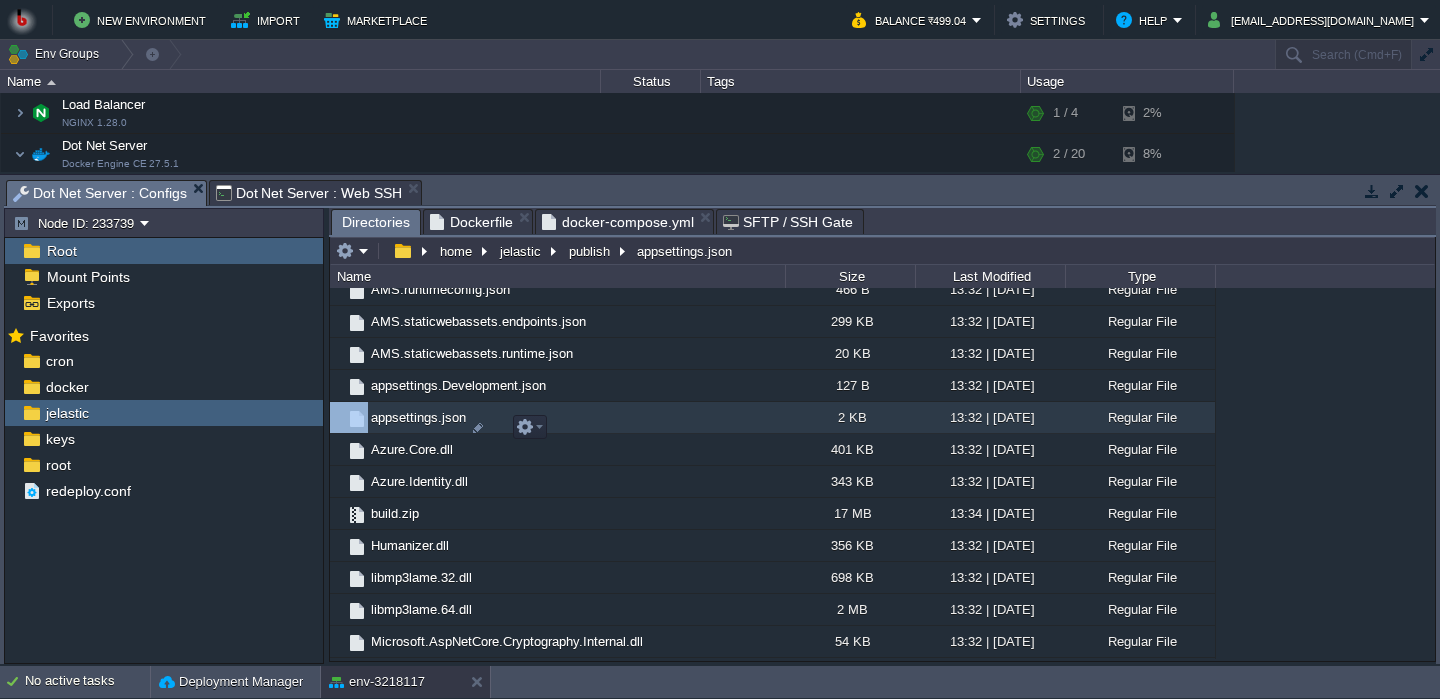 click on "appsettings.json" at bounding box center (557, 418) 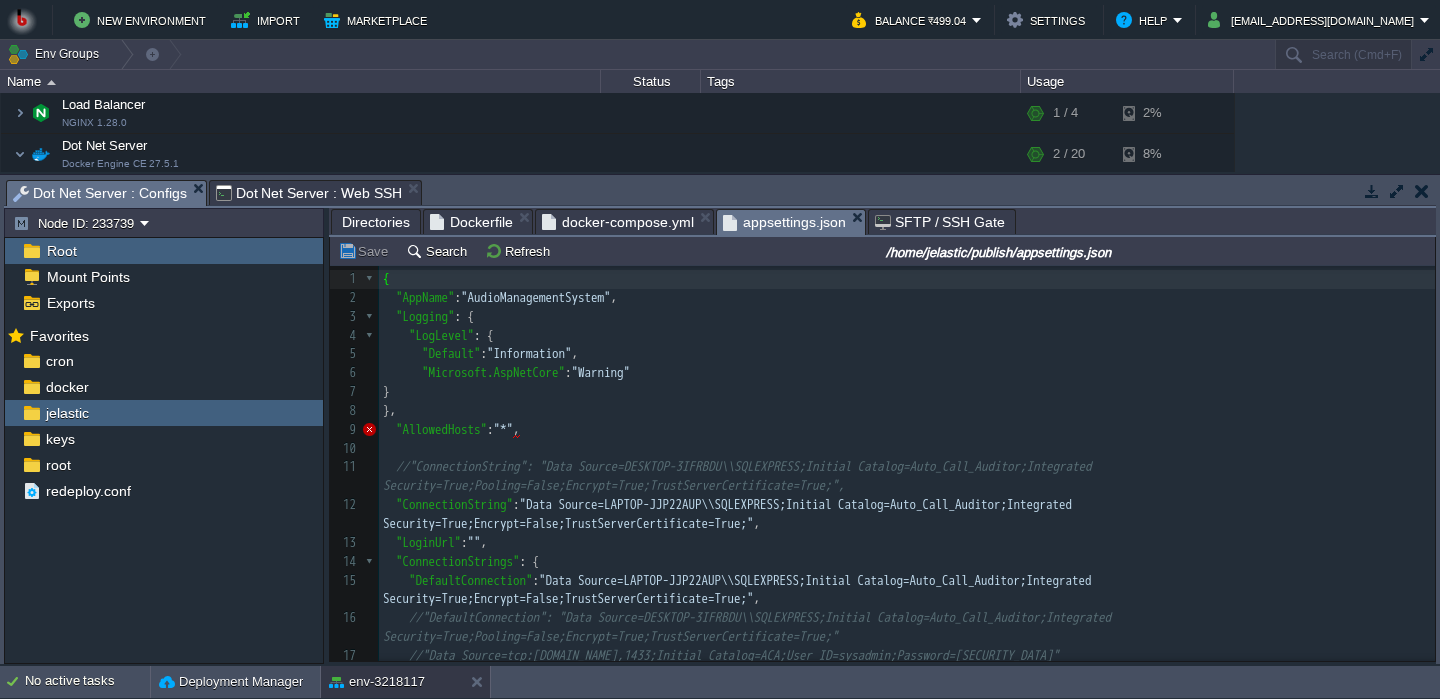 scroll, scrollTop: 8, scrollLeft: 0, axis: vertical 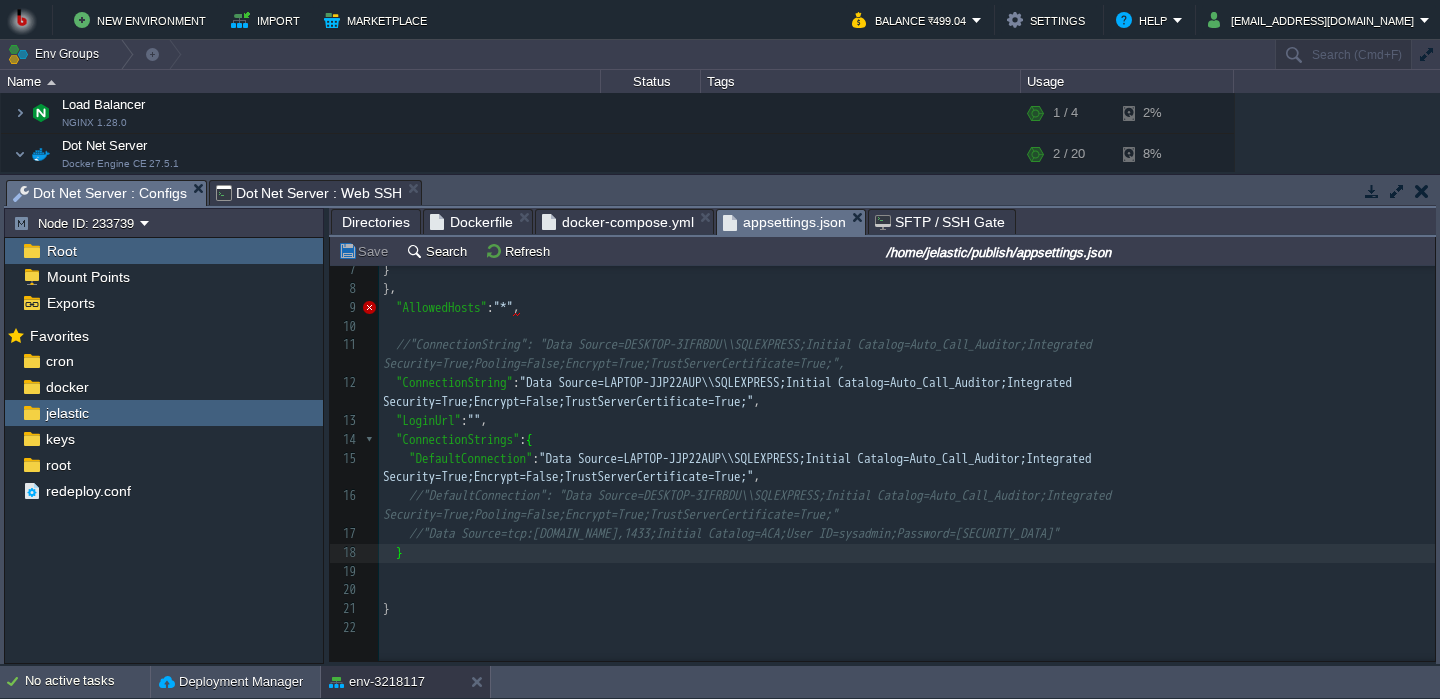 type on "," 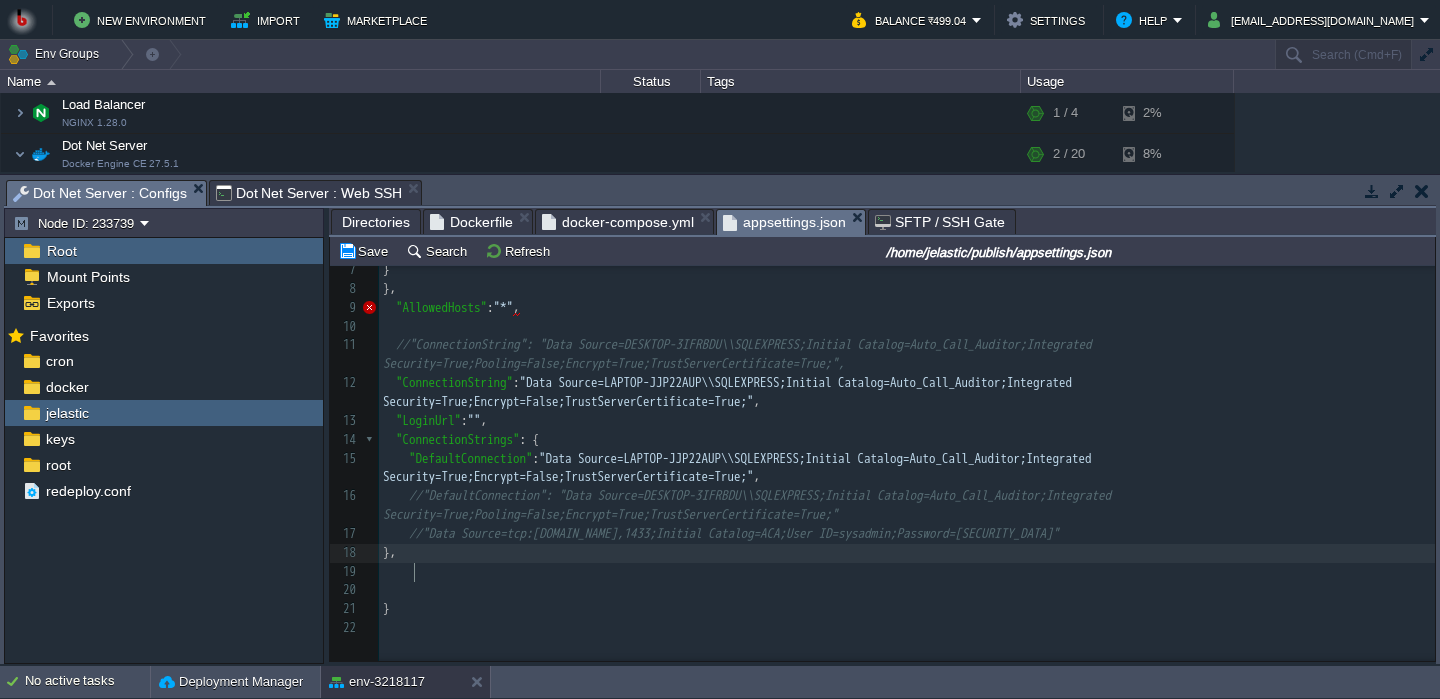 type 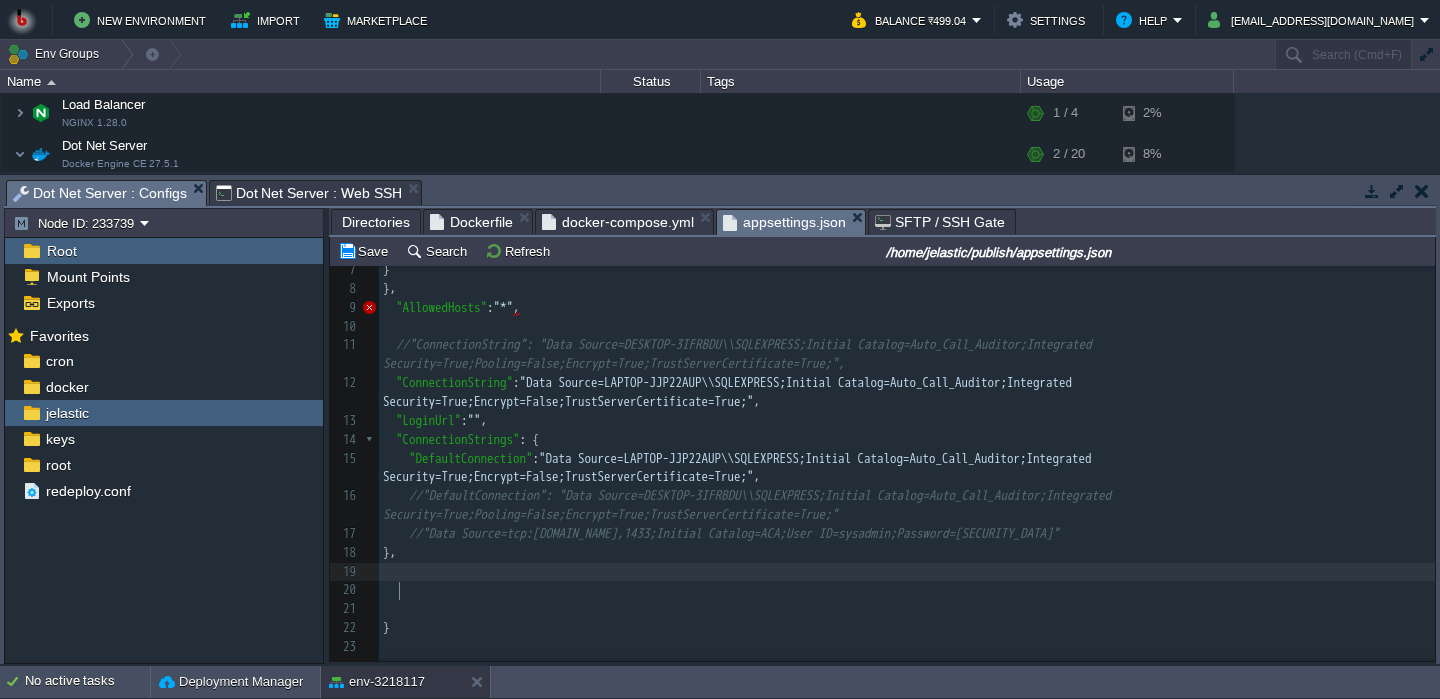 scroll, scrollTop: 0, scrollLeft: 0, axis: both 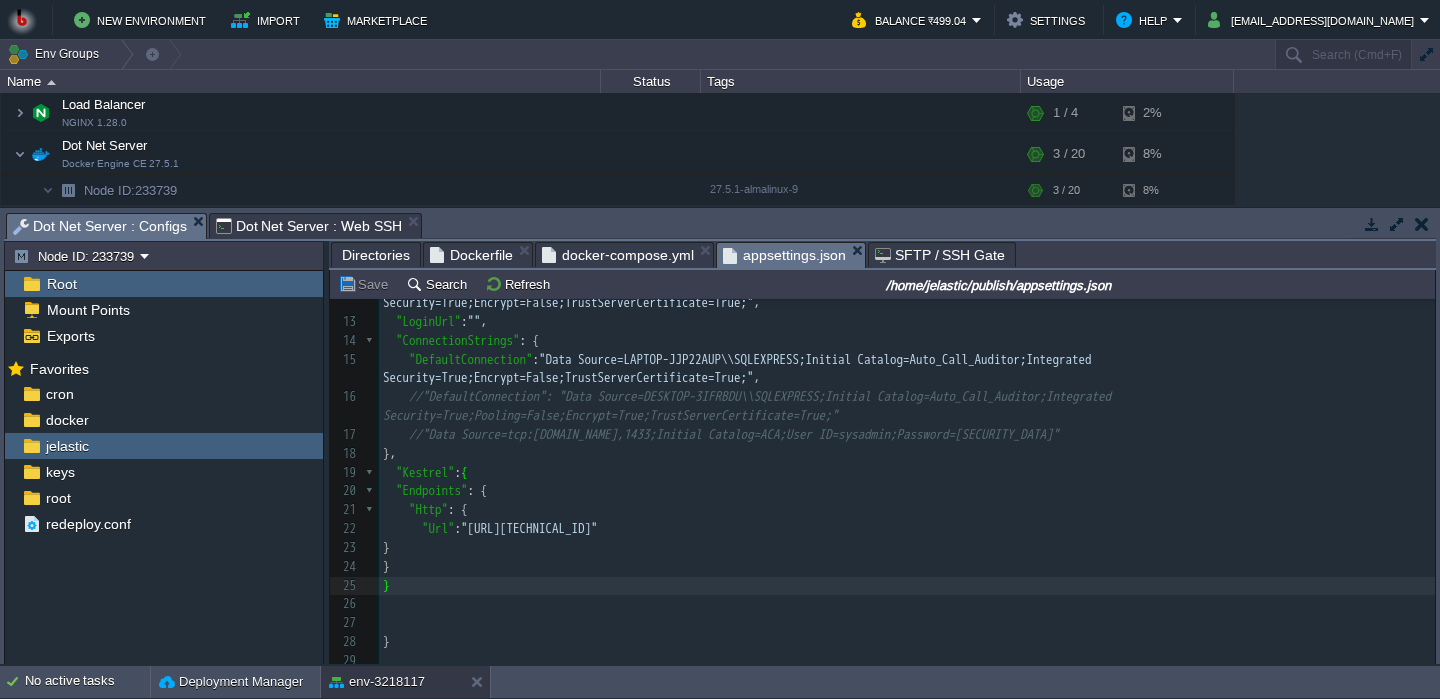 click on "Dot Net Server : Configs" at bounding box center (100, 226) 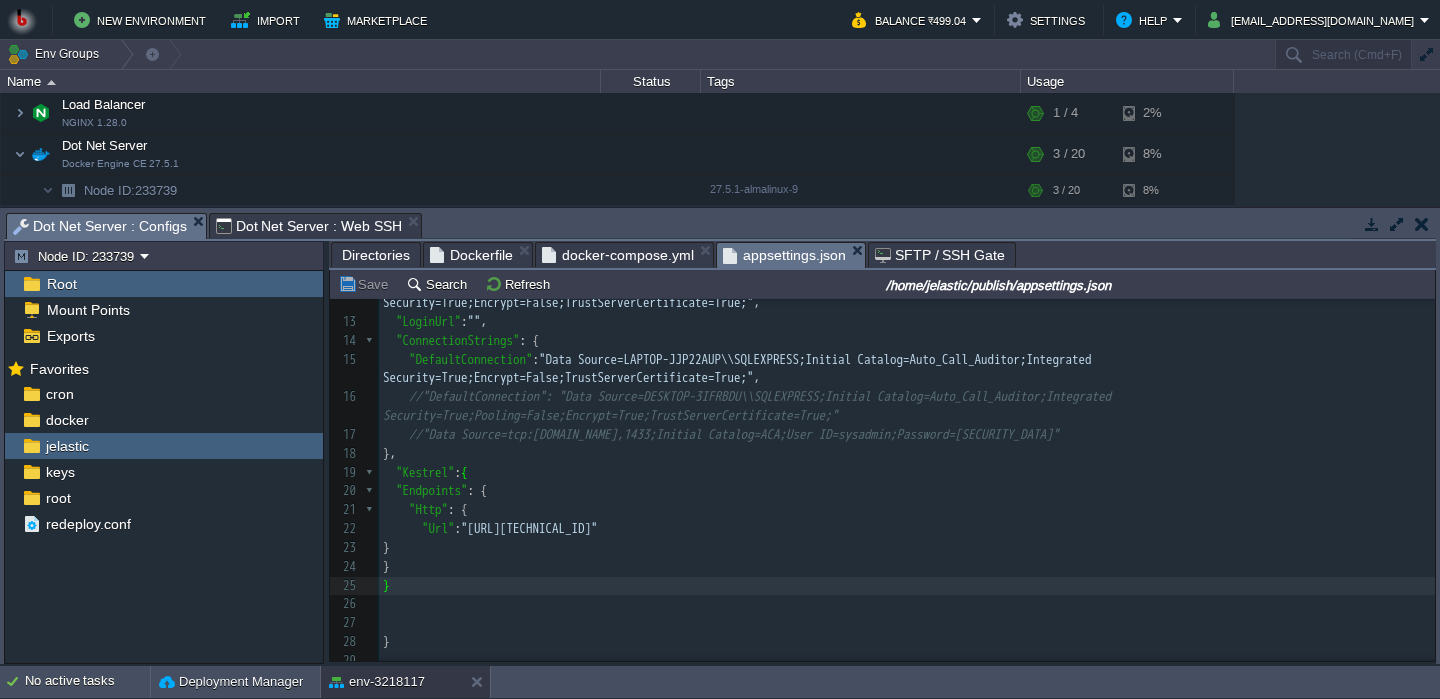 click on "Directories Dockerfile docker-compose.yml appsettings.json SFTP / SSH Gate" at bounding box center (2829, 254) 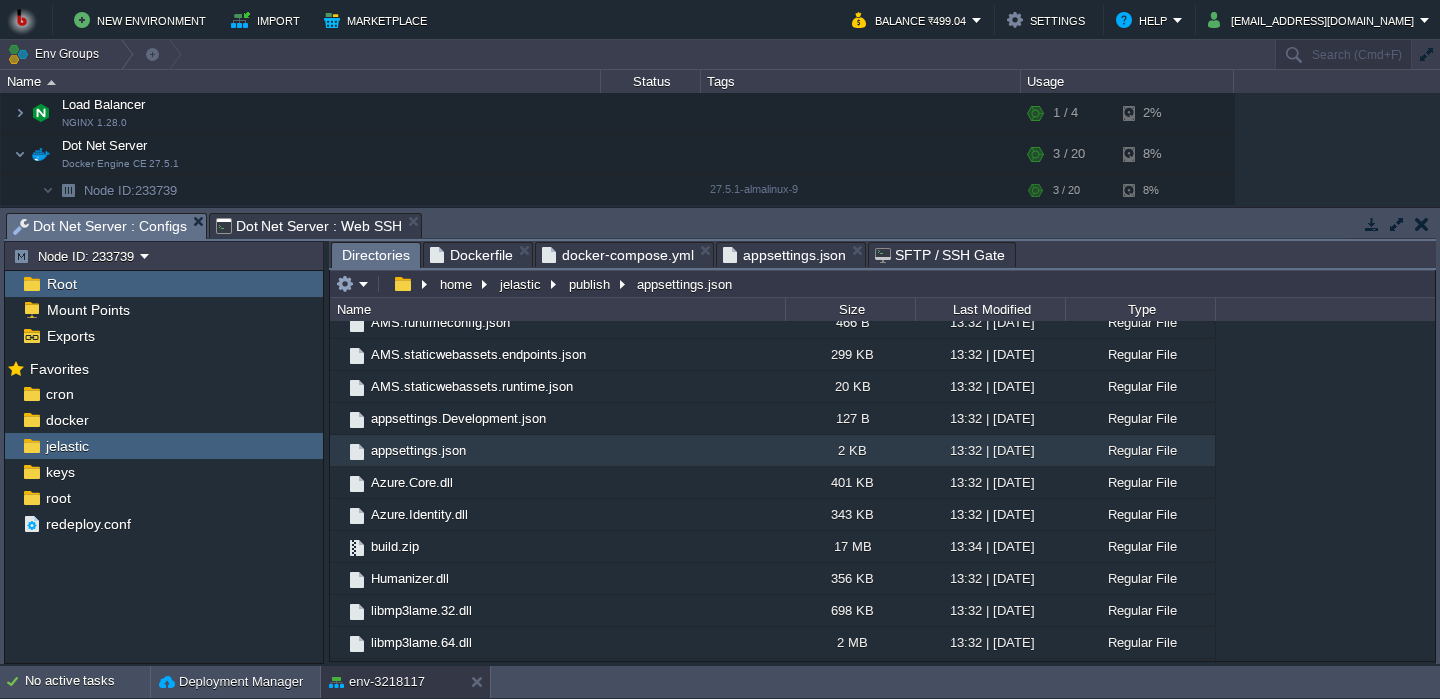 click on "Directories" at bounding box center [376, 255] 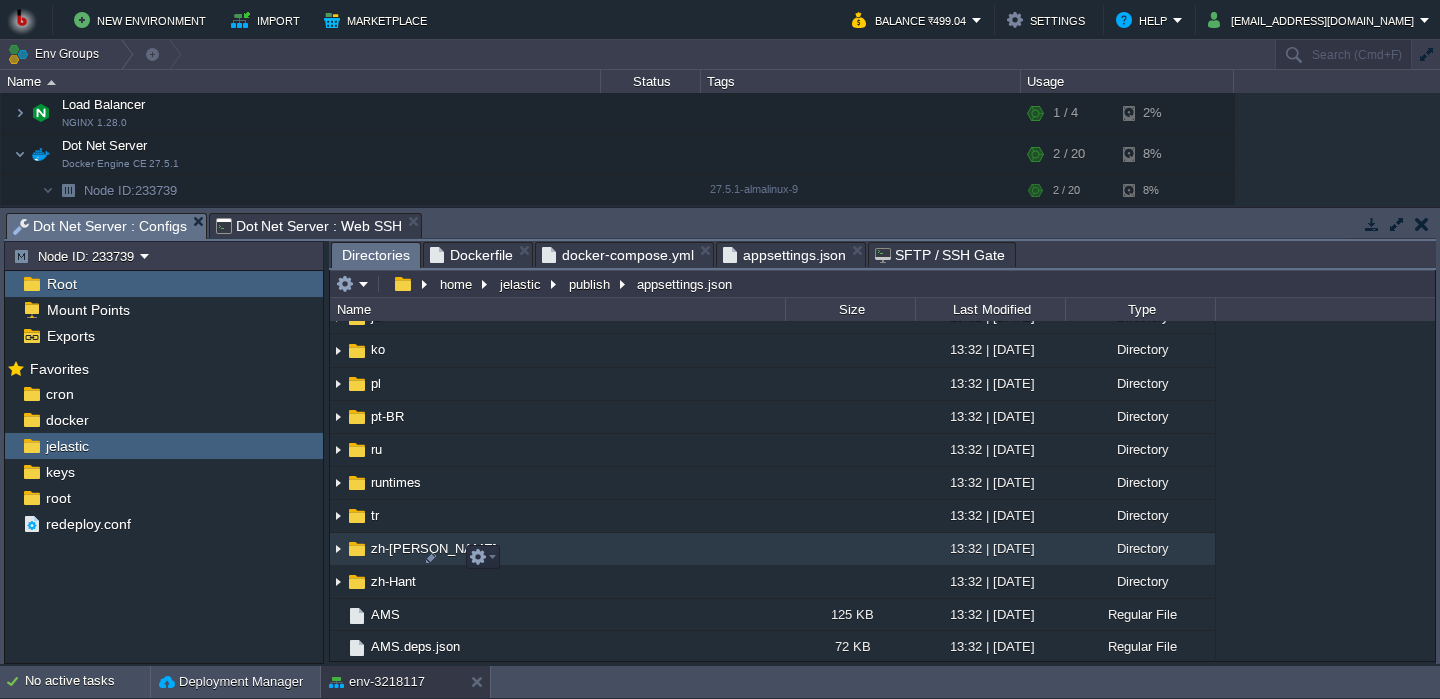 scroll, scrollTop: 271, scrollLeft: 0, axis: vertical 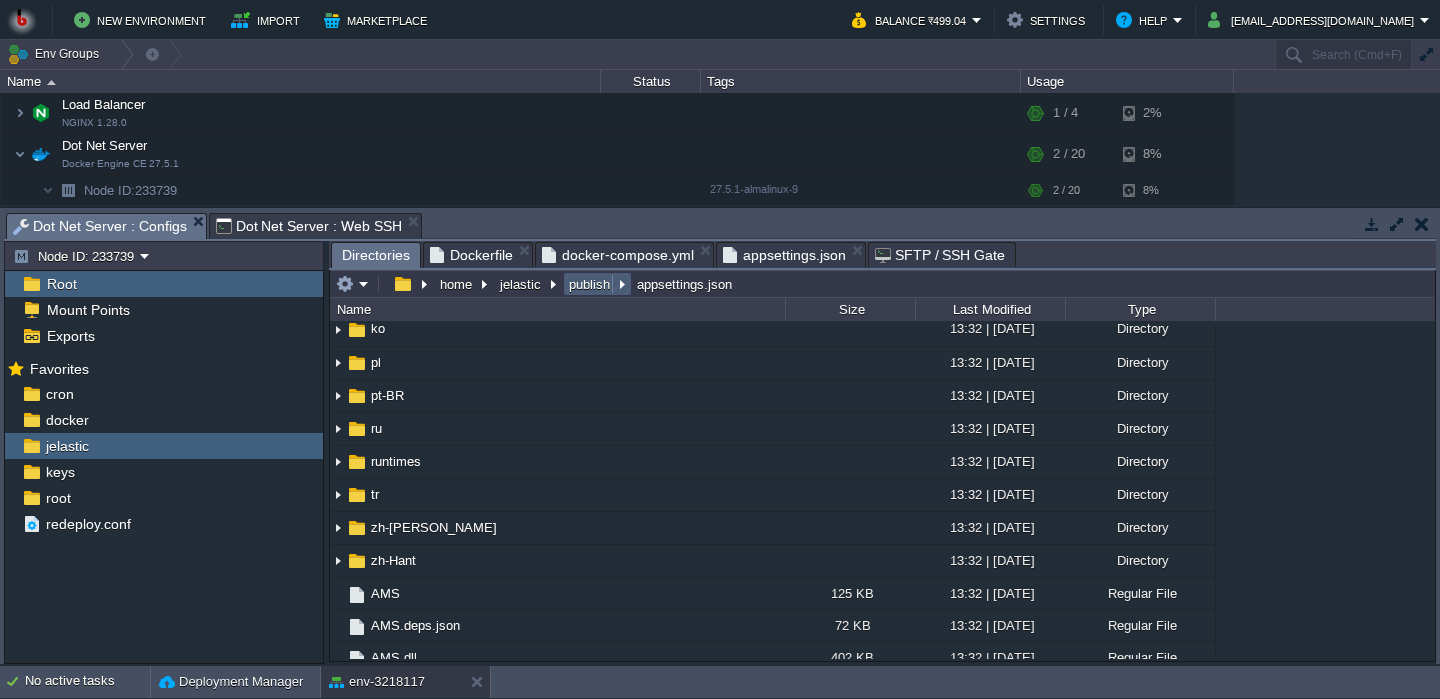 click on "publish" at bounding box center [590, 284] 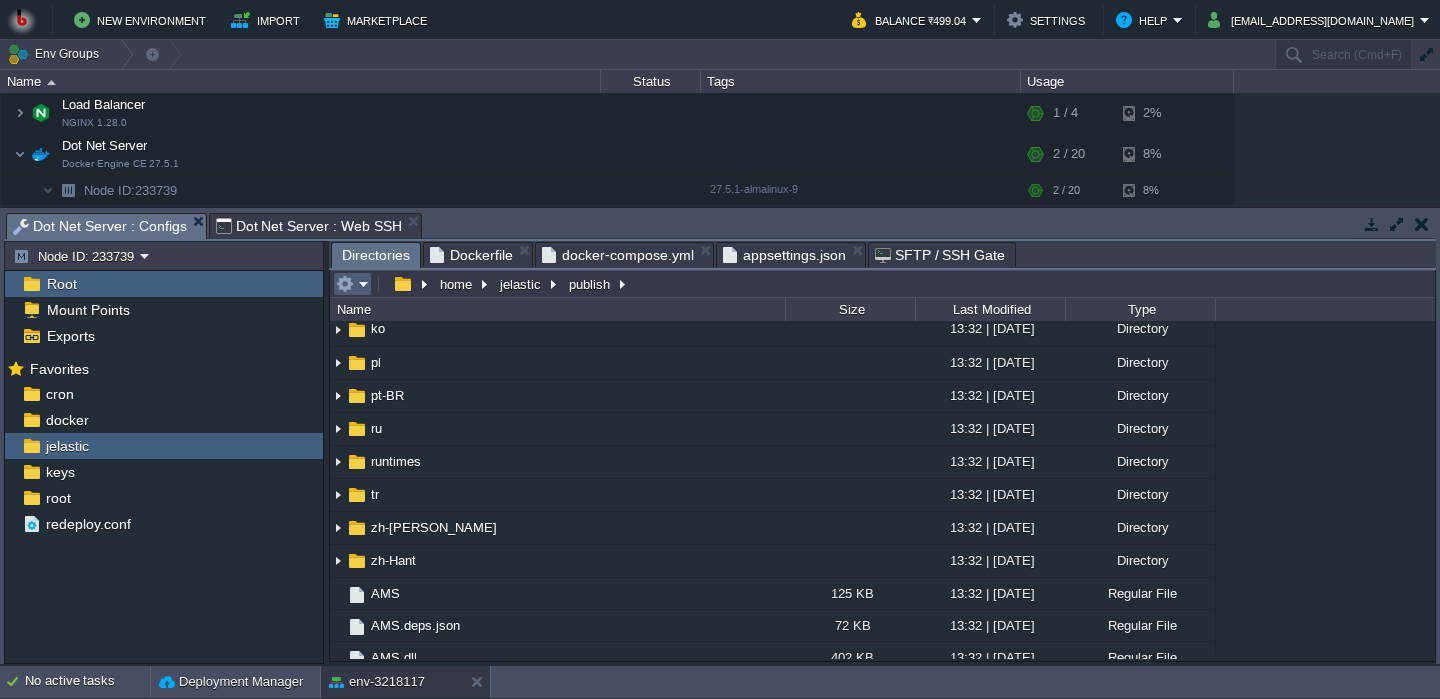 click at bounding box center [354, 284] 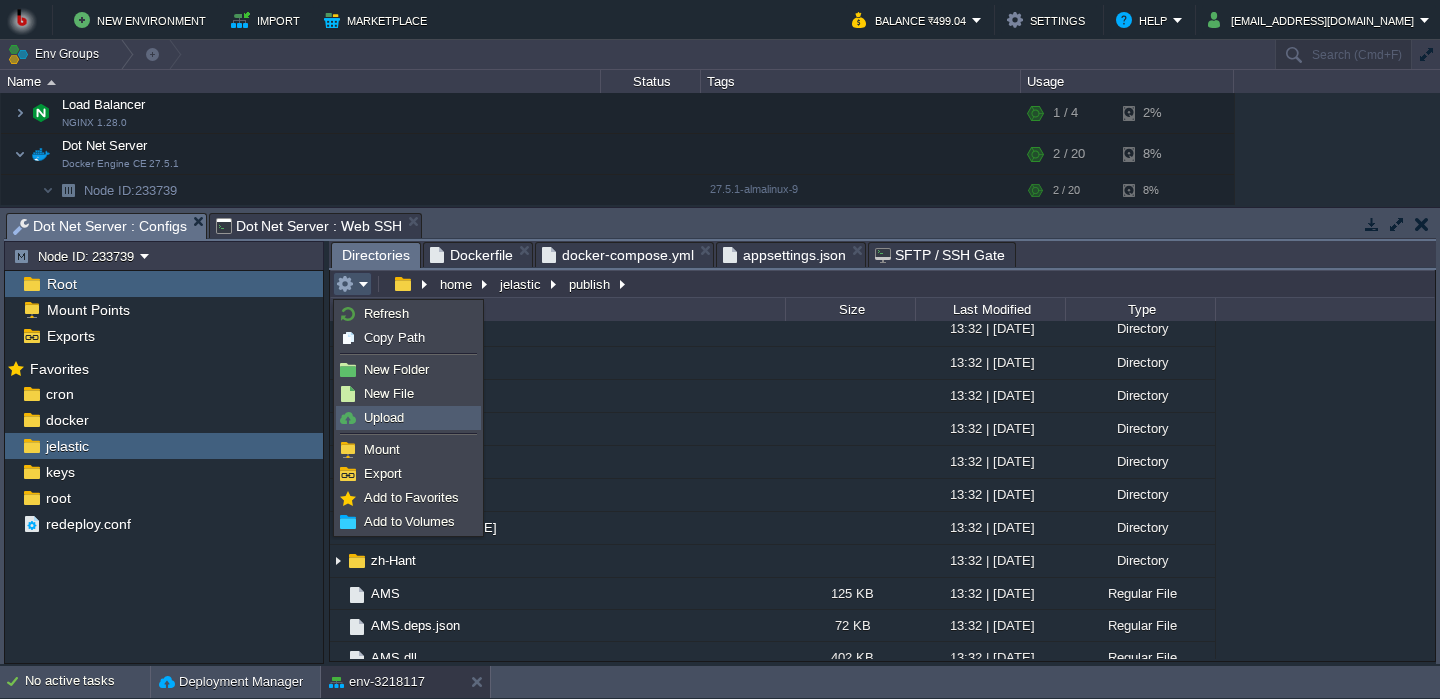 click on "Upload" at bounding box center [384, 417] 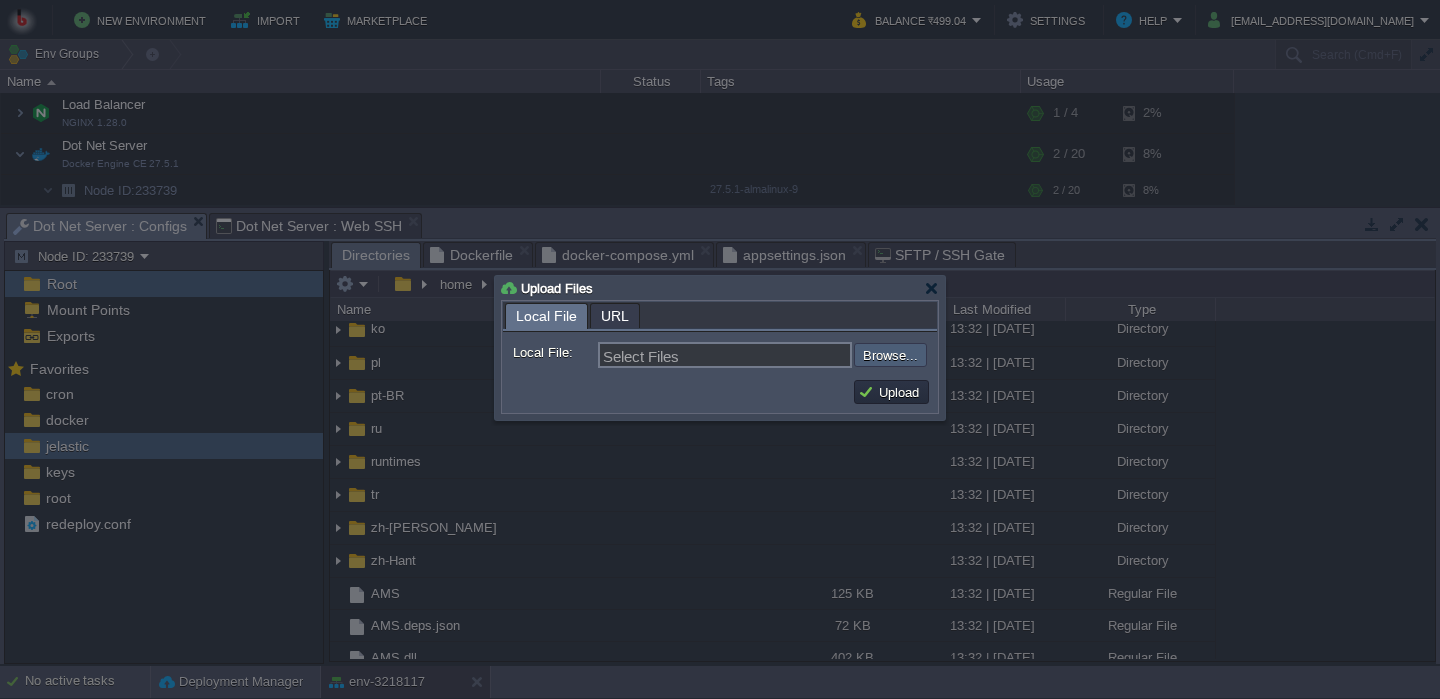 click at bounding box center (800, 355) 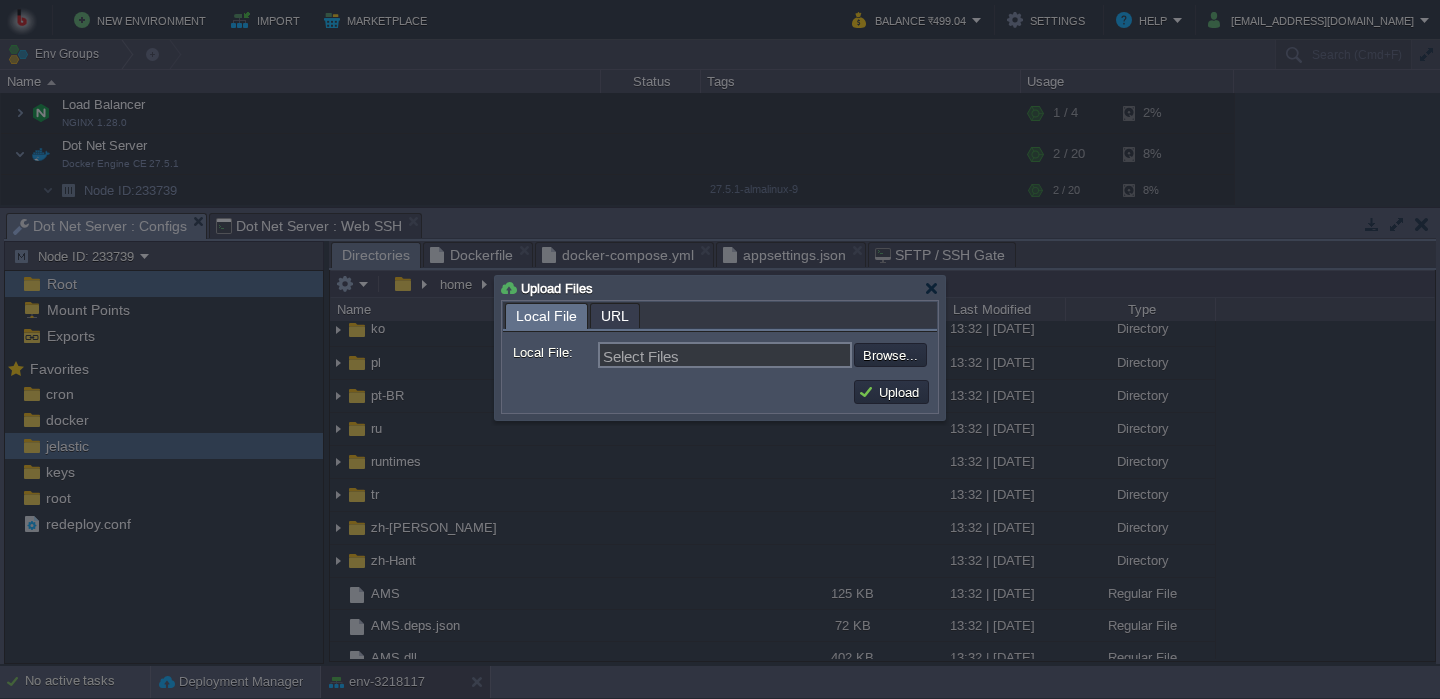 type on "C:\fakepath\Archive.zip" 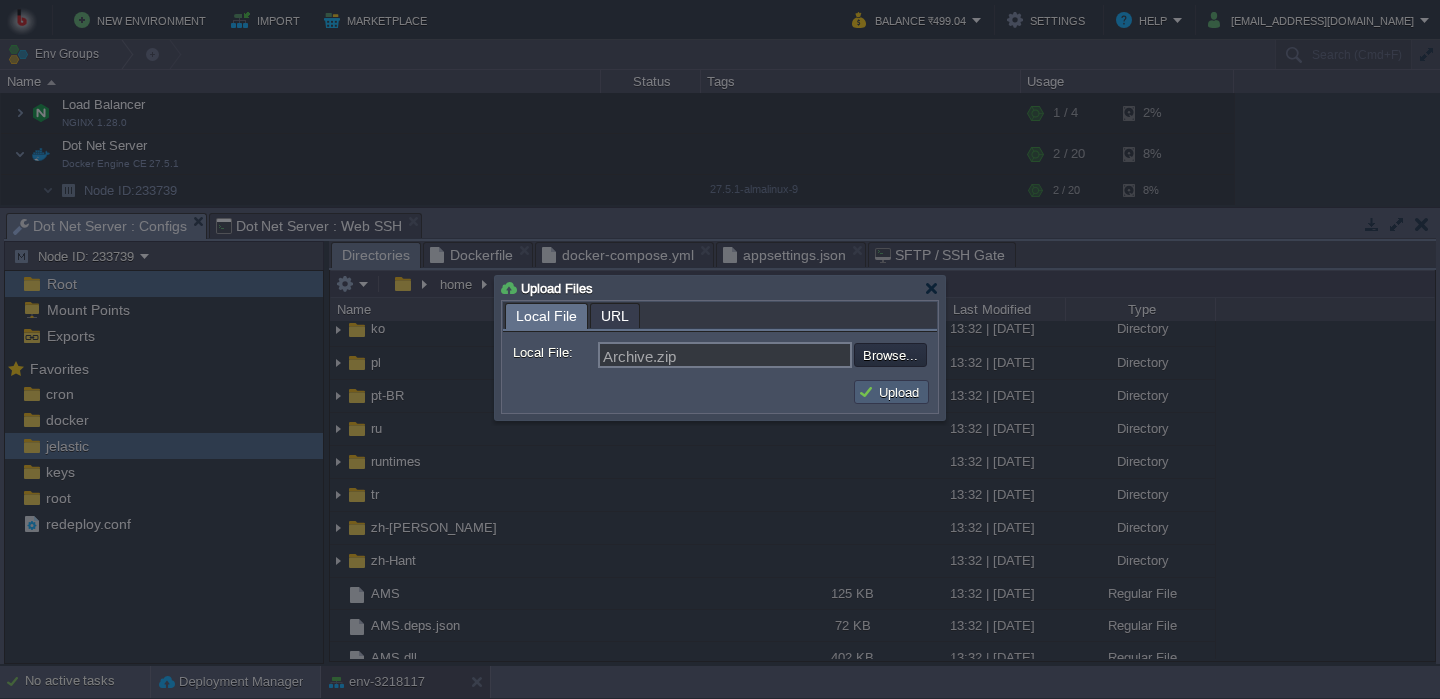 click on "Upload" at bounding box center [891, 392] 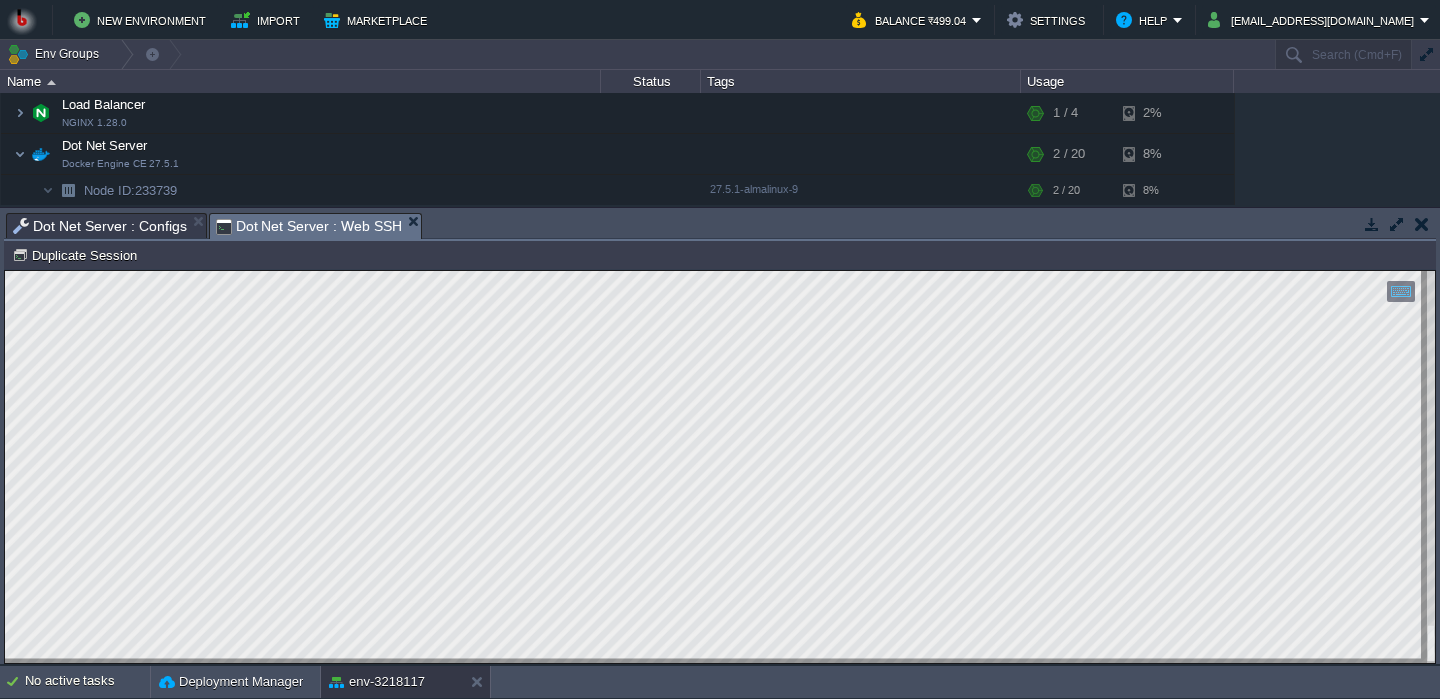 scroll, scrollTop: 10, scrollLeft: 0, axis: vertical 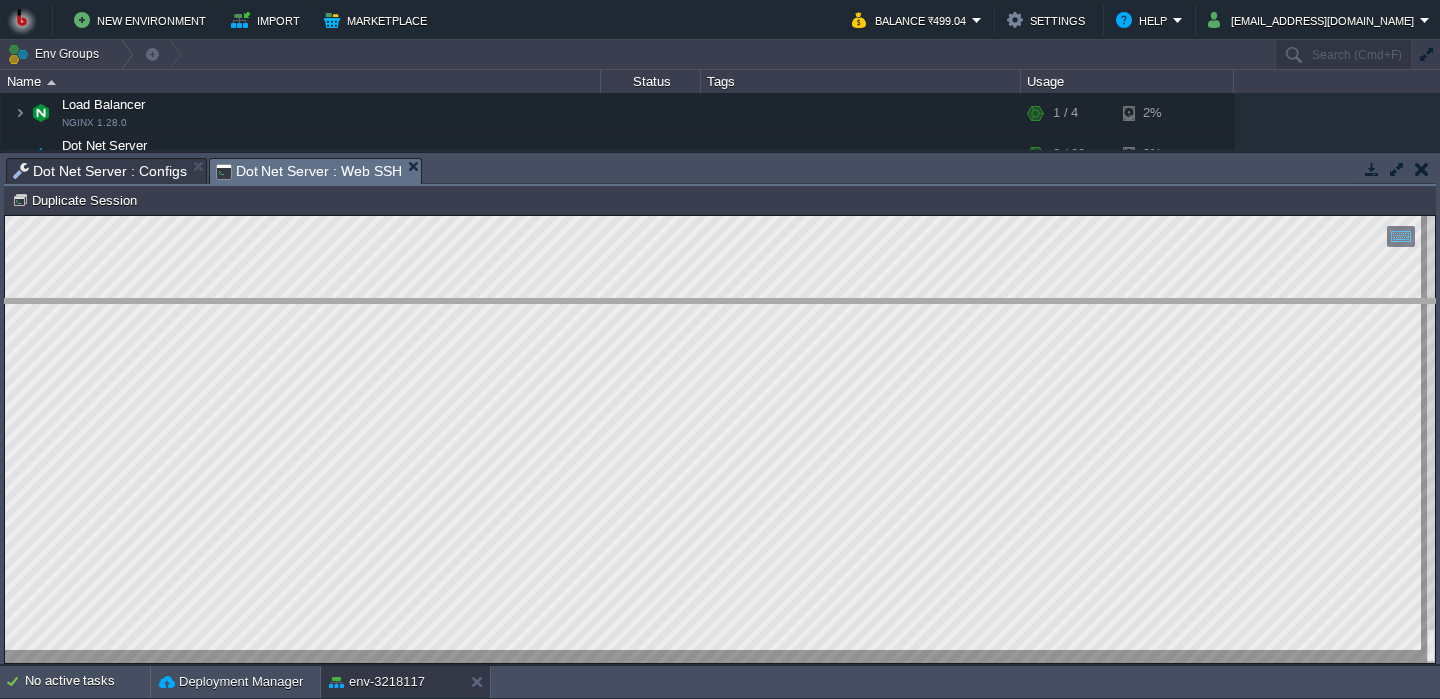 drag, startPoint x: 463, startPoint y: 166, endPoint x: 433, endPoint y: 348, distance: 184.45596 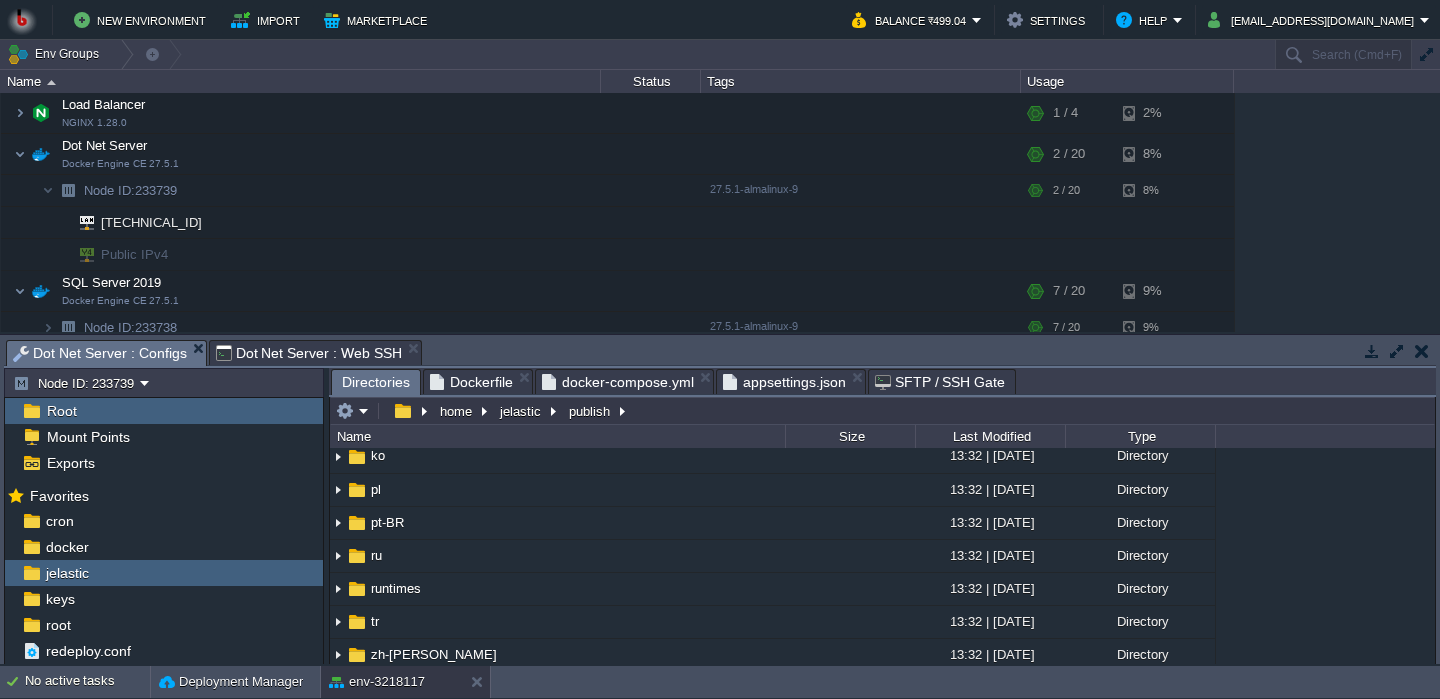 click on "Dot Net Server : Configs" at bounding box center [100, 353] 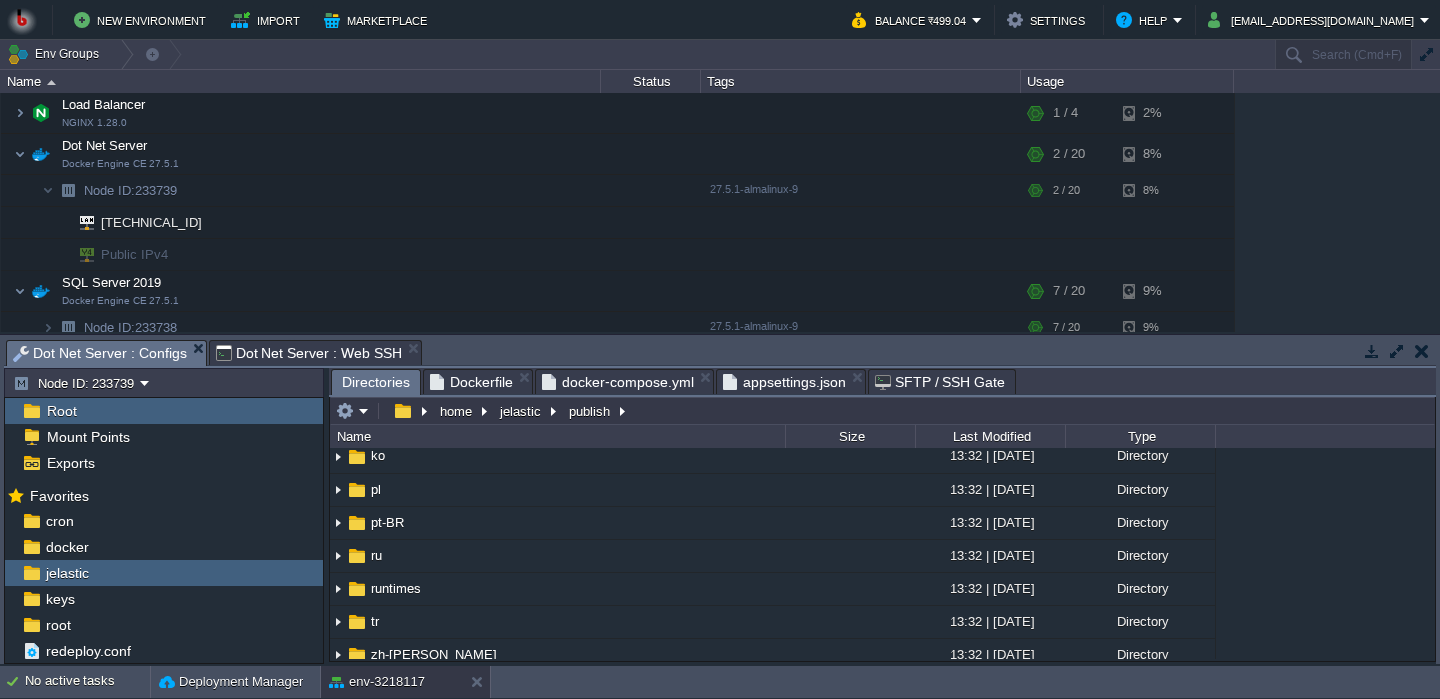click on "appsettings.json" at bounding box center (784, 382) 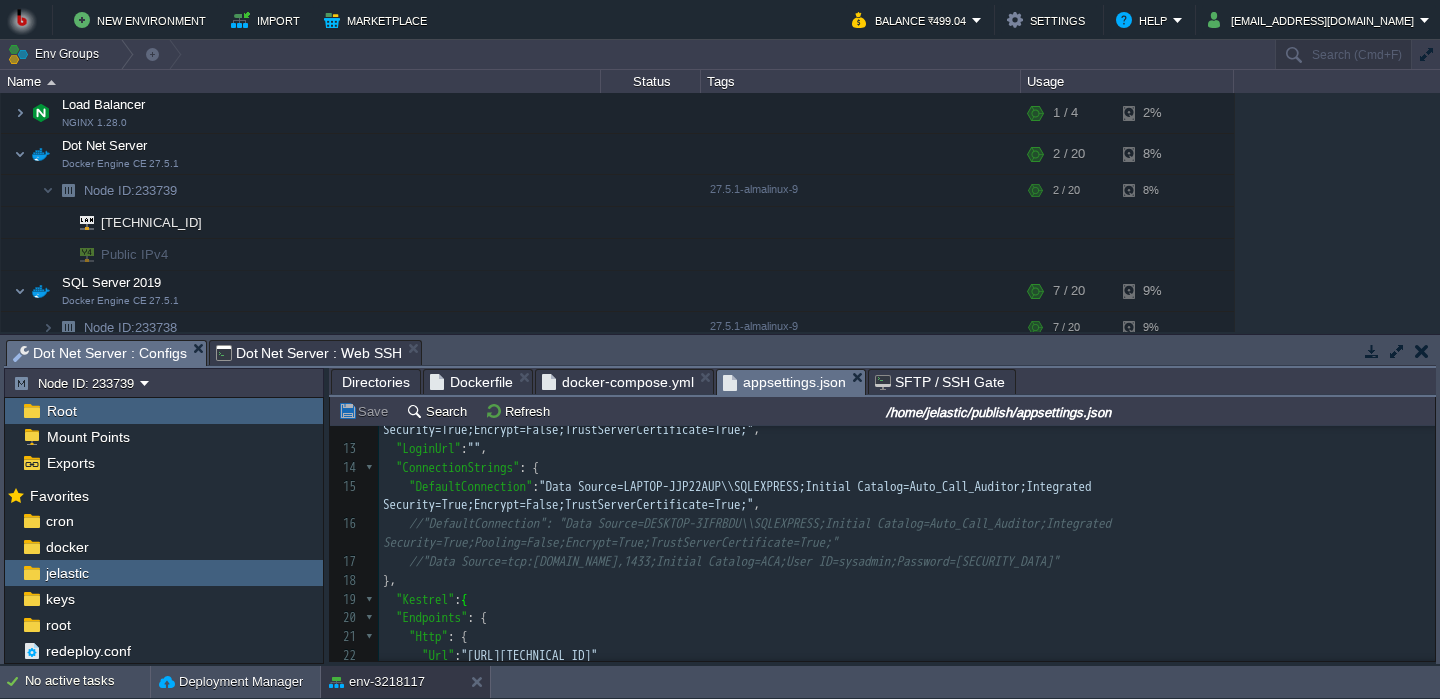 scroll, scrollTop: 389, scrollLeft: 0, axis: vertical 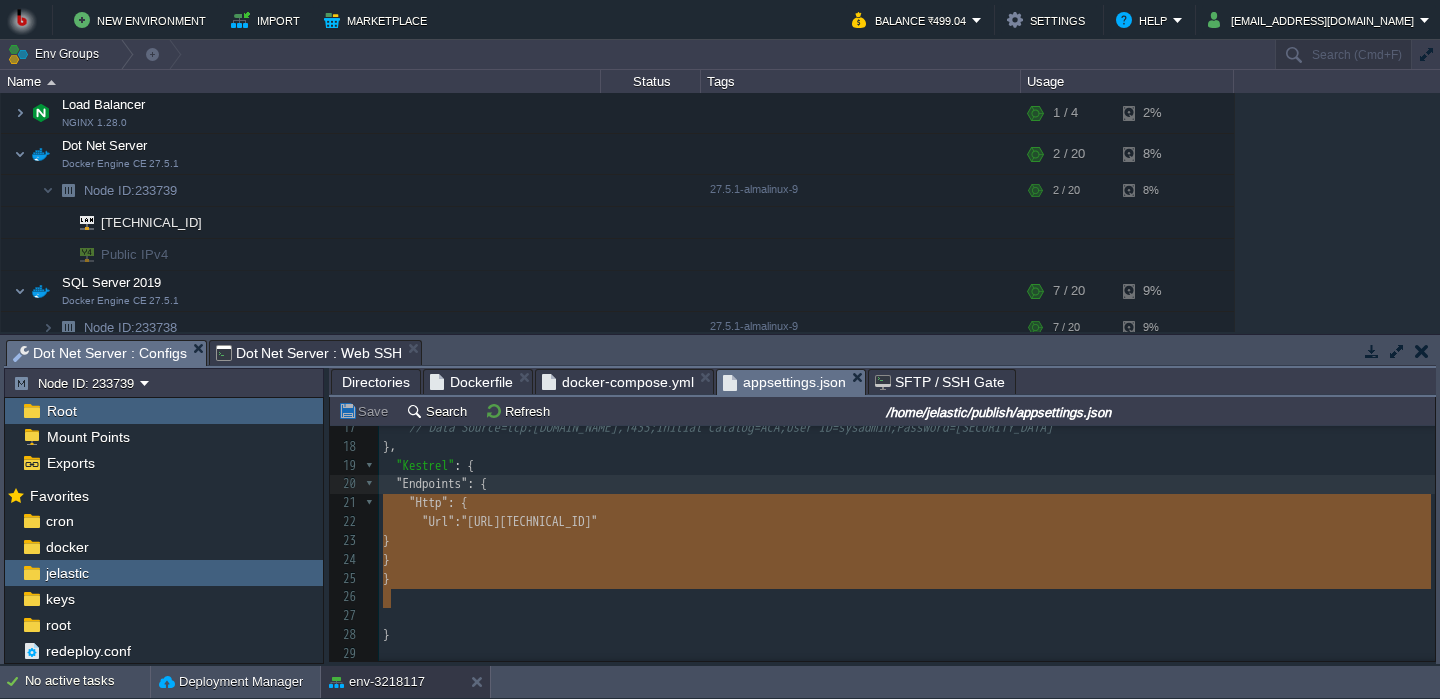 type on ""Kestrel": {
"Endpoints": {
"Http": {
"Url": "[URL][TECHNICAL_ID]"
}
}
}" 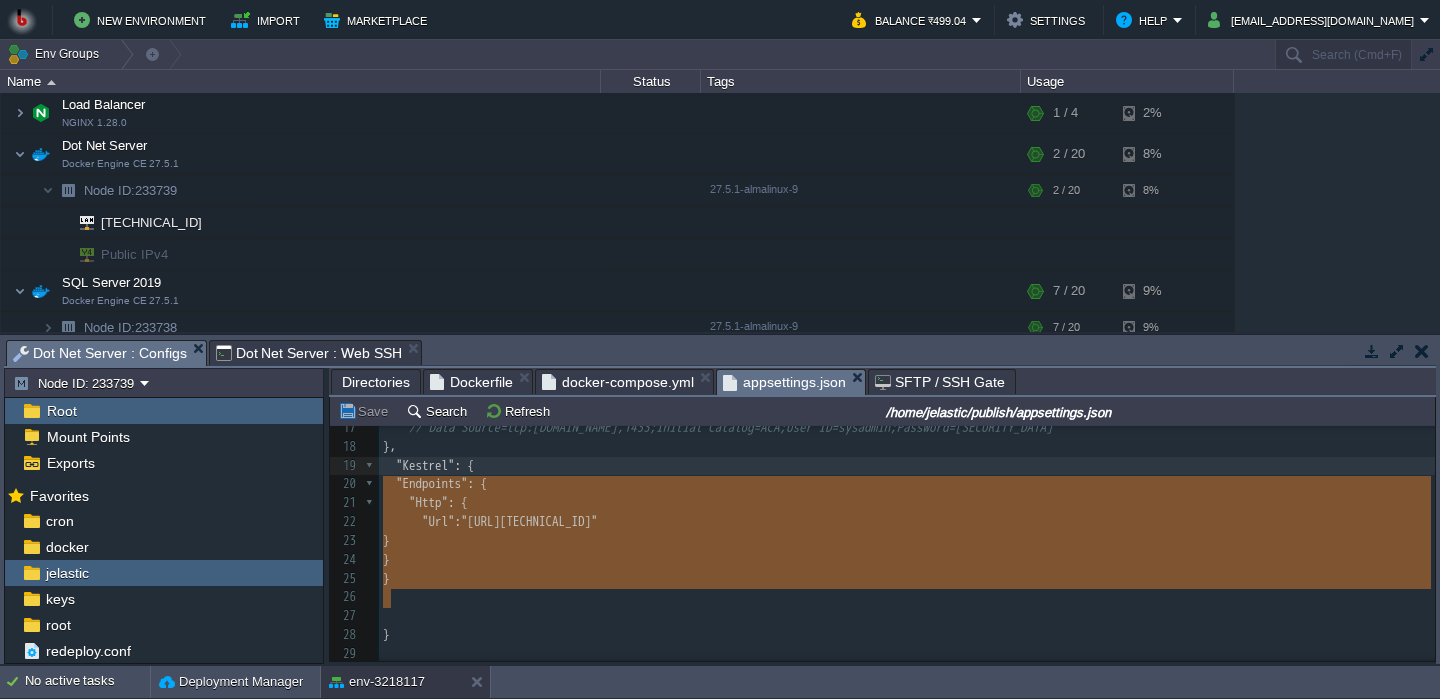 drag, startPoint x: 410, startPoint y: 595, endPoint x: 372, endPoint y: 490, distance: 111.66467 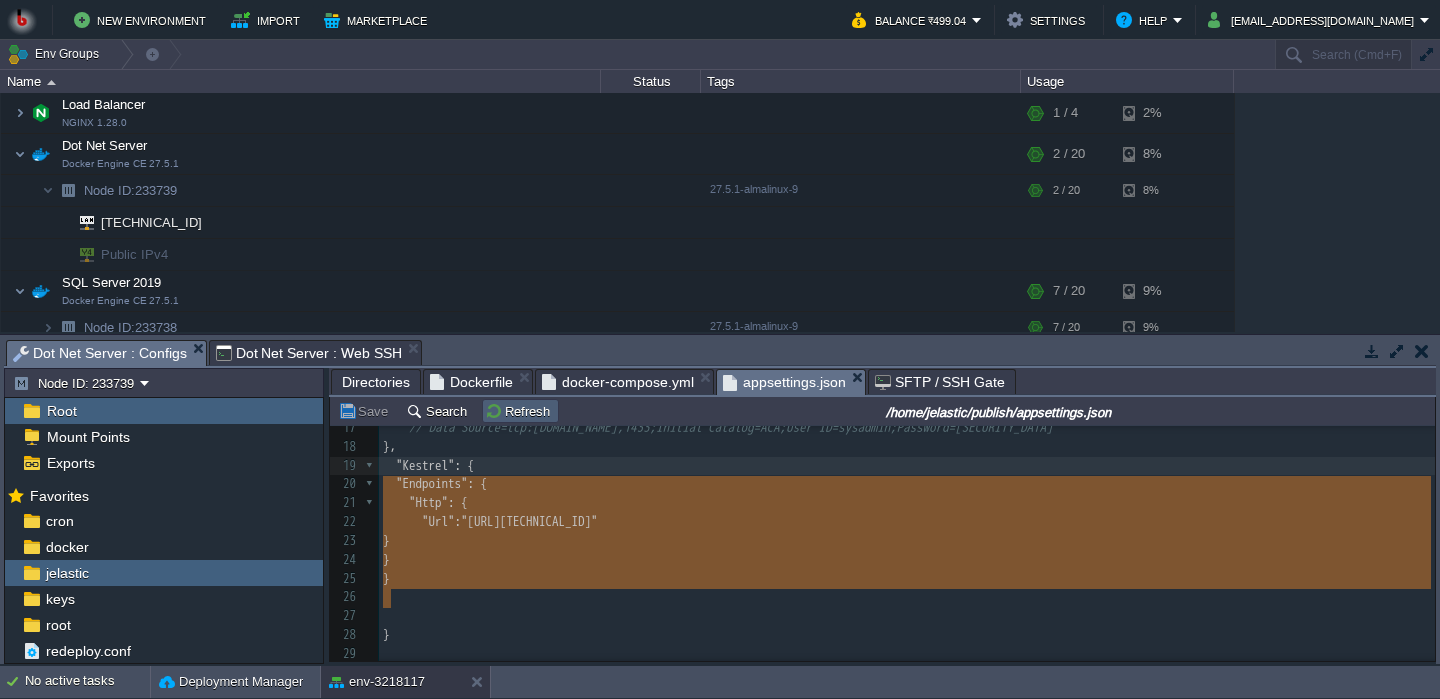 click on "Refresh" at bounding box center [520, 411] 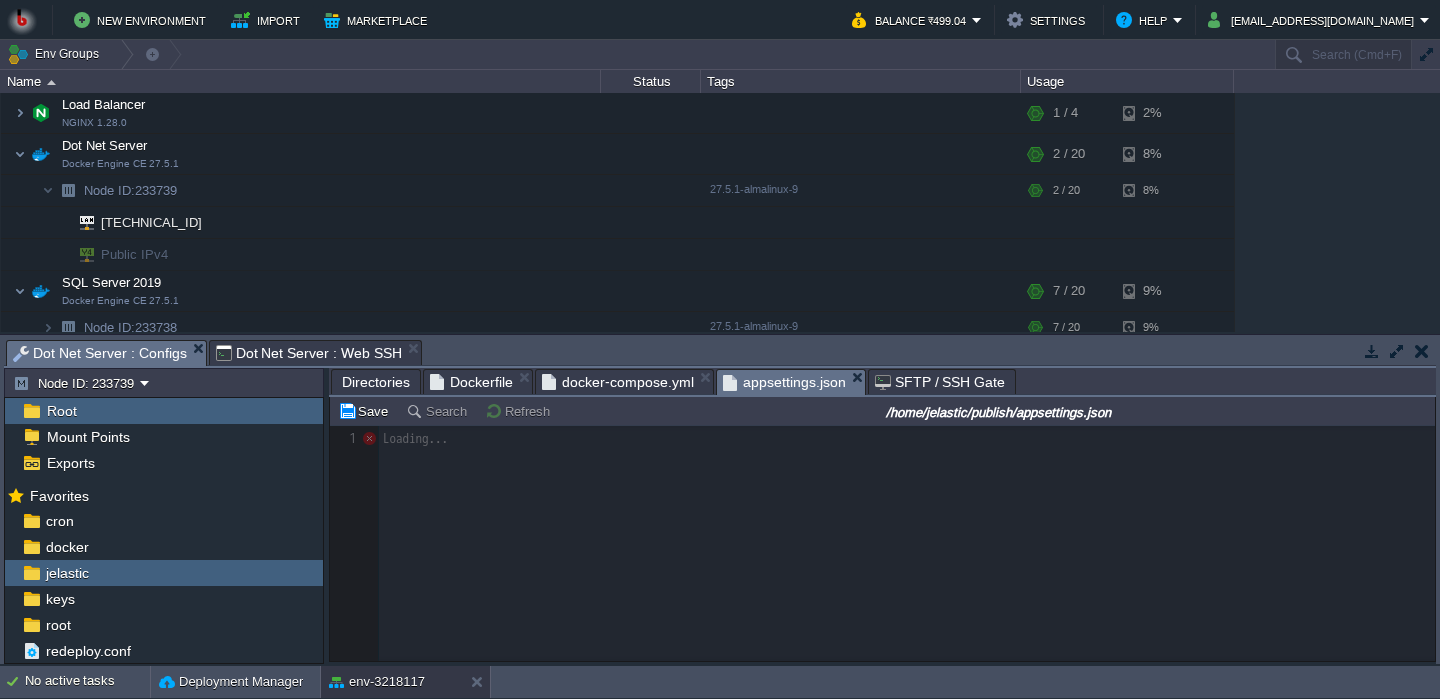 scroll, scrollTop: 0, scrollLeft: 0, axis: both 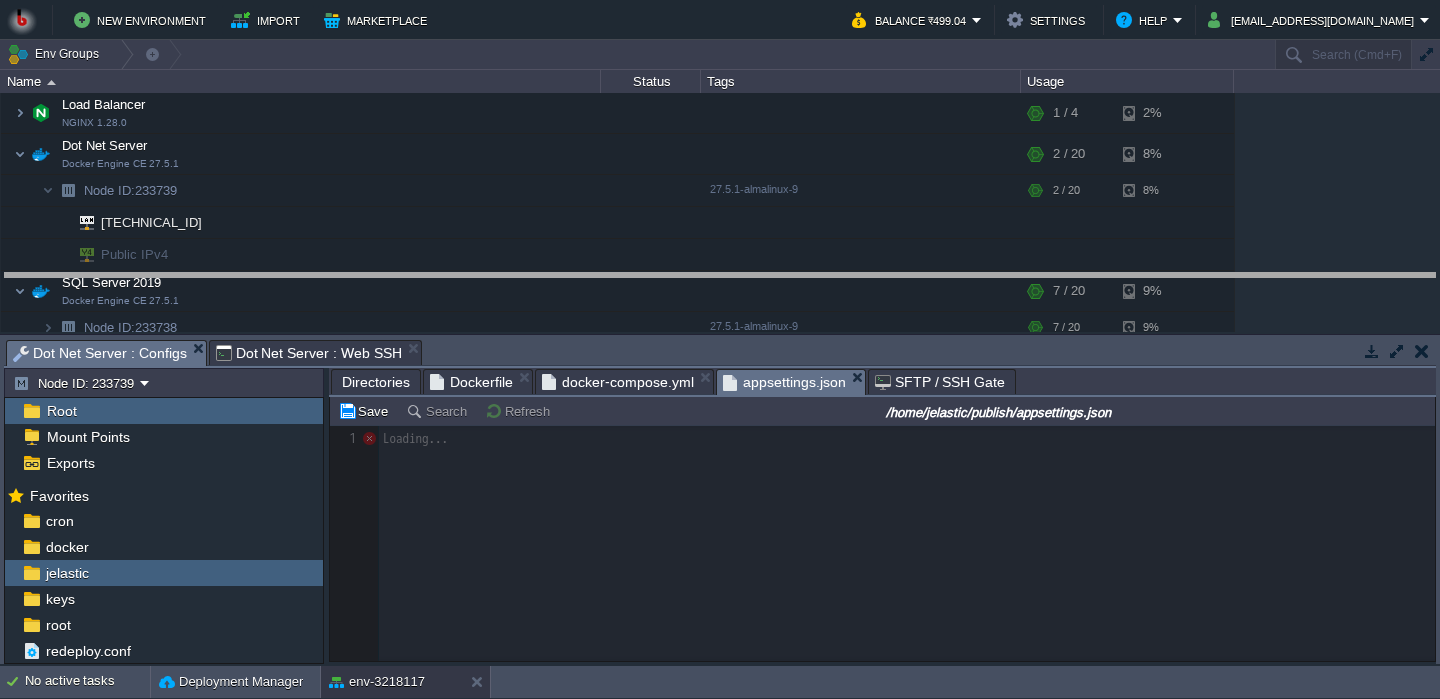 drag, startPoint x: 636, startPoint y: 352, endPoint x: 610, endPoint y: 243, distance: 112.05802 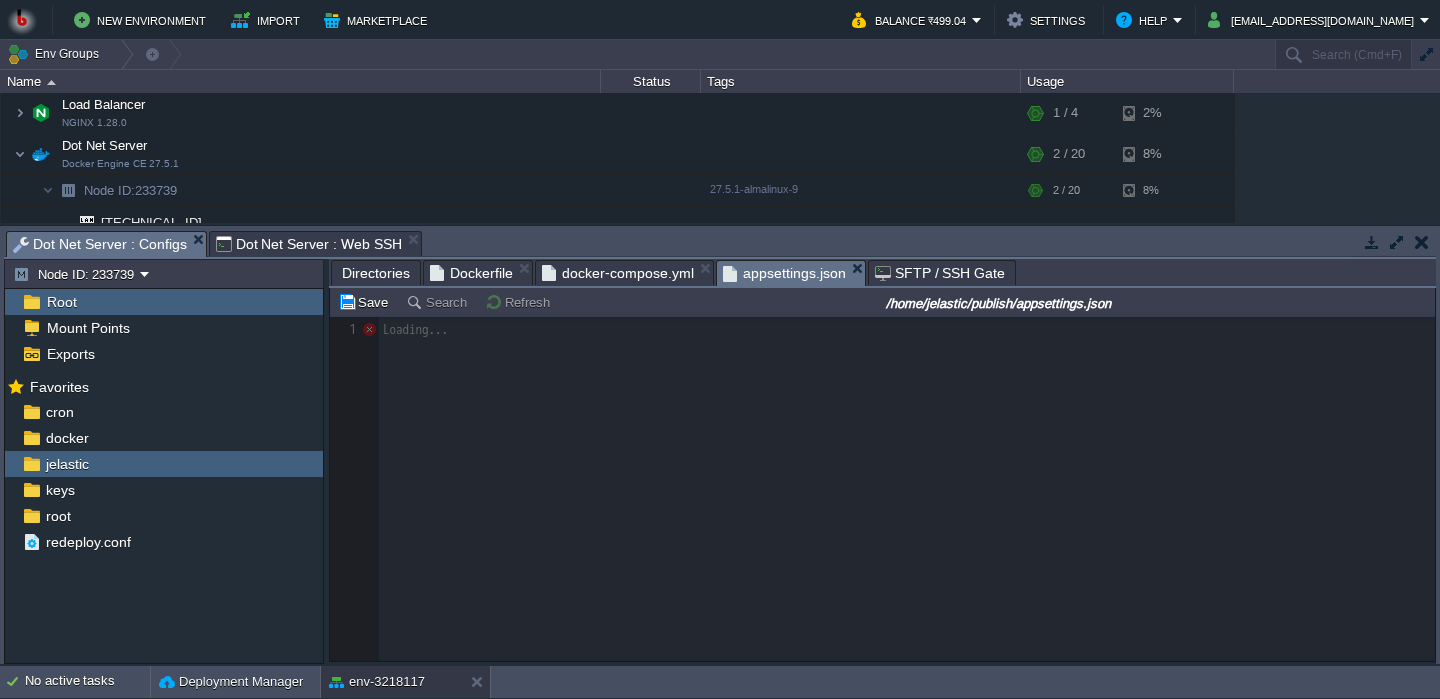 click at bounding box center (882, 489) 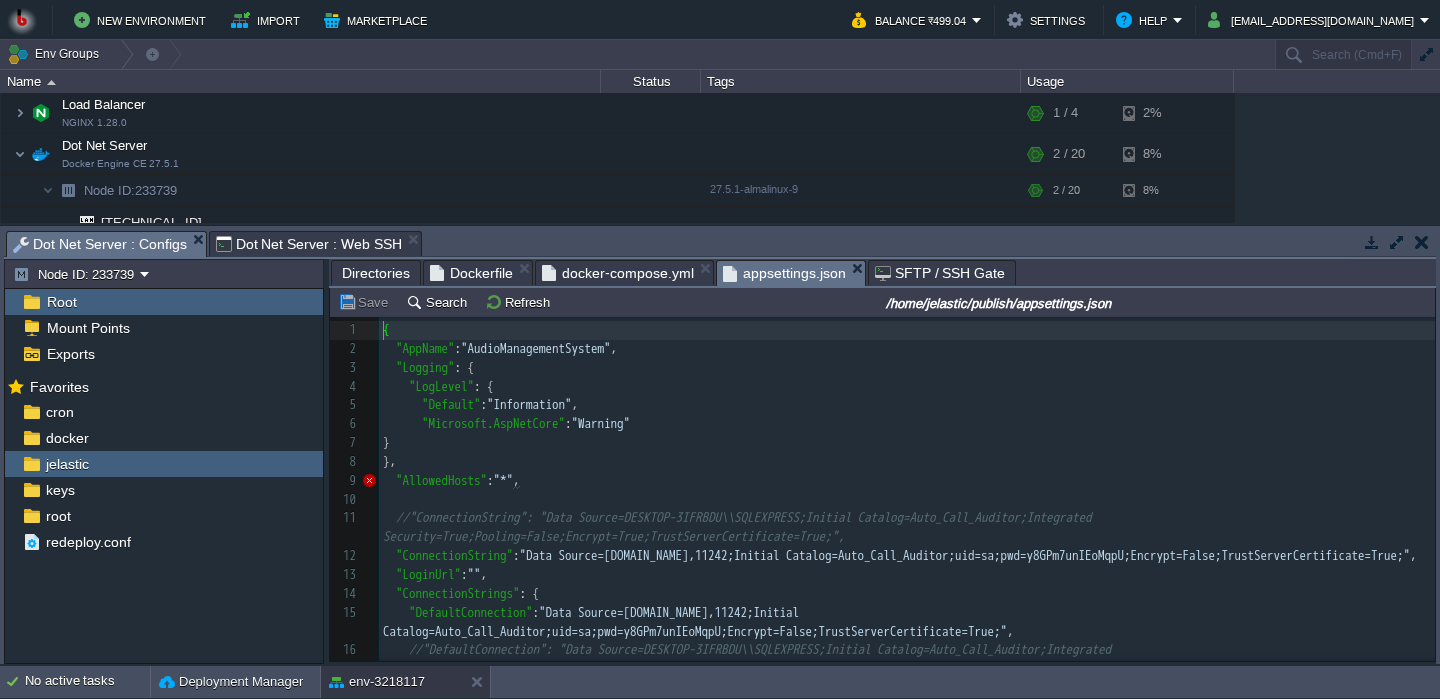 scroll, scrollTop: 173, scrollLeft: 0, axis: vertical 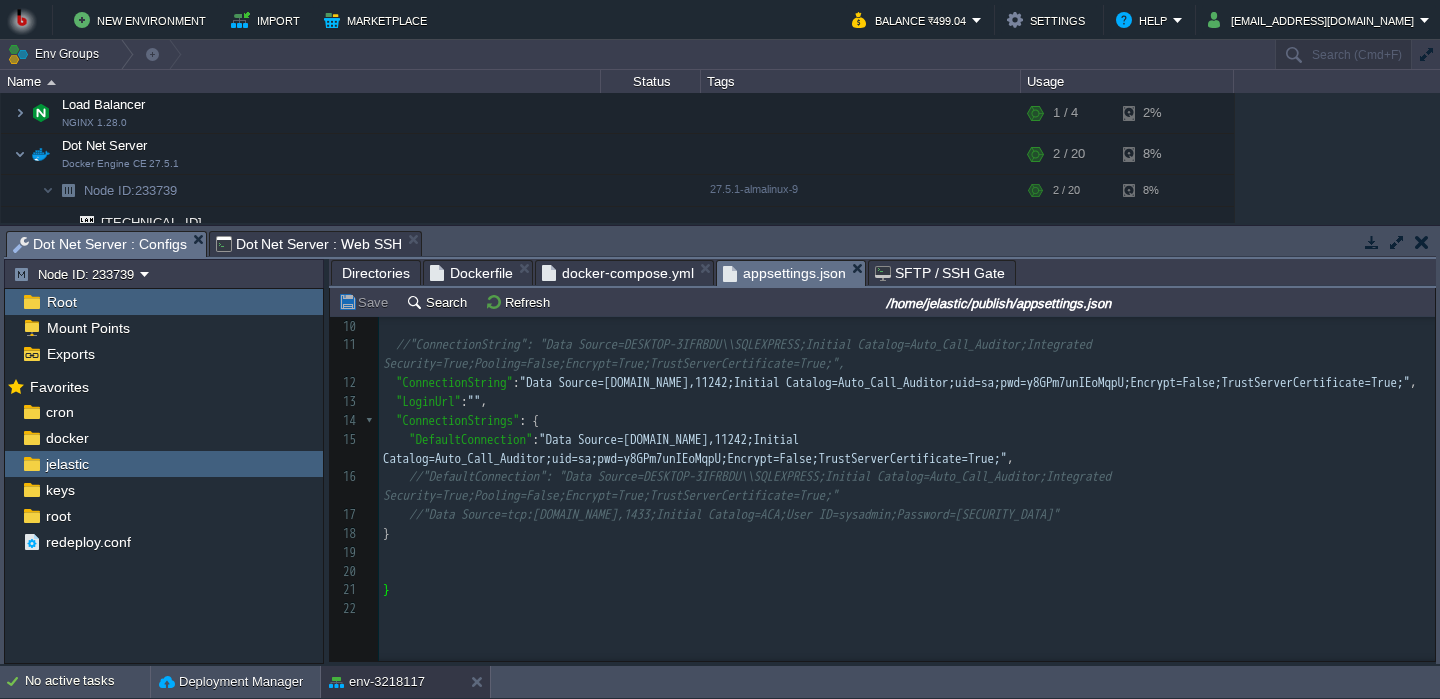 click on "docker-compose.yml" at bounding box center (618, 273) 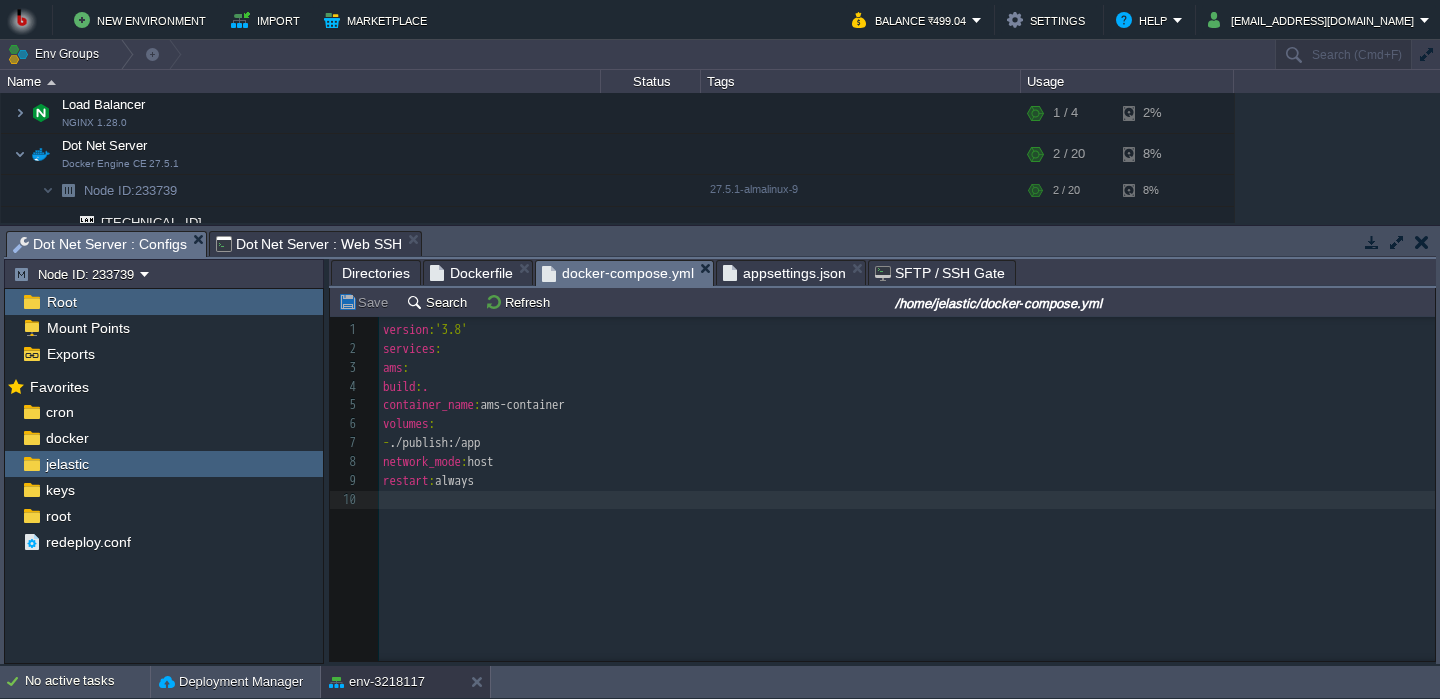 click on "​" at bounding box center (907, 500) 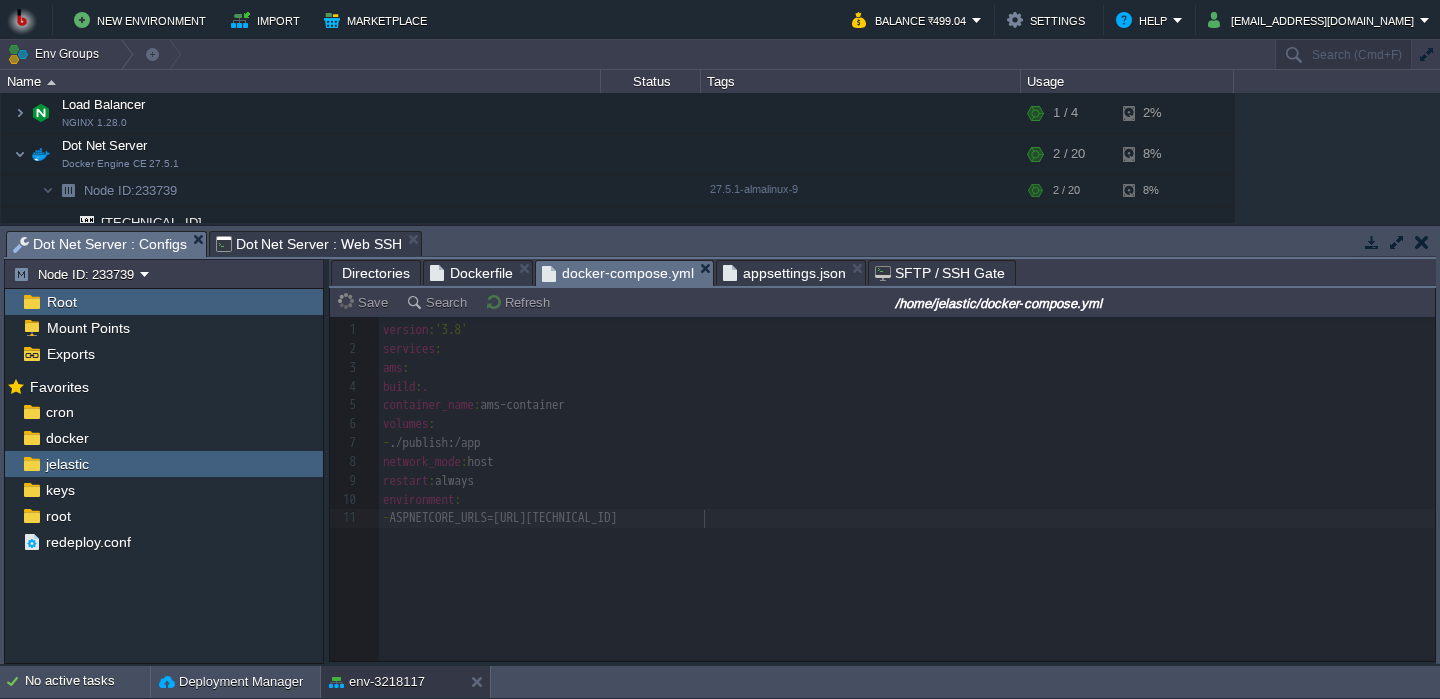scroll, scrollTop: 10, scrollLeft: 0, axis: vertical 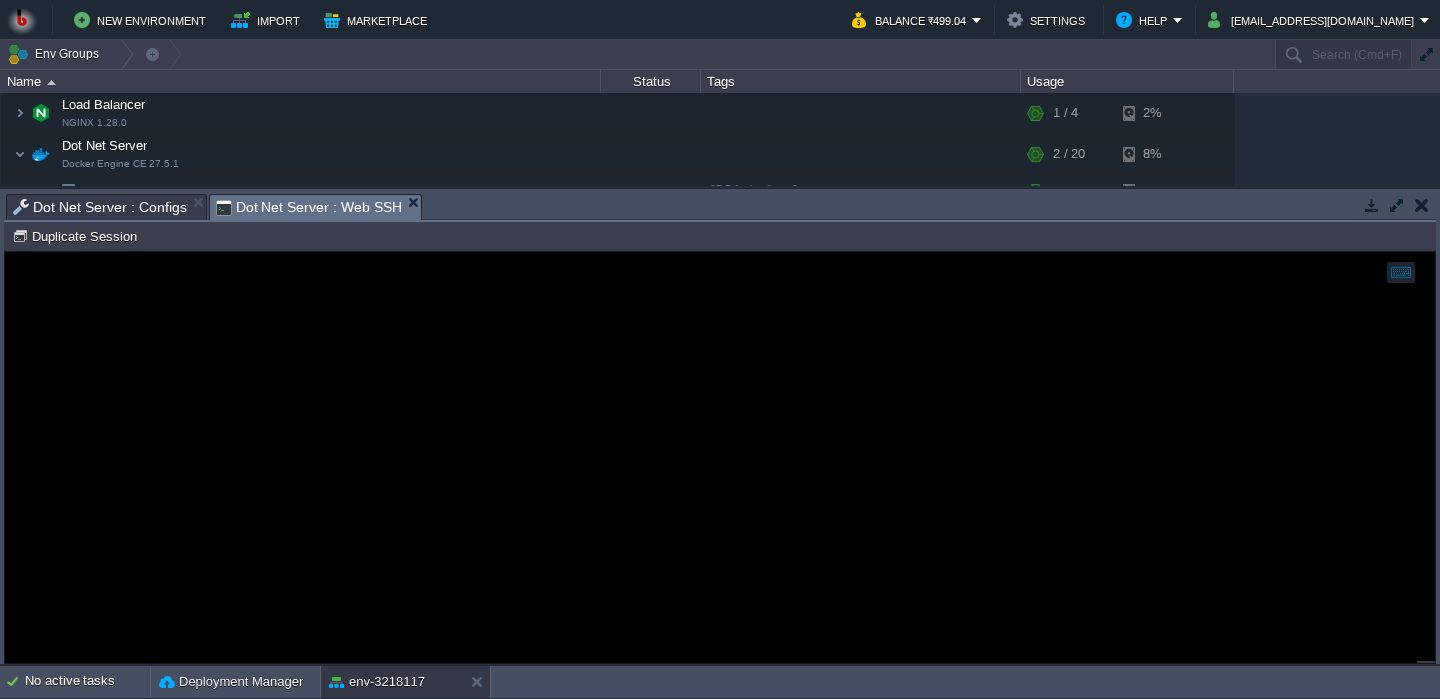 click on "Dot Net Server : Configs" at bounding box center [100, 207] 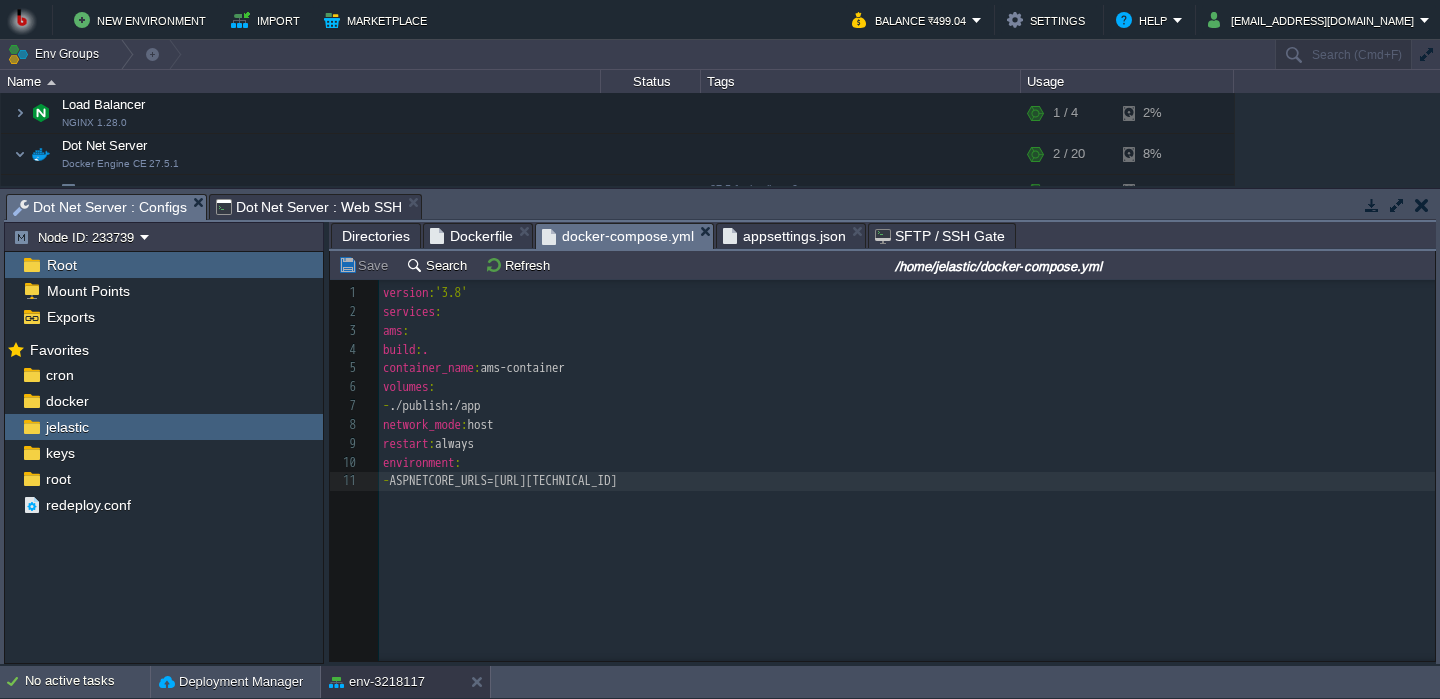 click on "environment :" at bounding box center (907, 463) 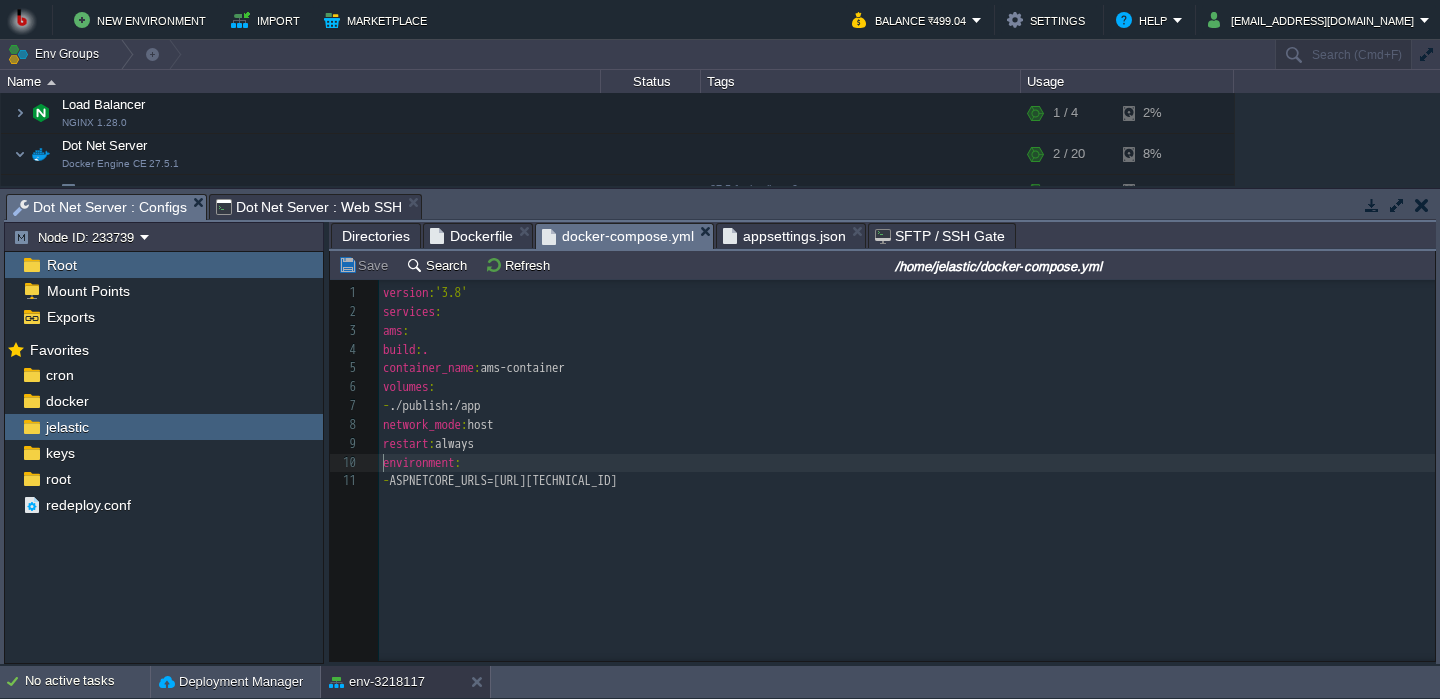 scroll, scrollTop: 0, scrollLeft: 86, axis: horizontal 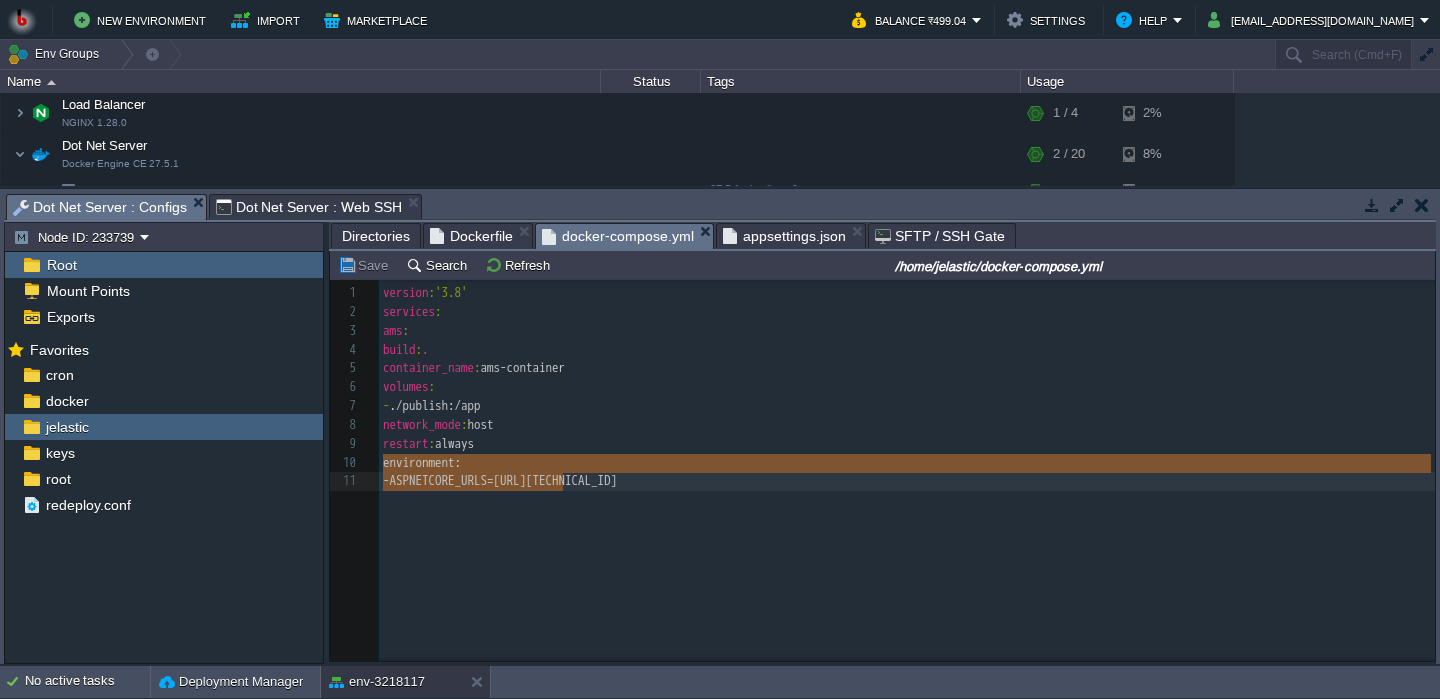 drag, startPoint x: 381, startPoint y: 468, endPoint x: 471, endPoint y: 491, distance: 92.89241 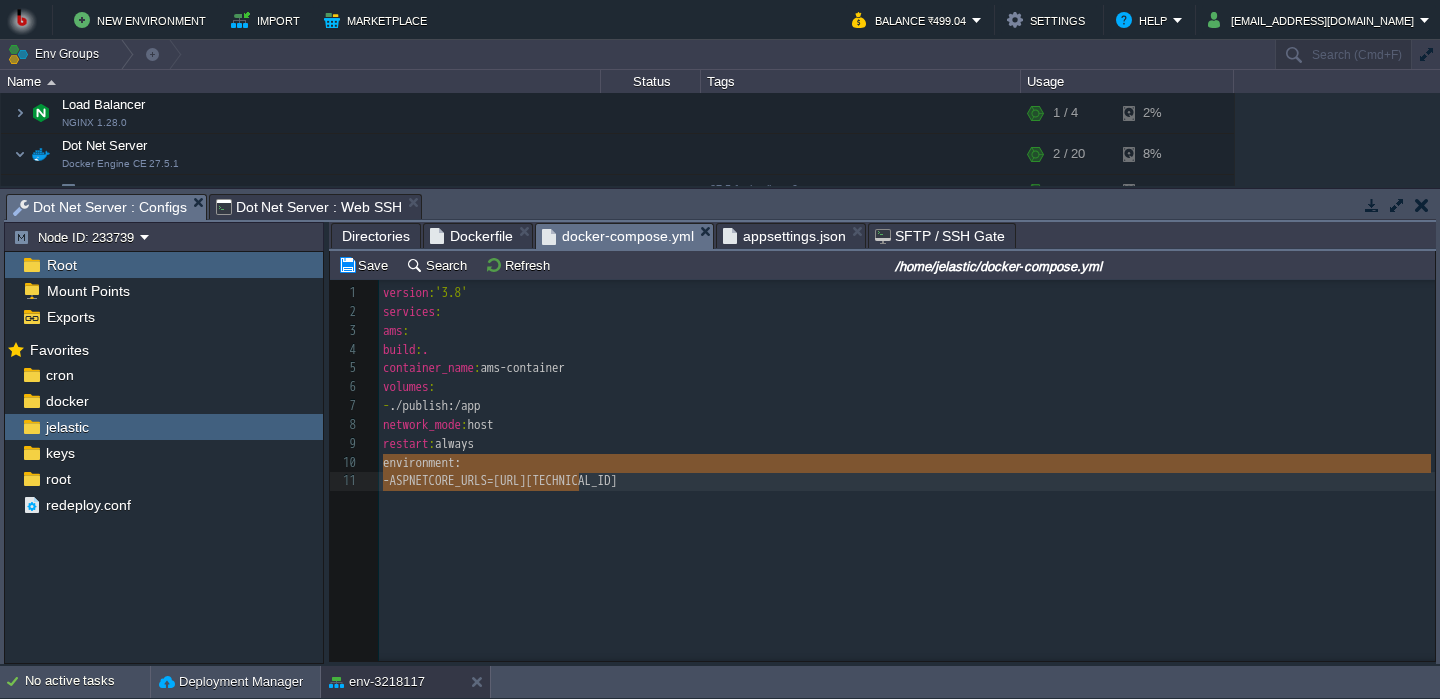 type on "environment:
- ASPNETCORE_URLS" 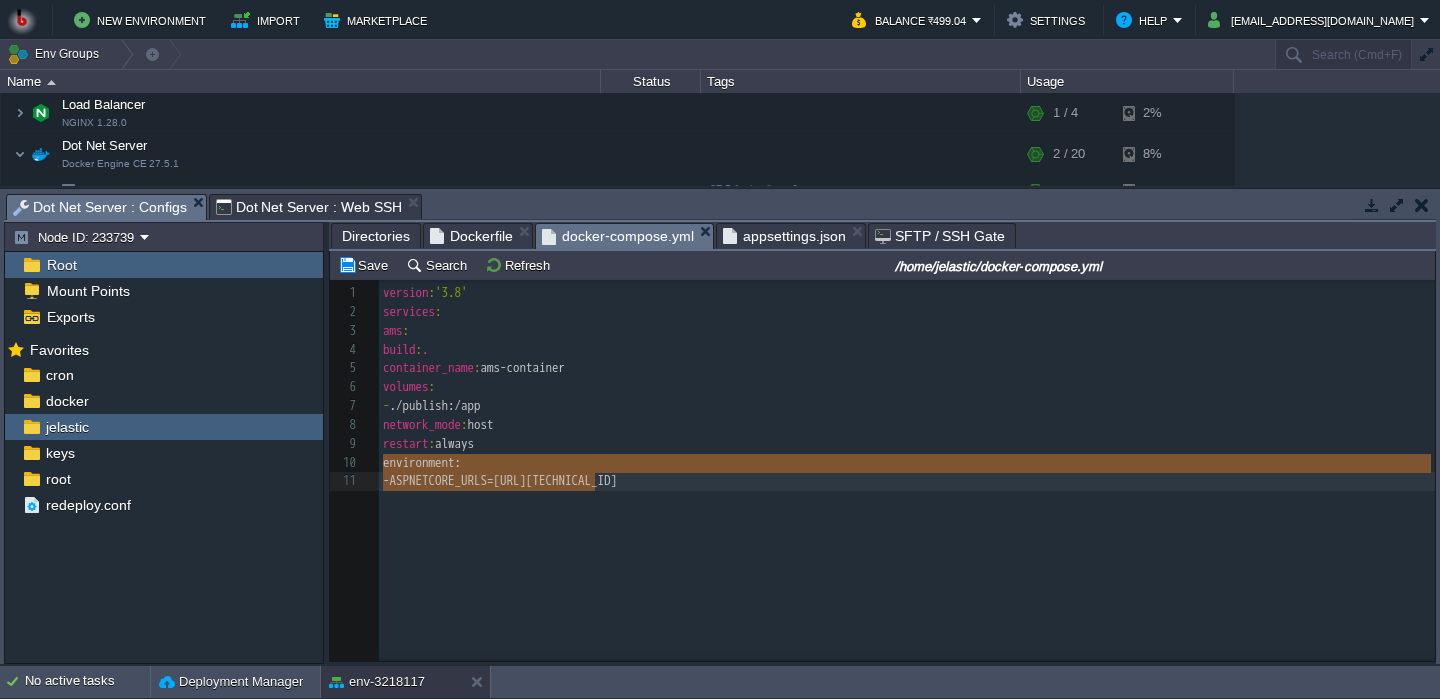 type 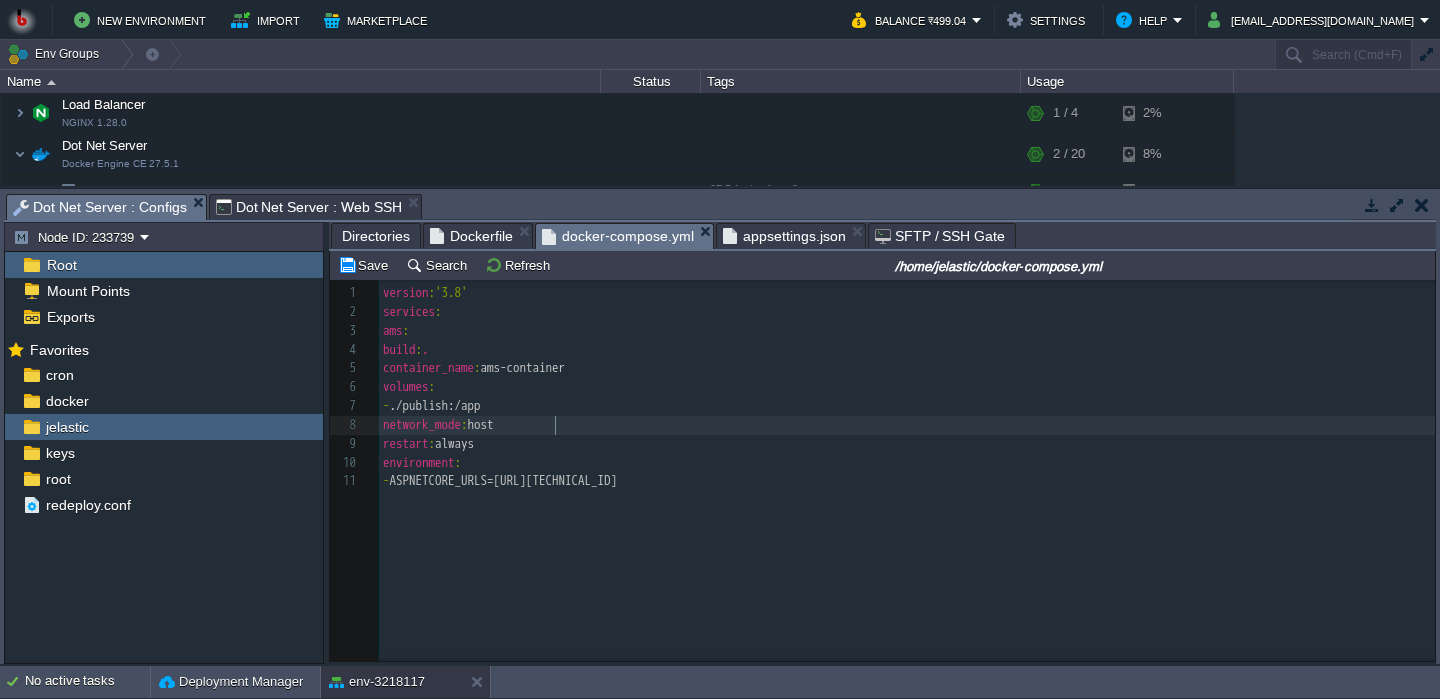 click on "network_mode :  host" at bounding box center (907, 425) 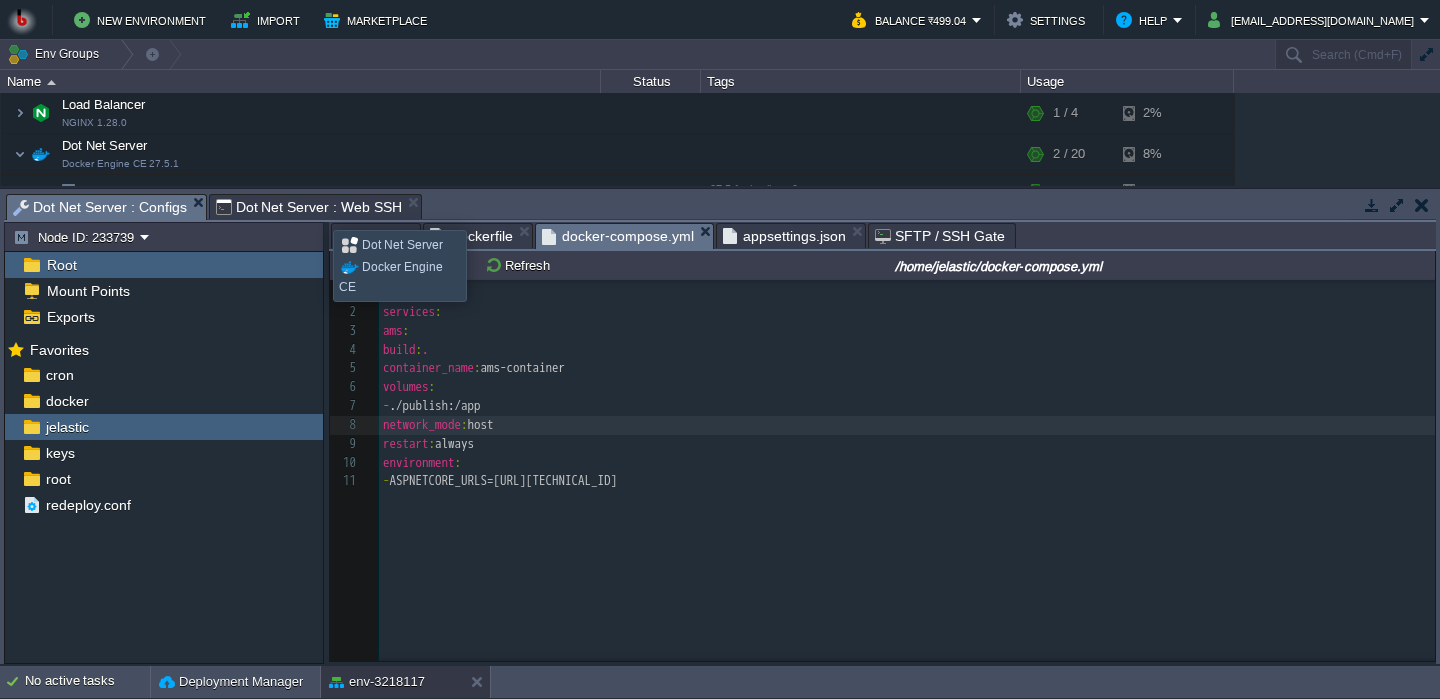 scroll, scrollTop: 10, scrollLeft: 0, axis: vertical 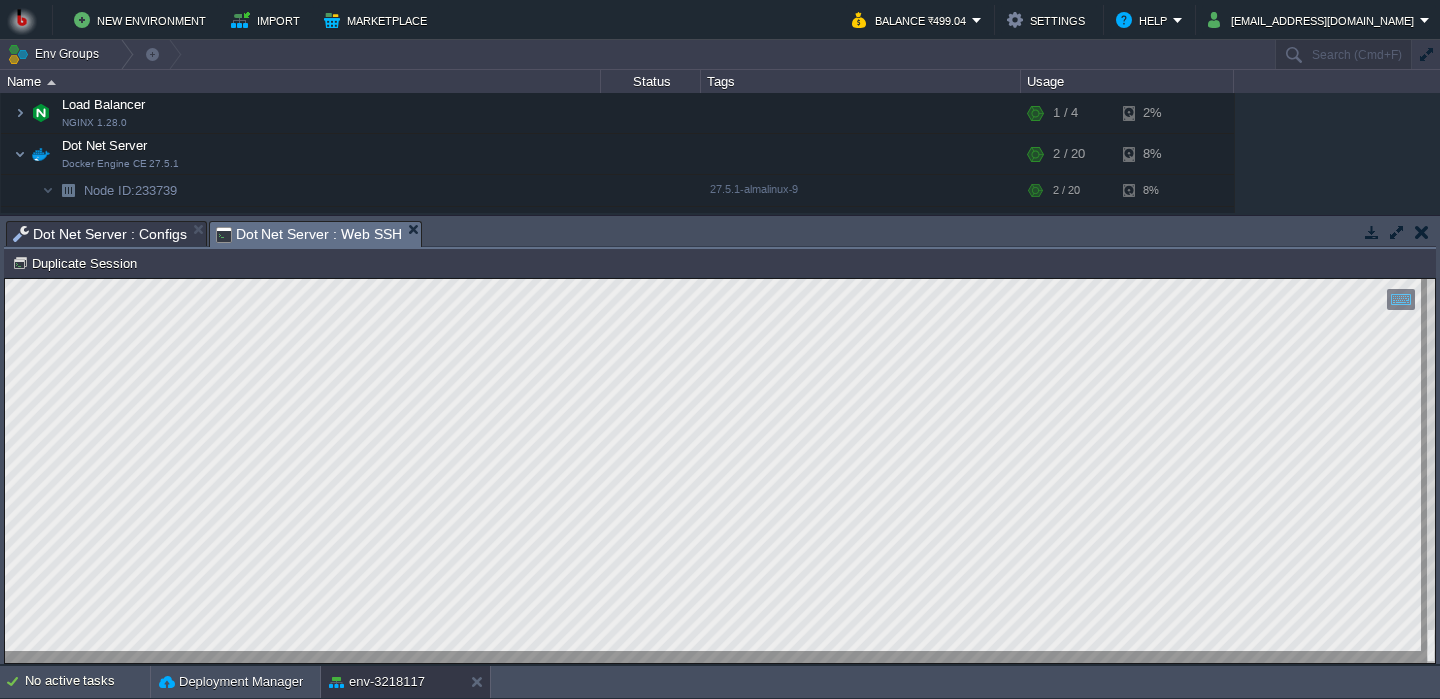 type on "78423788e891" 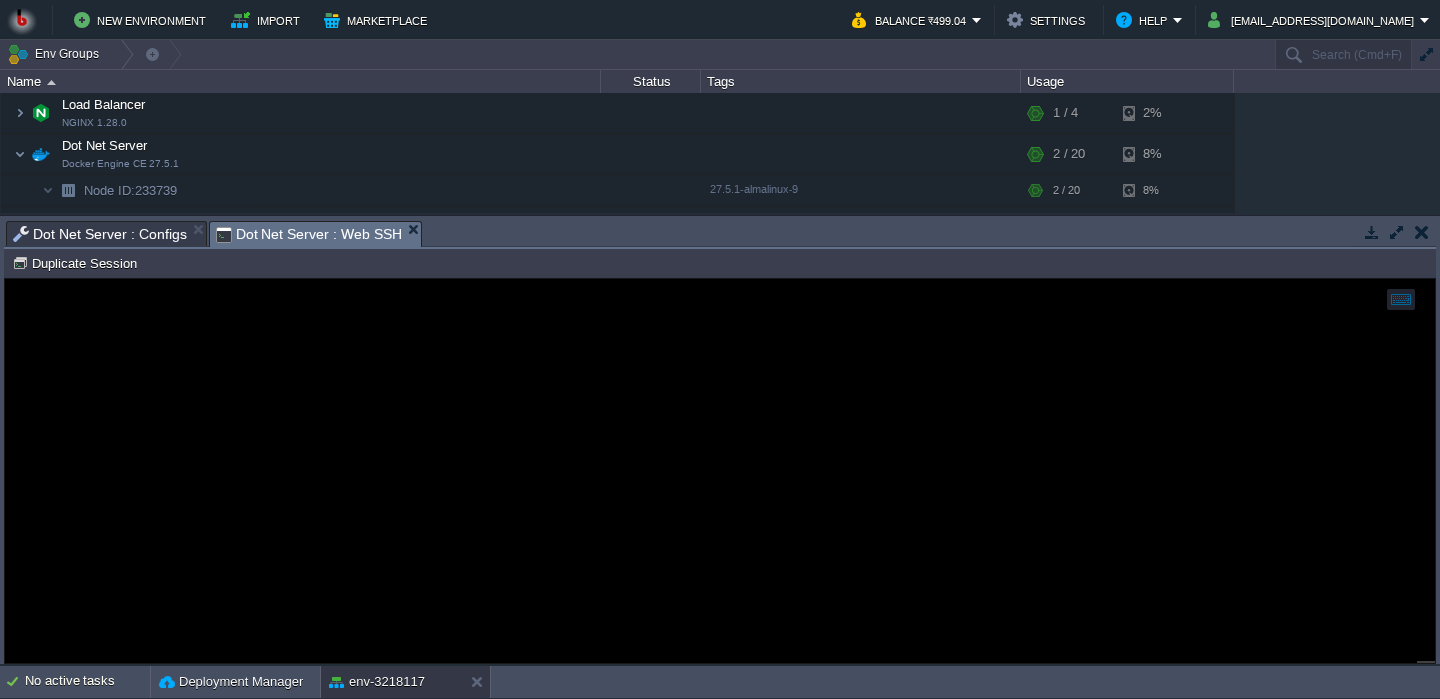 click on "Dot Net Server : Configs" at bounding box center [100, 234] 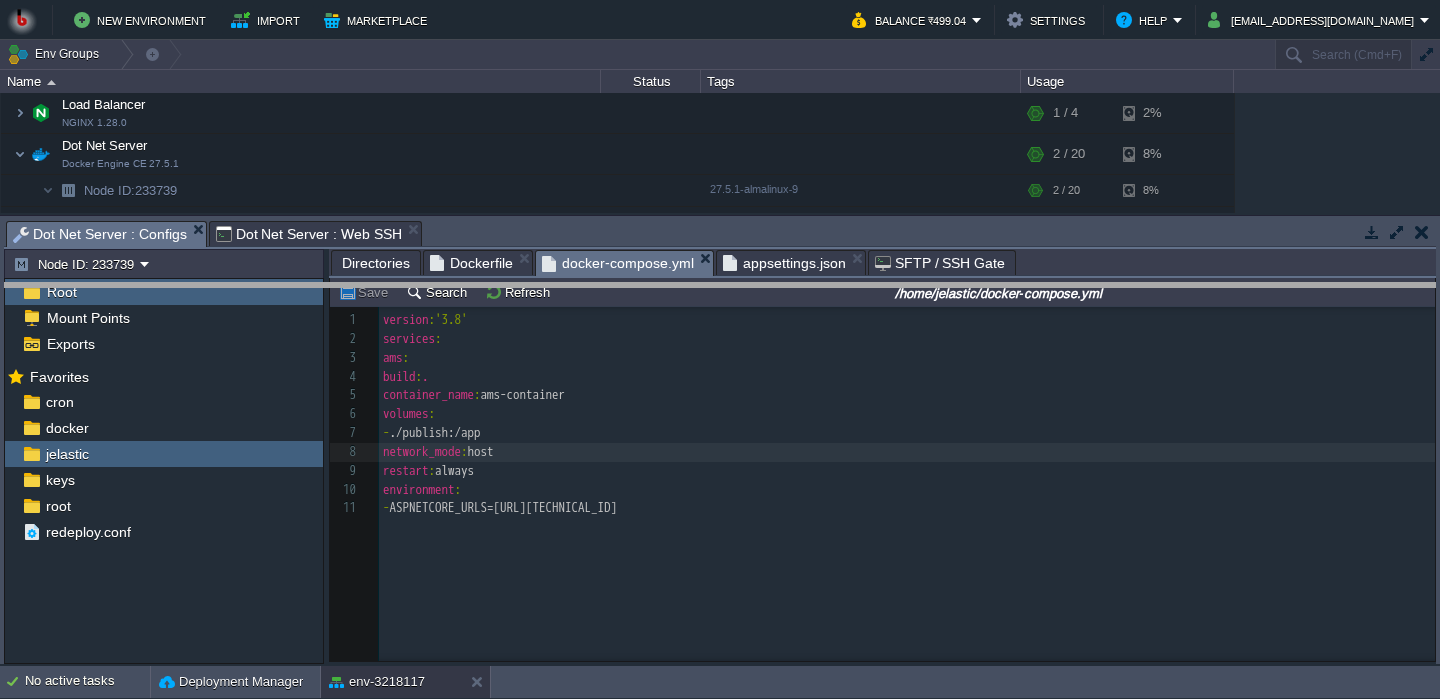 drag, startPoint x: 485, startPoint y: 230, endPoint x: 480, endPoint y: 352, distance: 122.10242 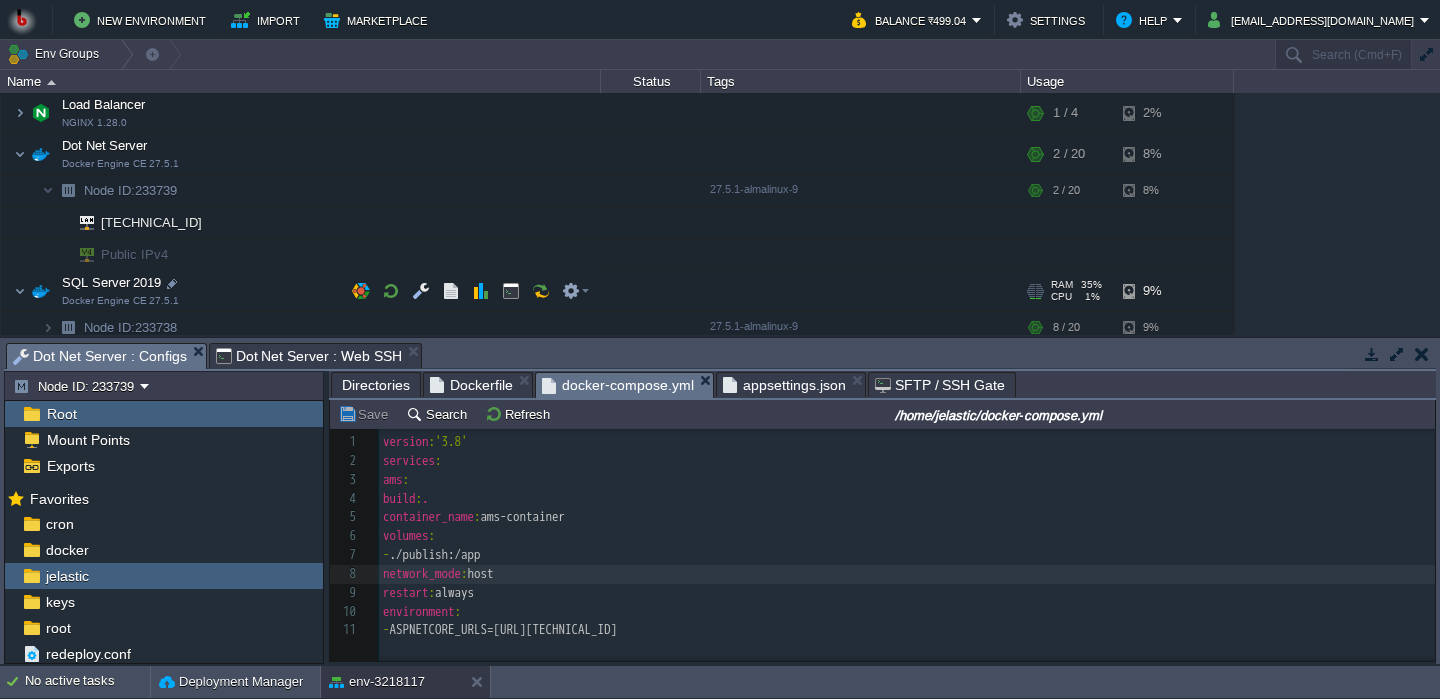 scroll, scrollTop: 64, scrollLeft: 0, axis: vertical 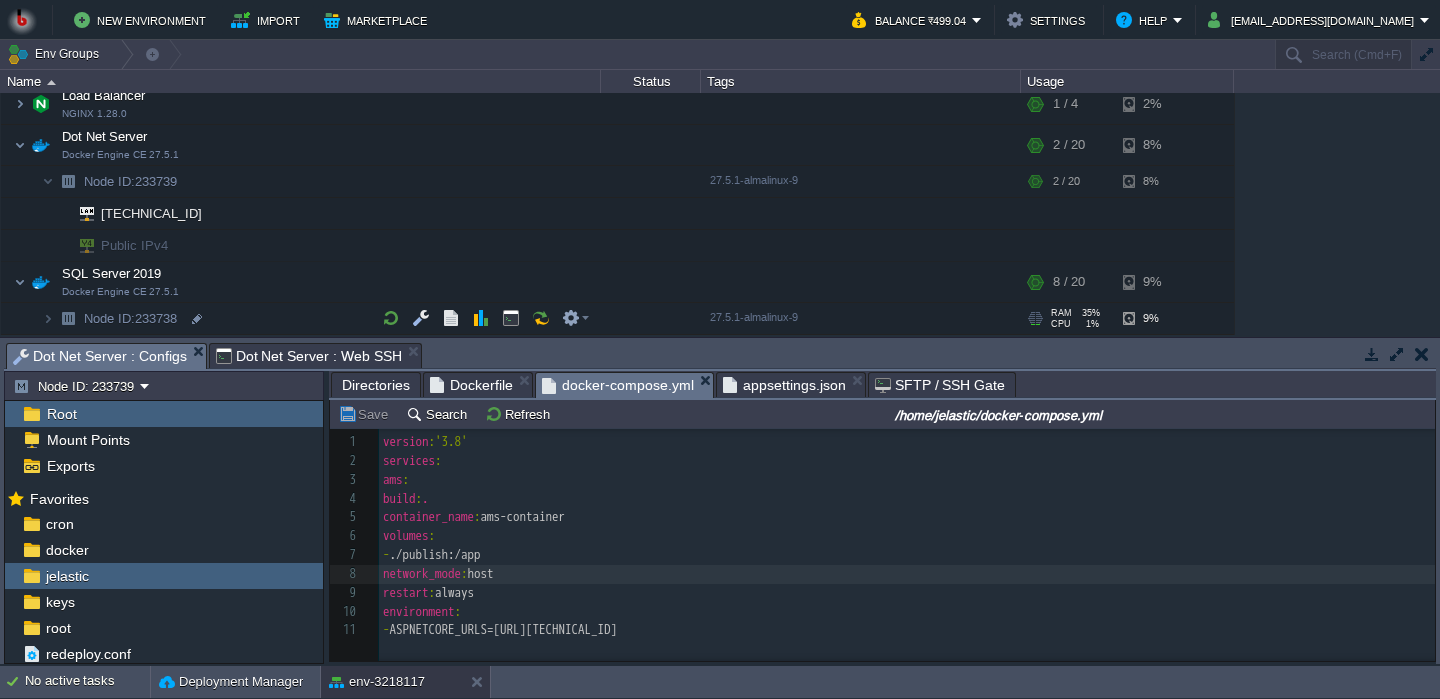 click on "Node ID:  233738" at bounding box center [301, 319] 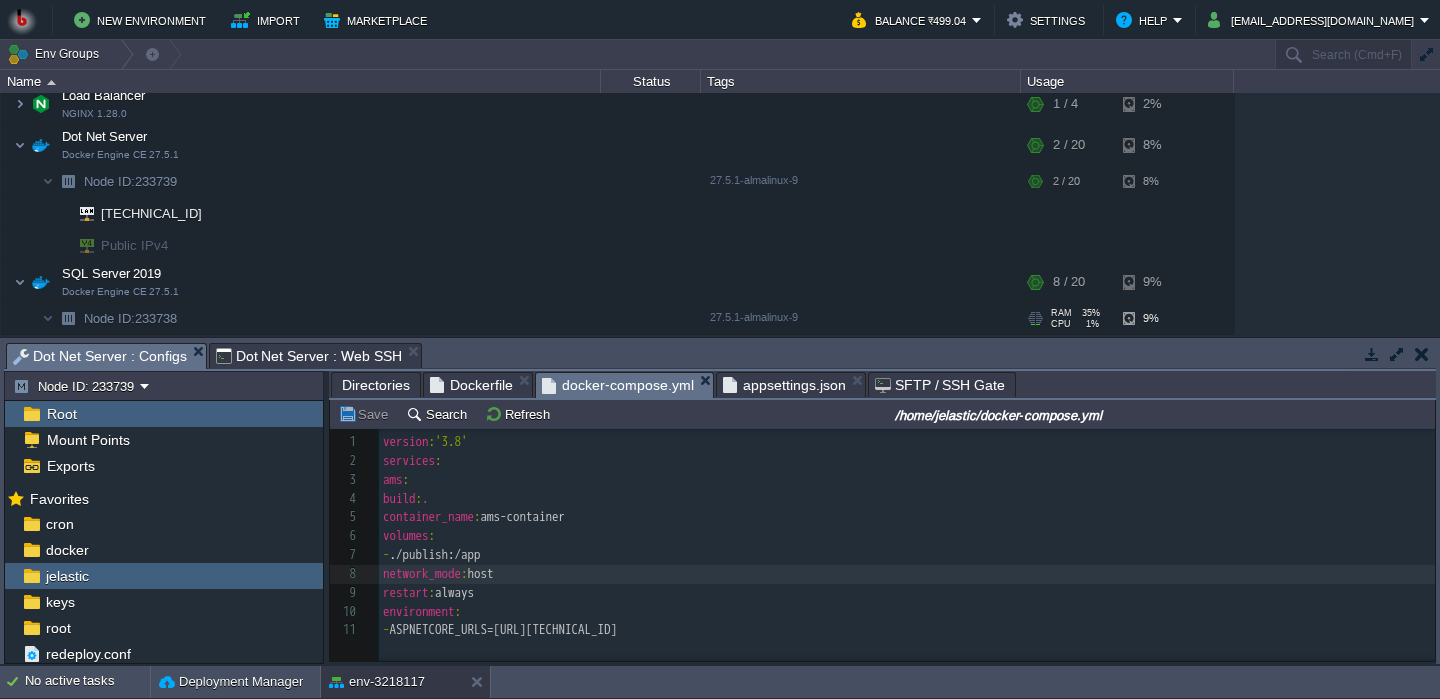 scroll, scrollTop: 128, scrollLeft: 0, axis: vertical 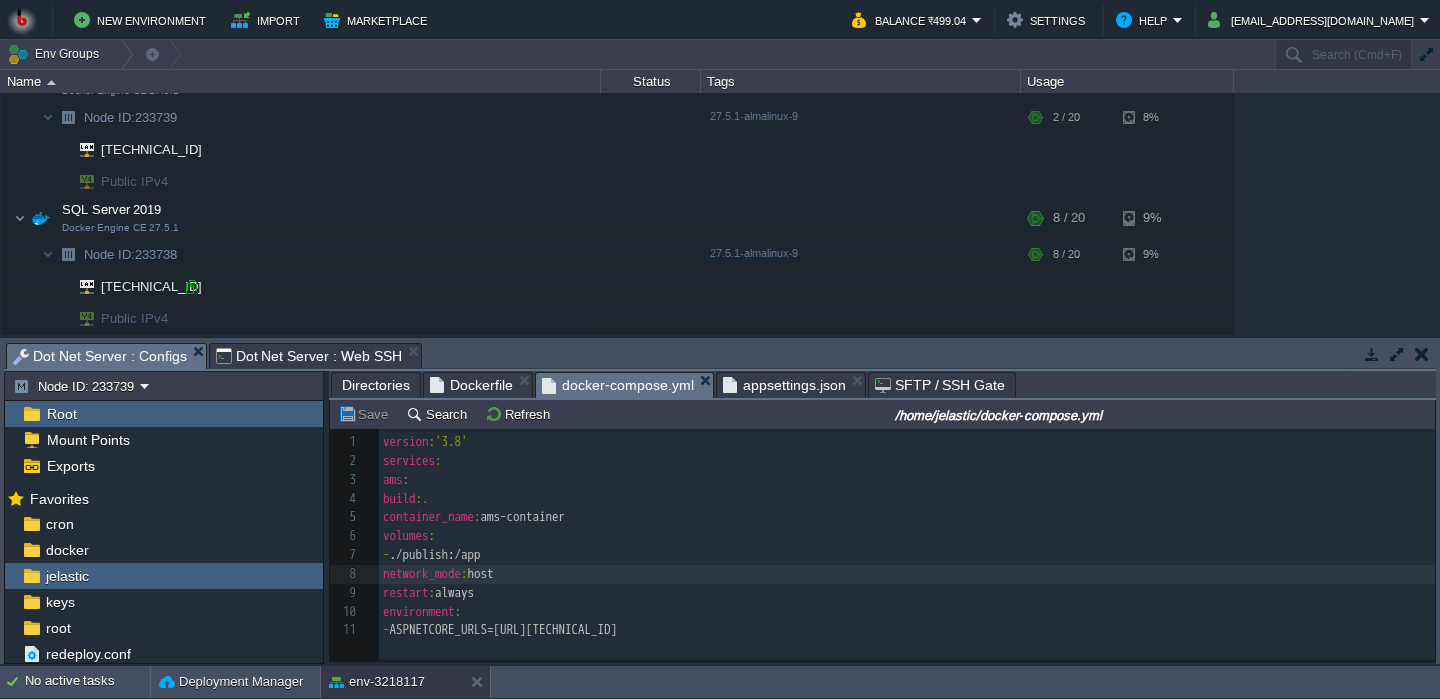 click at bounding box center (191, 287) 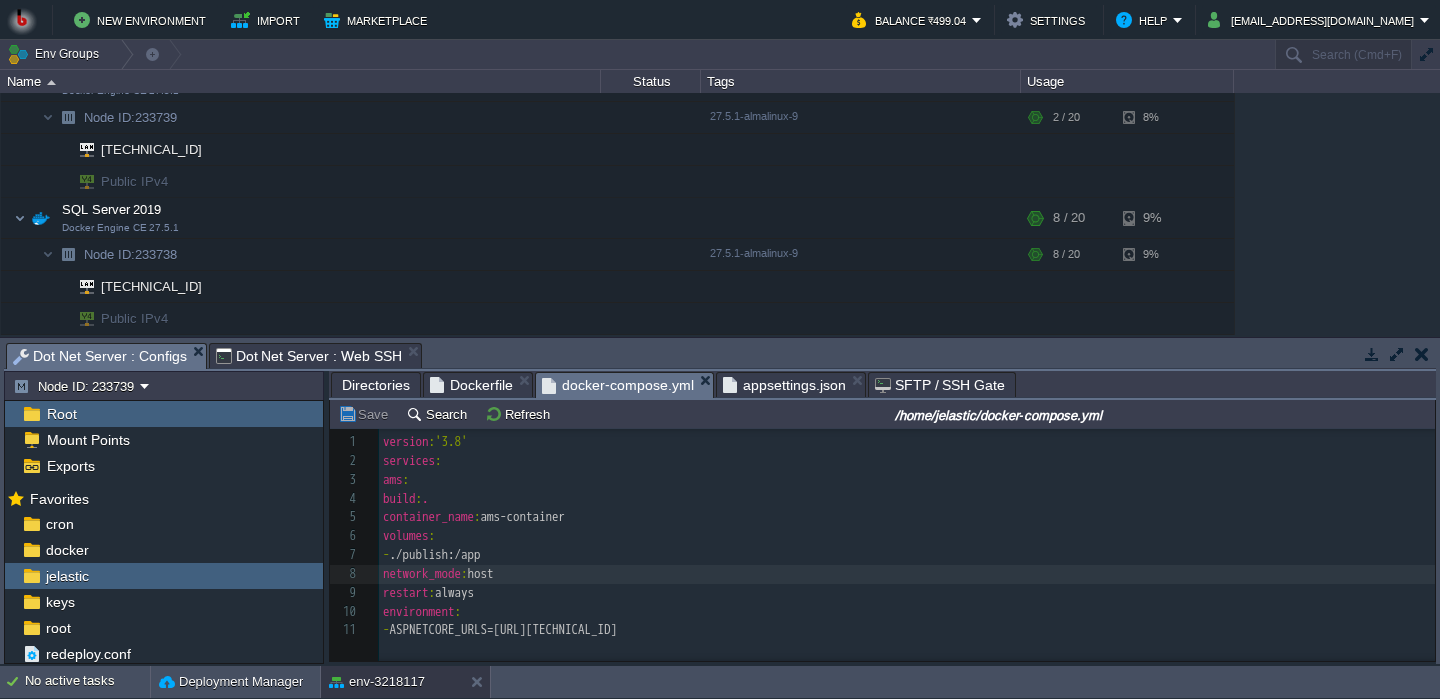 click on "appsettings.json" at bounding box center (784, 385) 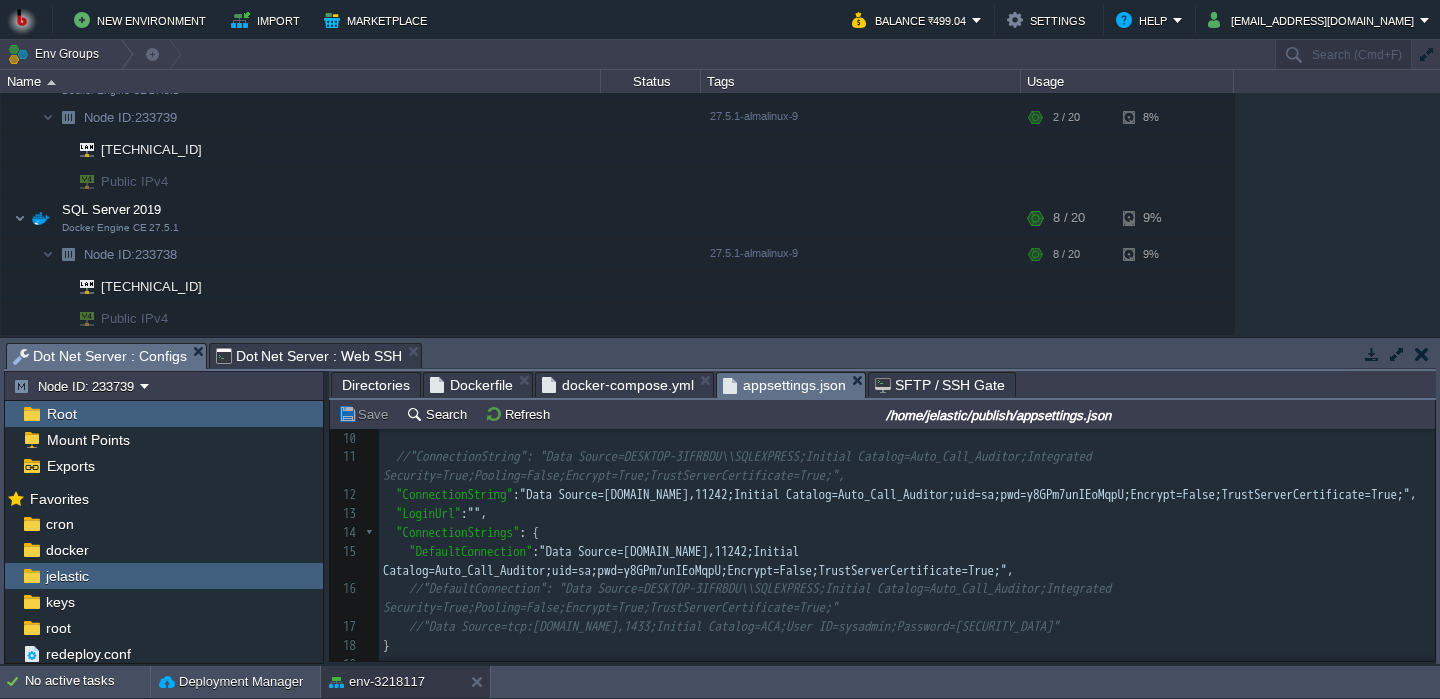 click on "New Environment Import Marketplace Bonus ₹0.00 Upgrade Account Balance ₹499.04 Settings Help [EMAIL_ADDRESS][DOMAIN_NAME]         Env Groups                     Search (Cmd+F)         Let's get started! Create New Environment   Deploy Solution  from Marketplace   Collaborate on  Shared Environment Name Status Tags Usage env-3218117 [DOMAIN_NAME] Running                                 + Add to Env Group                                                                                                                                                            RAM                 19%                                         CPU                 1%                             11 / 44                    6%       Load Balancer NGINX 1.28.0                                                                                                                                                            RAM                 7%                                         CPU                 0%" at bounding box center [720, 349] 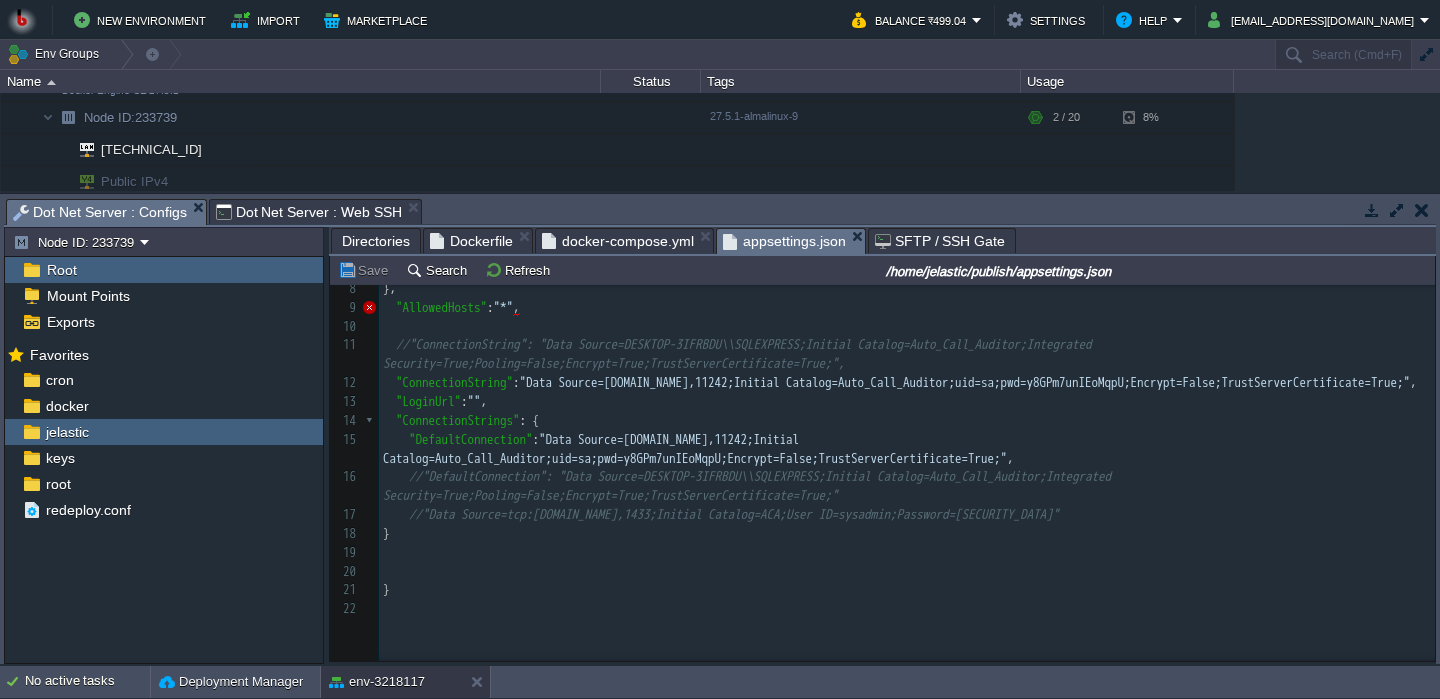 scroll, scrollTop: 141, scrollLeft: 0, axis: vertical 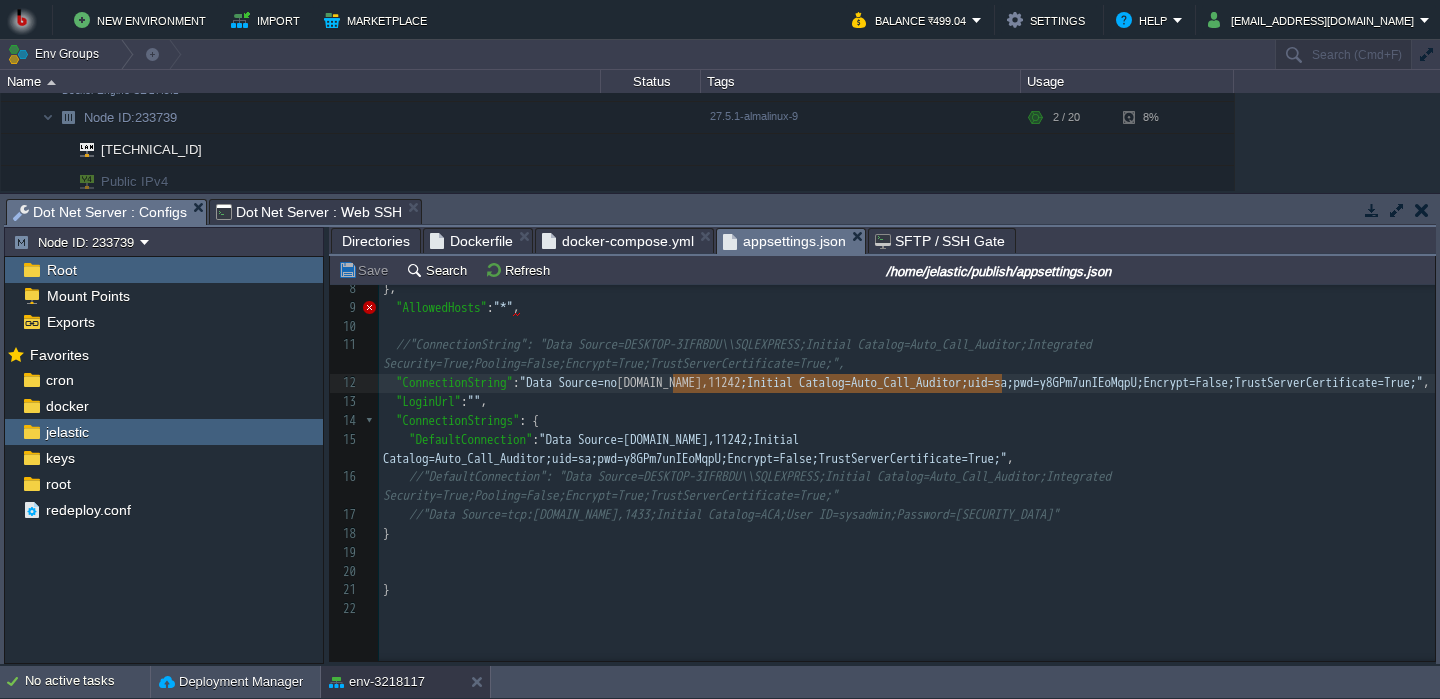 type on "[DOMAIN_NAME],11242" 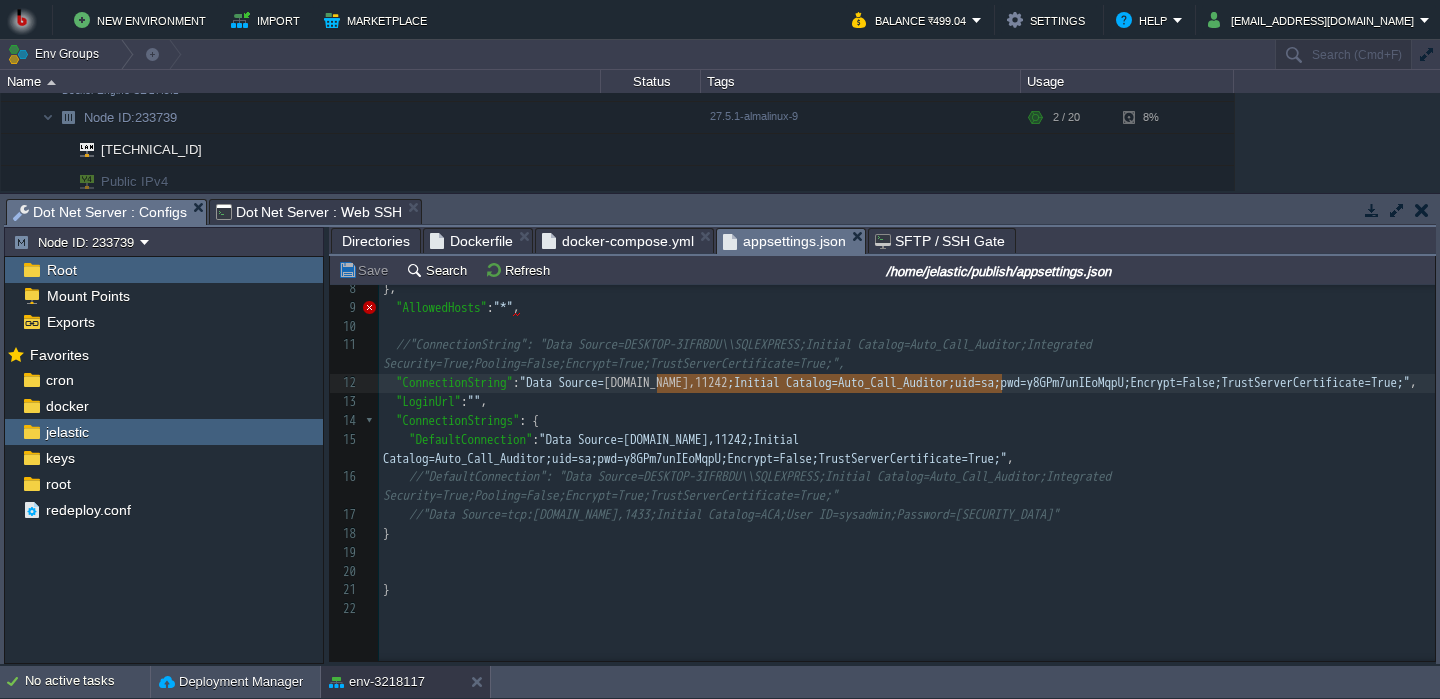 scroll, scrollTop: 0, scrollLeft: 345, axis: horizontal 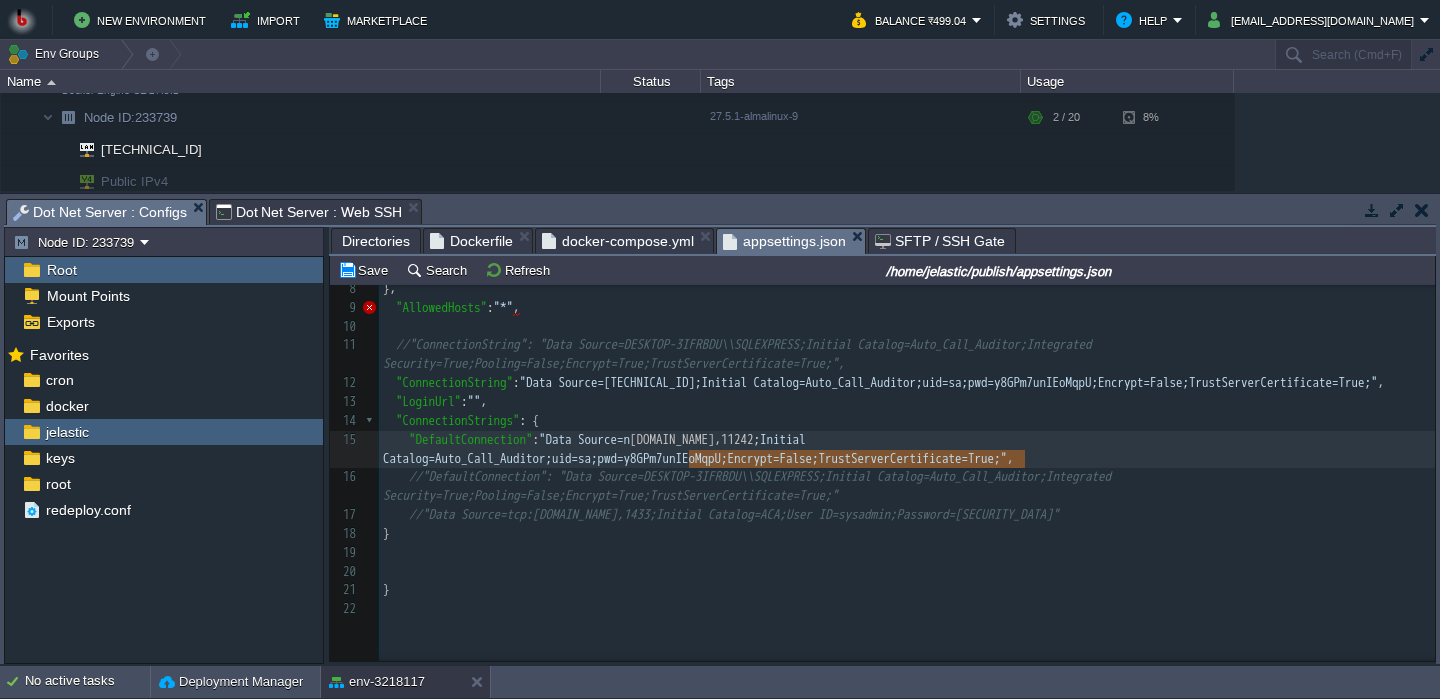 type on "[DOMAIN_NAME],11242" 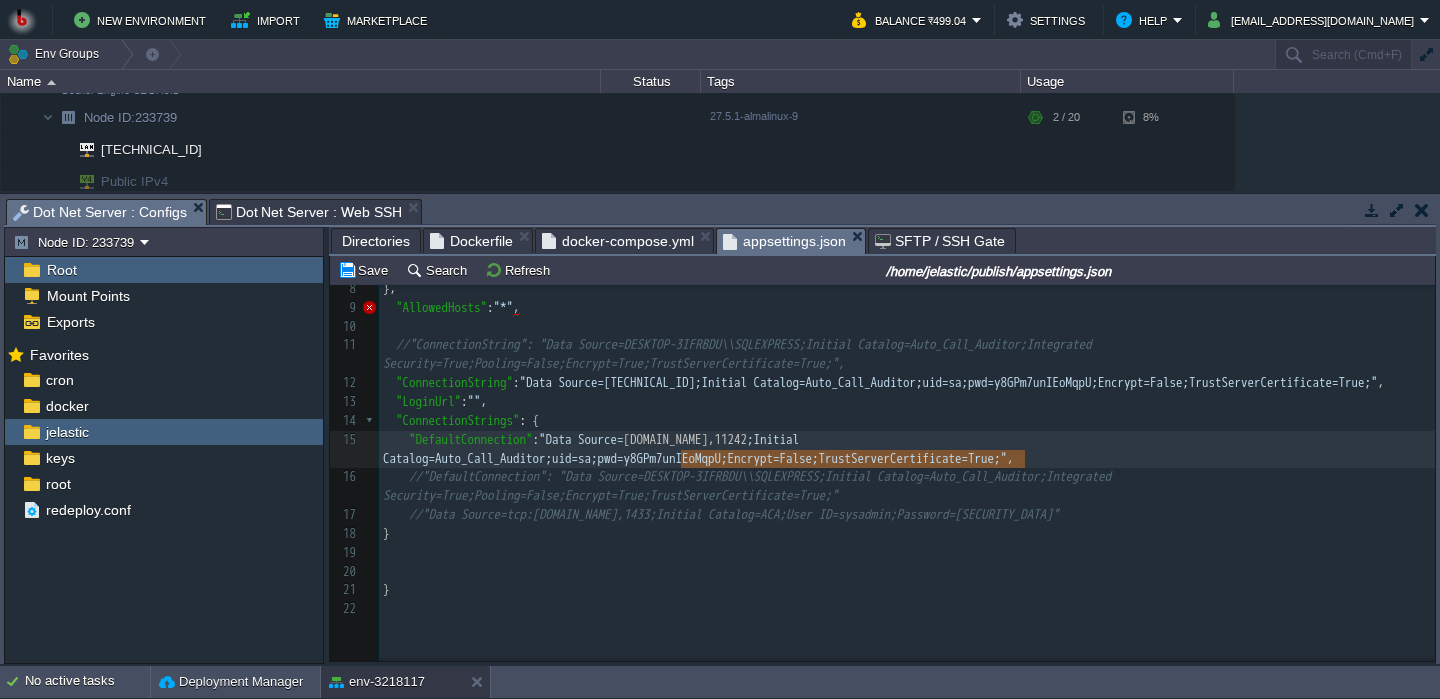 drag, startPoint x: 1027, startPoint y: 465, endPoint x: 682, endPoint y: 458, distance: 345.071 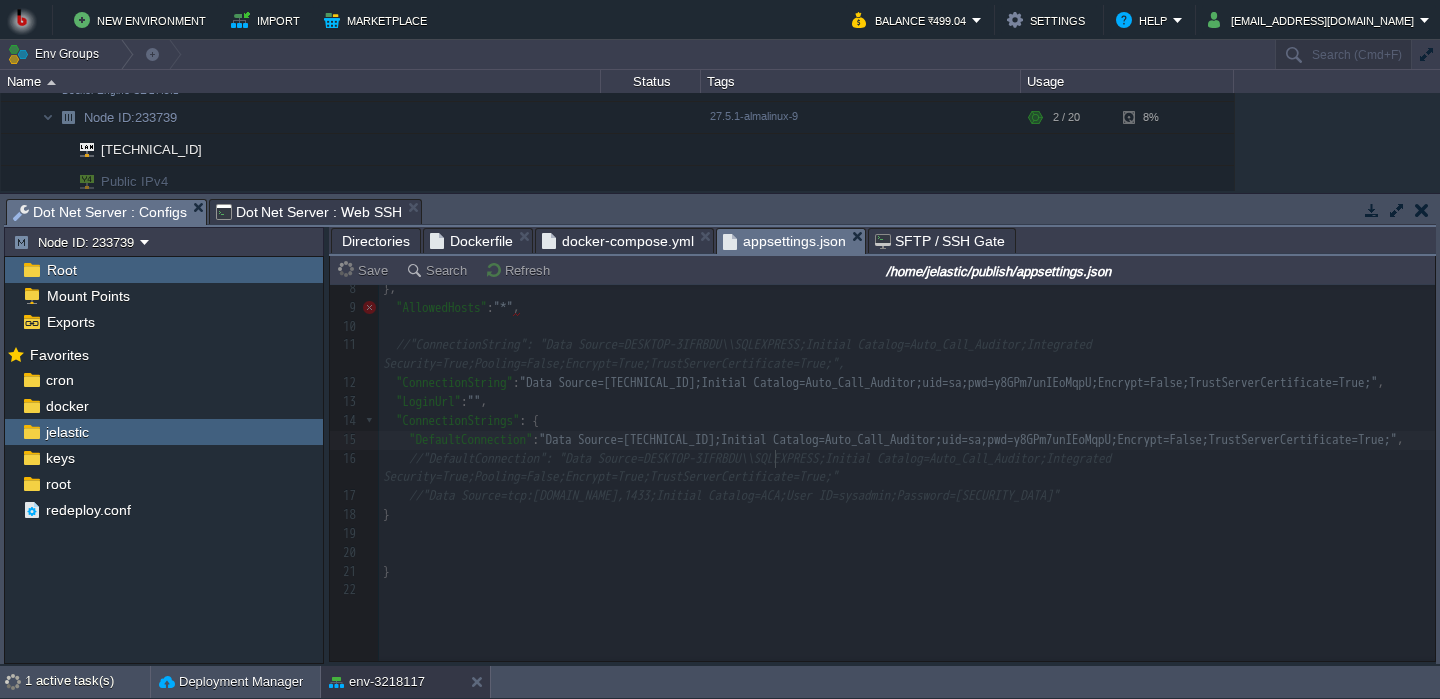type 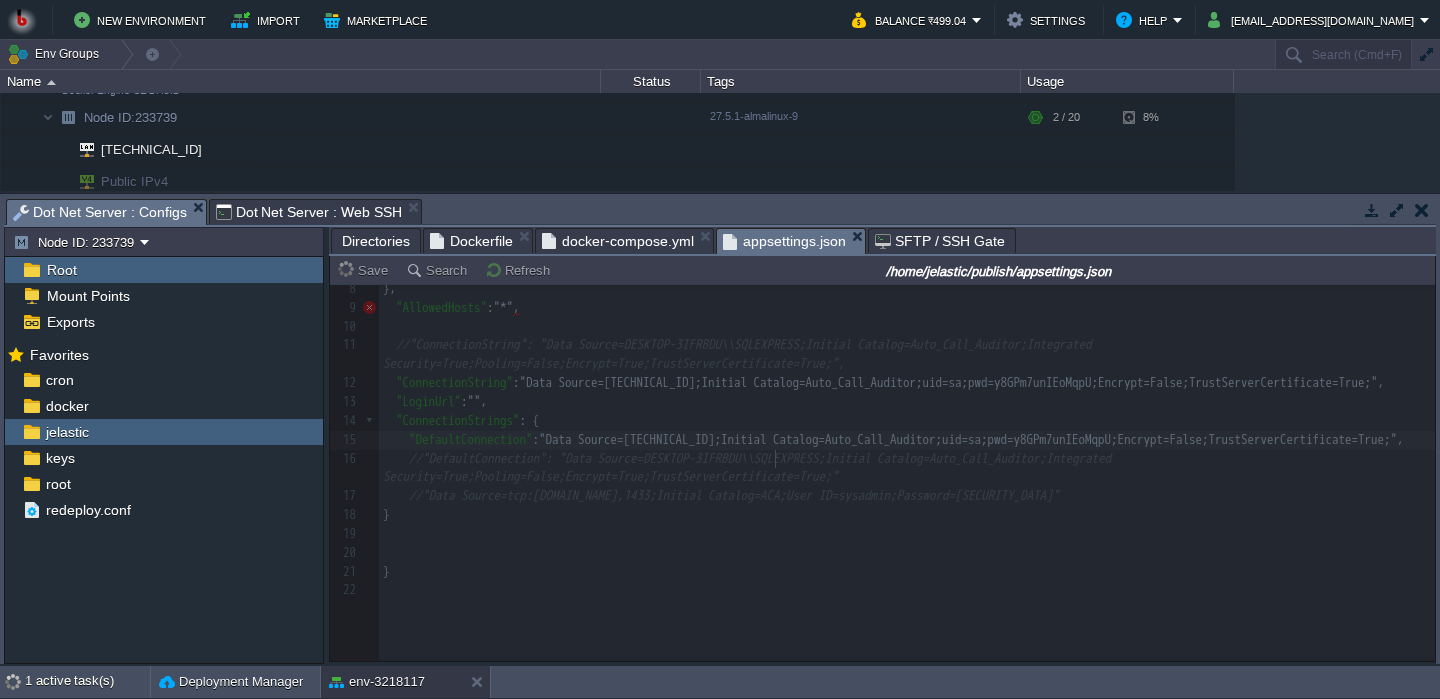 scroll, scrollTop: 0, scrollLeft: 0, axis: both 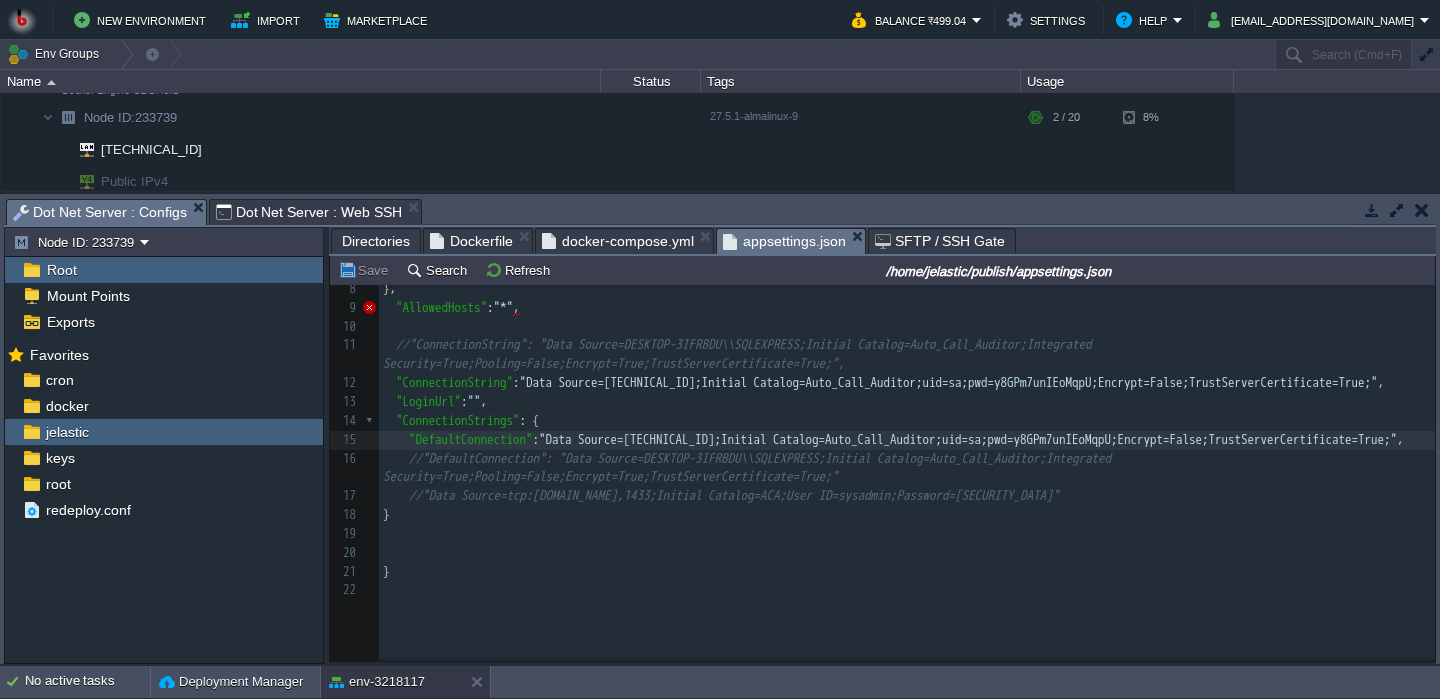 click on "Dot Net Server : Web SSH" at bounding box center (309, 212) 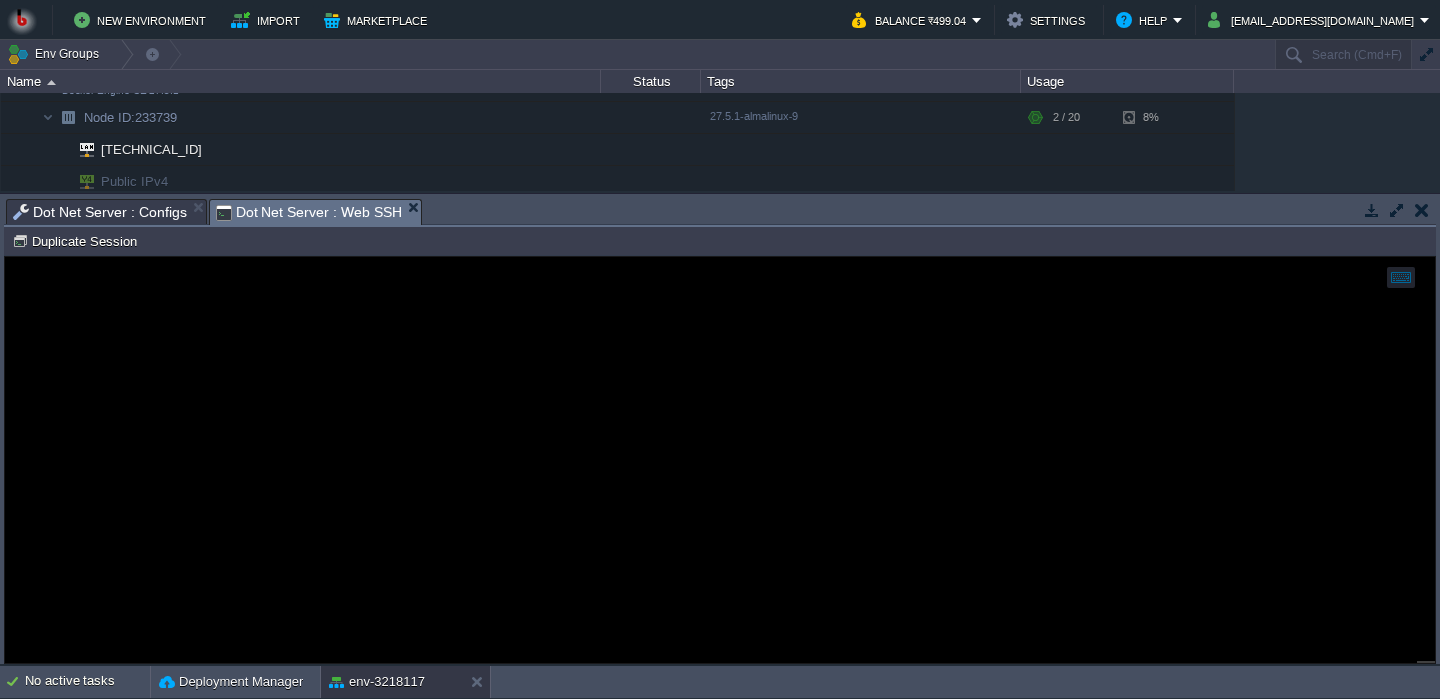 scroll, scrollTop: 10, scrollLeft: 0, axis: vertical 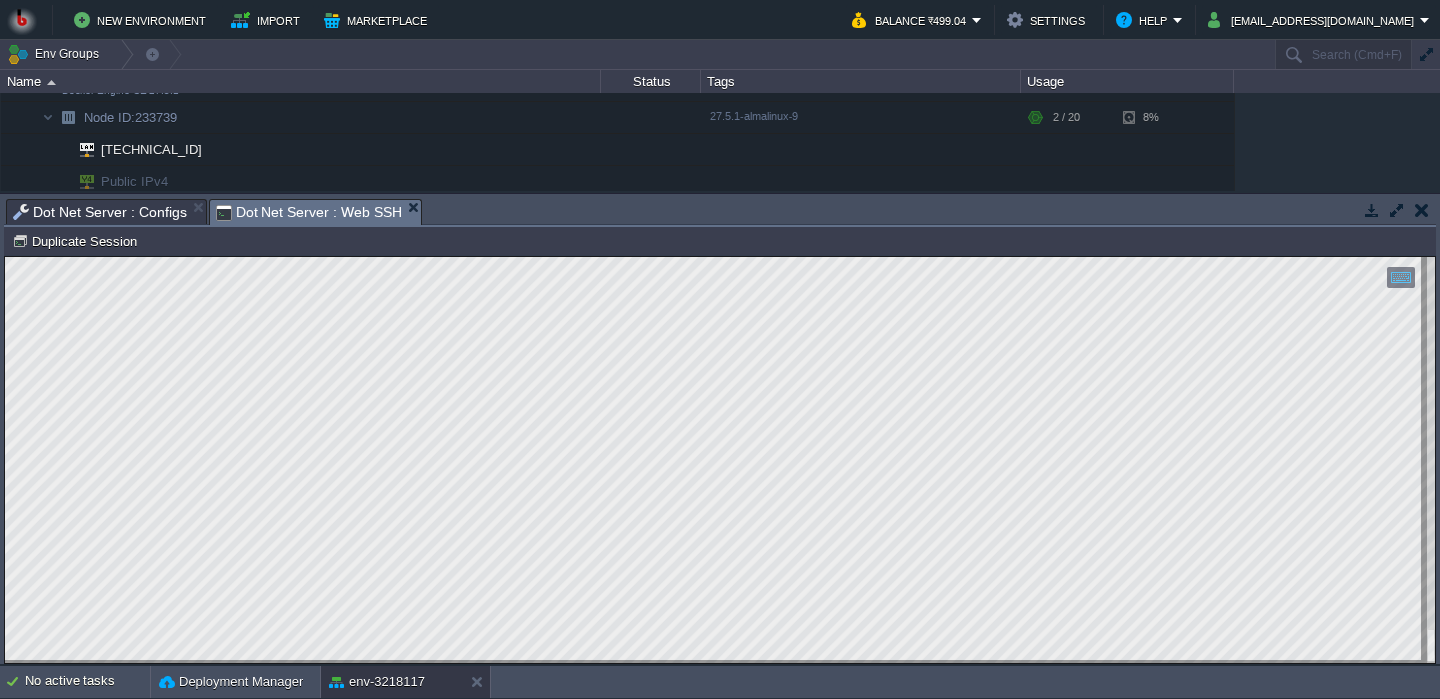 click on "New Environment Import Marketplace Bonus ₹0.00 Upgrade Account Balance ₹499.04 Settings Help [EMAIL_ADDRESS][DOMAIN_NAME]         Env Groups                     Search (Cmd+F)         Let's get started! Create New Environment   Deploy Solution  from Marketplace   Collaborate on  Shared Environment Name Status Tags Usage env-3218117 [DOMAIN_NAME] Running                                 + Add to Env Group                                                                                                                                                            RAM                 20%                                         CPU                 4%                             11 / 44                    6%       Load Balancer NGINX 1.28.0                                                                                                                                                            RAM                 7%                                         CPU                 0%" at bounding box center [720, 349] 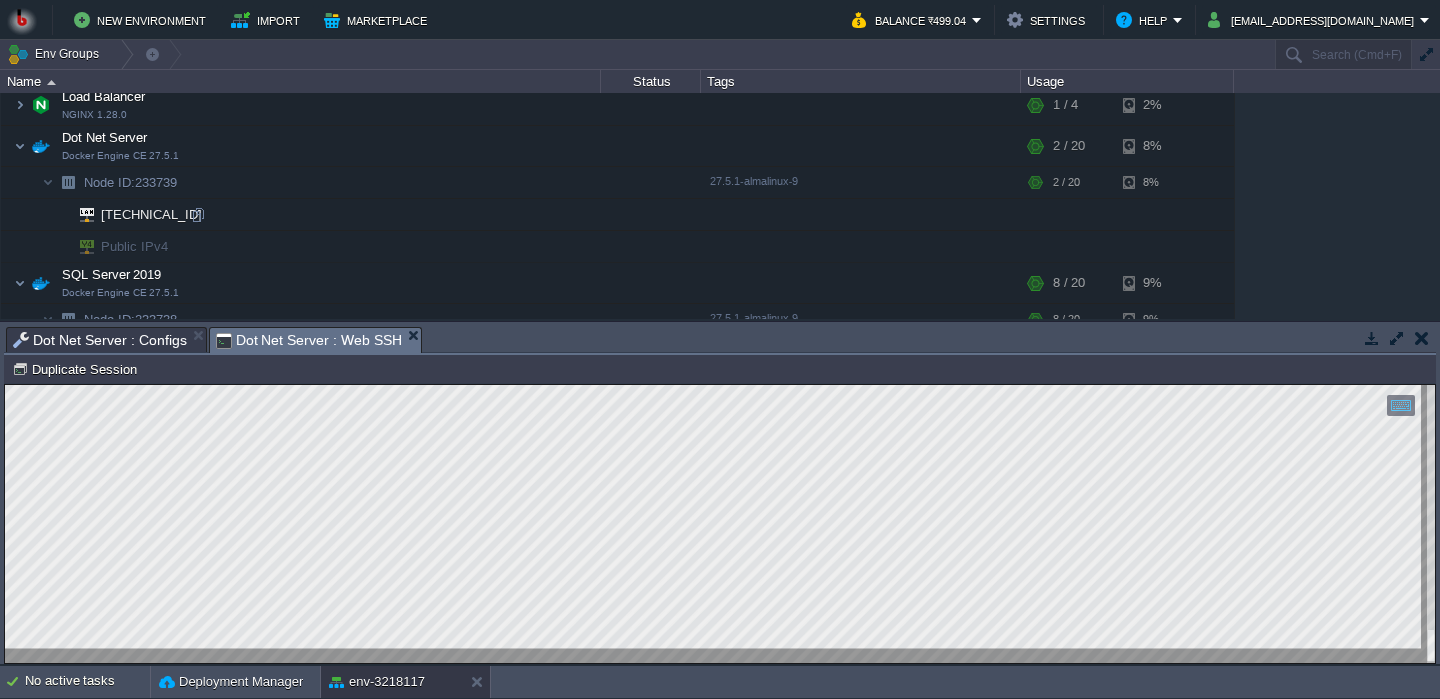 scroll, scrollTop: 61, scrollLeft: 0, axis: vertical 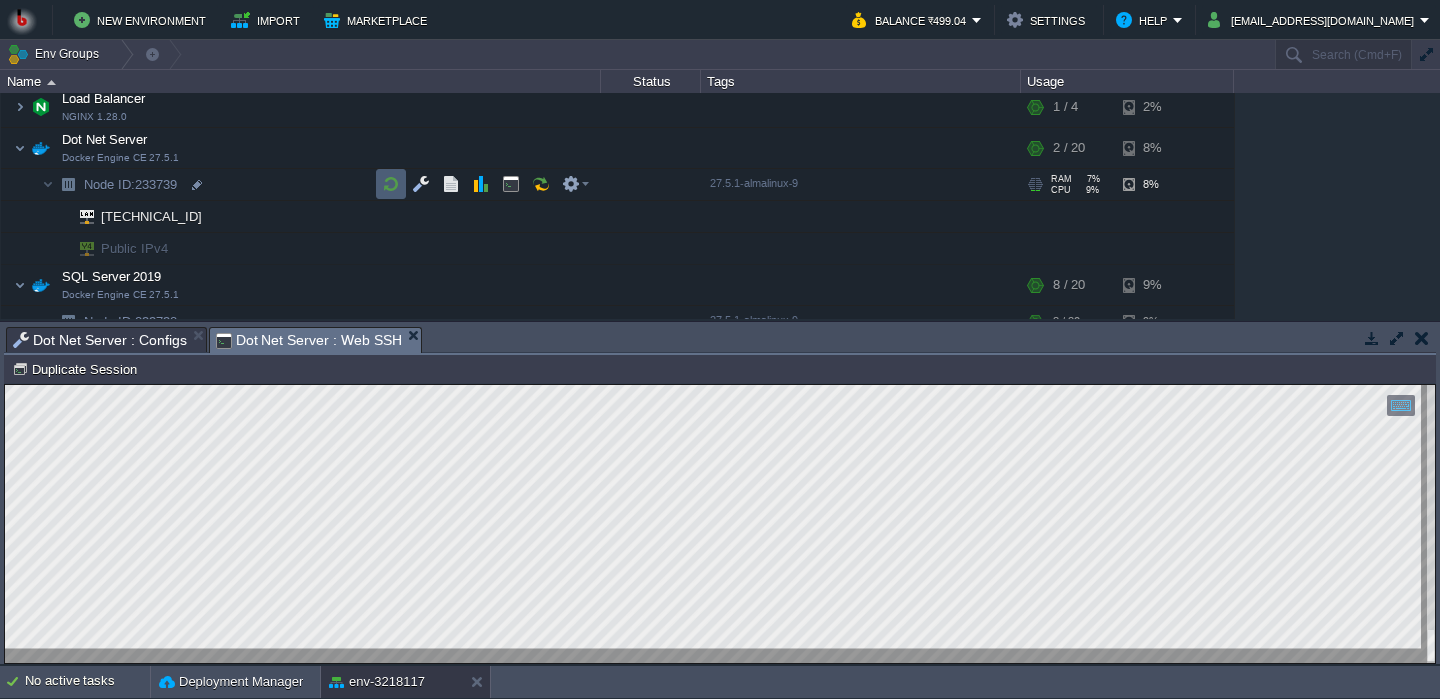 click at bounding box center [391, 184] 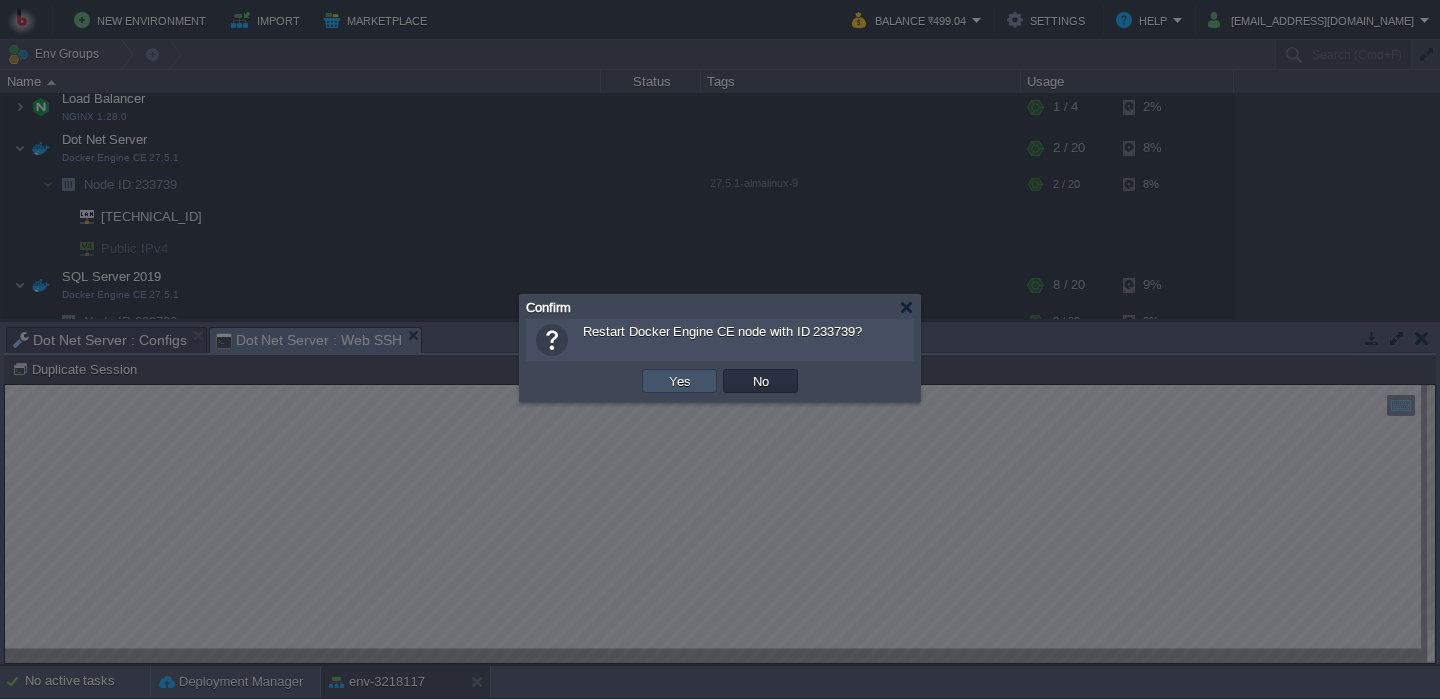 click on "Yes" at bounding box center (680, 381) 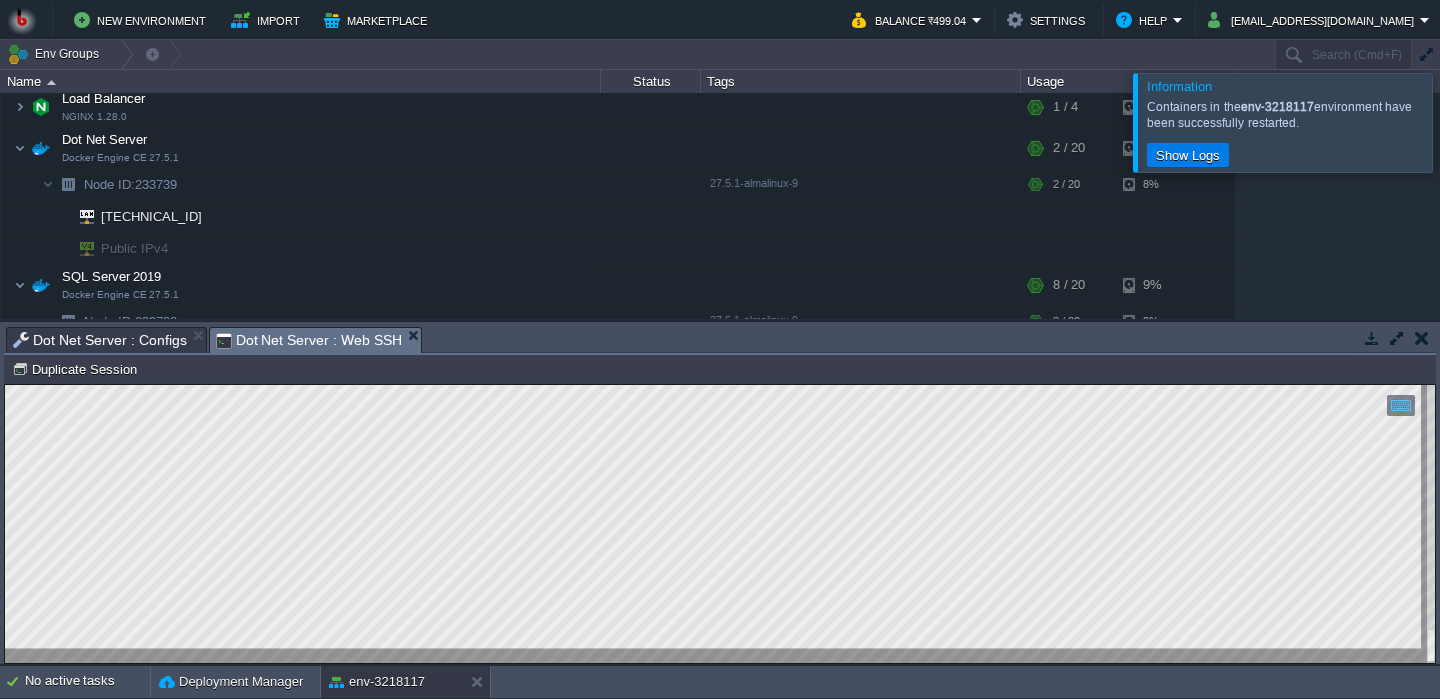 click at bounding box center [1422, 338] 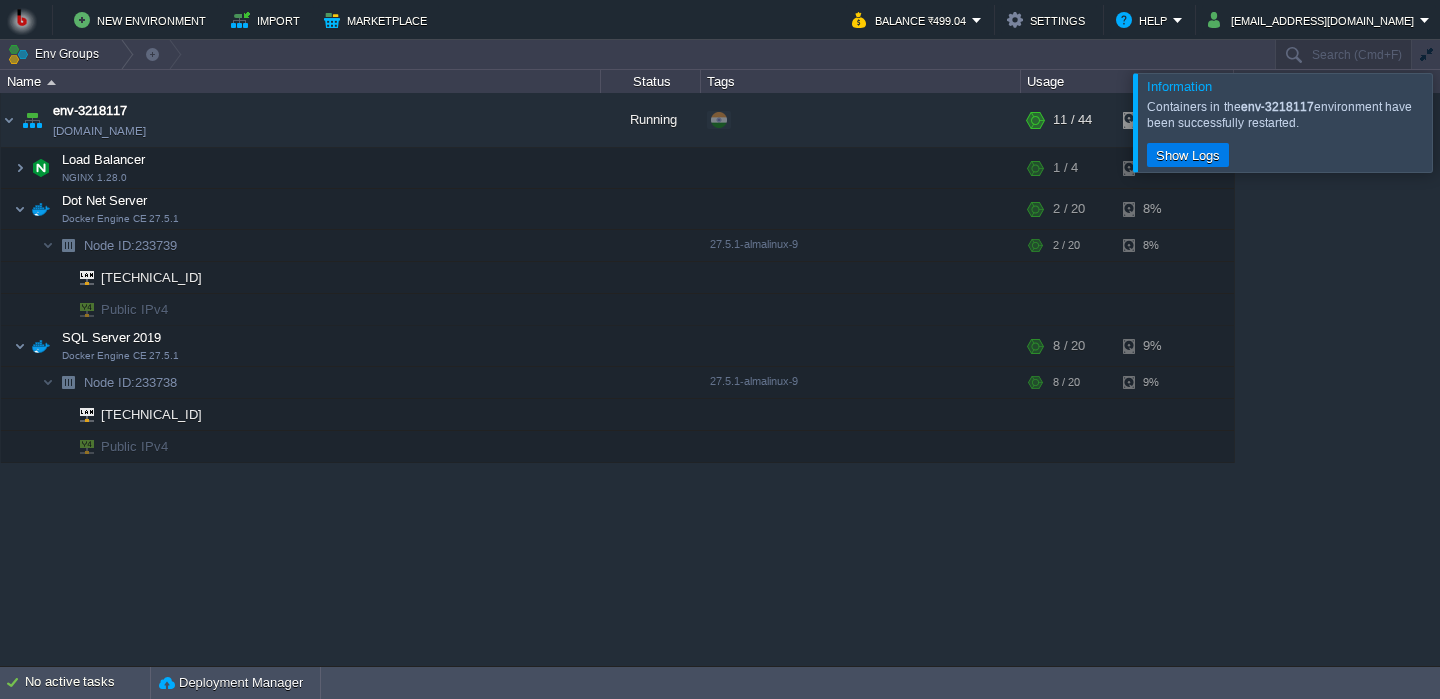 scroll, scrollTop: 0, scrollLeft: 0, axis: both 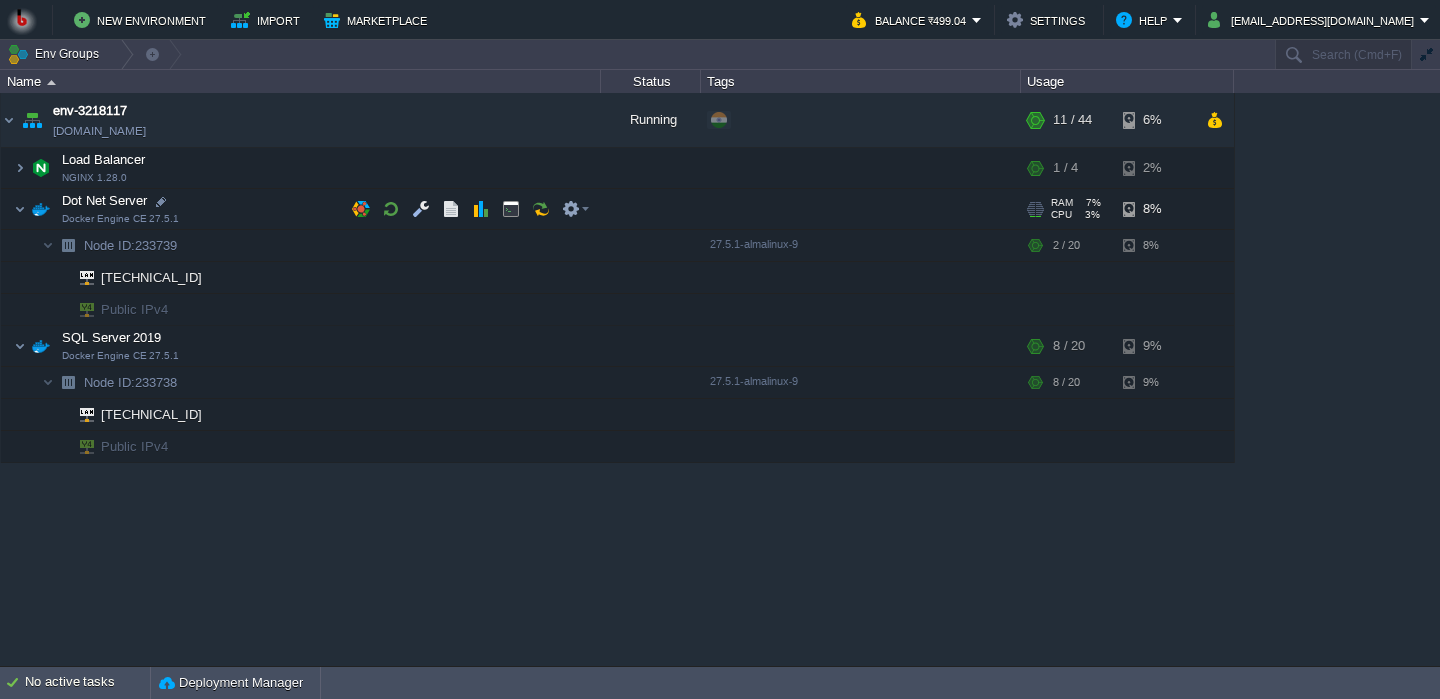 click on "Dot Net Server Docker Engine CE 27.5.1" at bounding box center (301, 209) 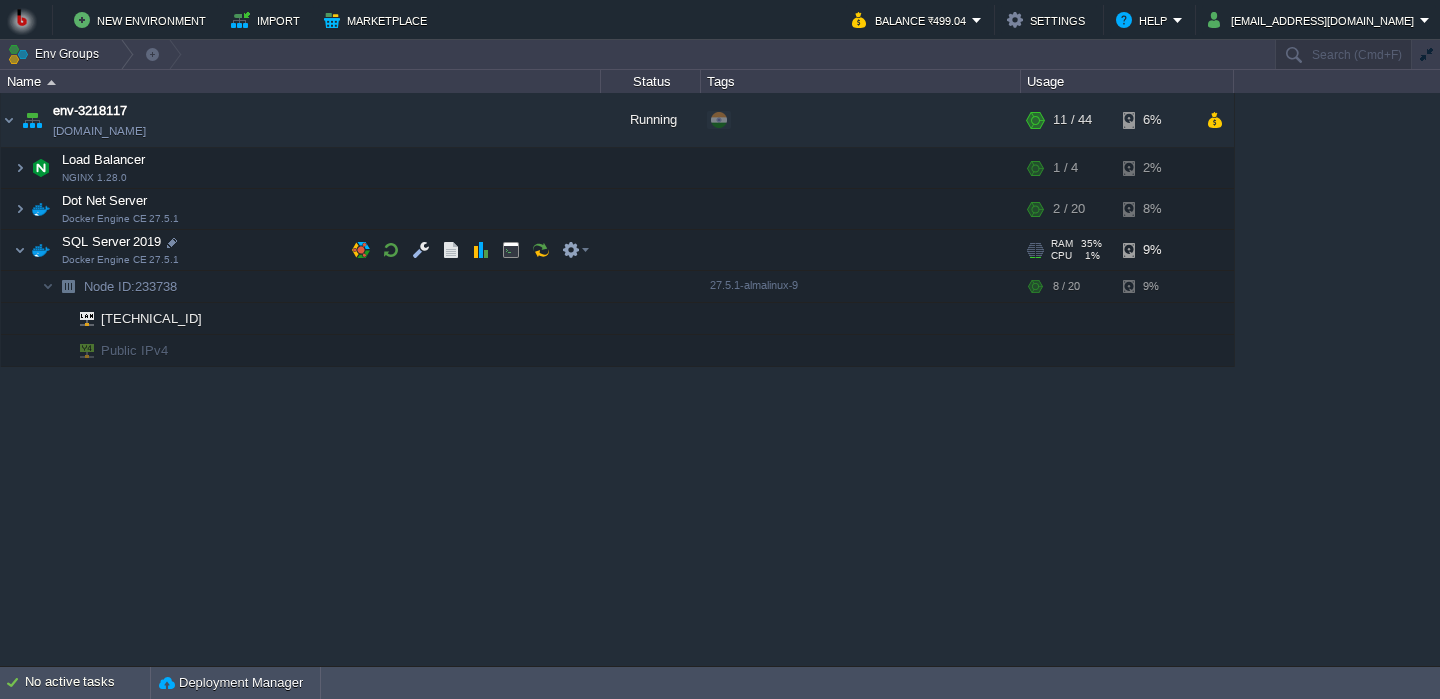 click on "SQL Server 2019 Docker Engine CE 27.5.1" at bounding box center (301, 250) 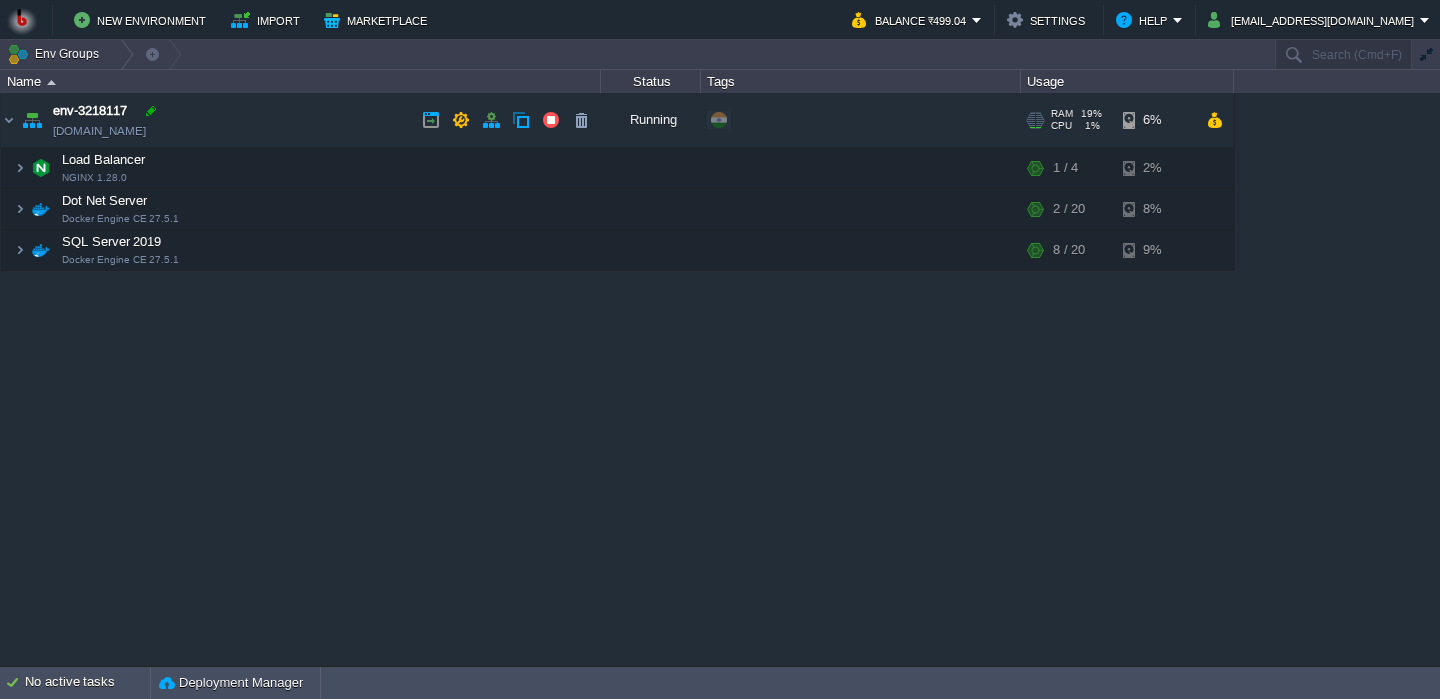 click at bounding box center [151, 111] 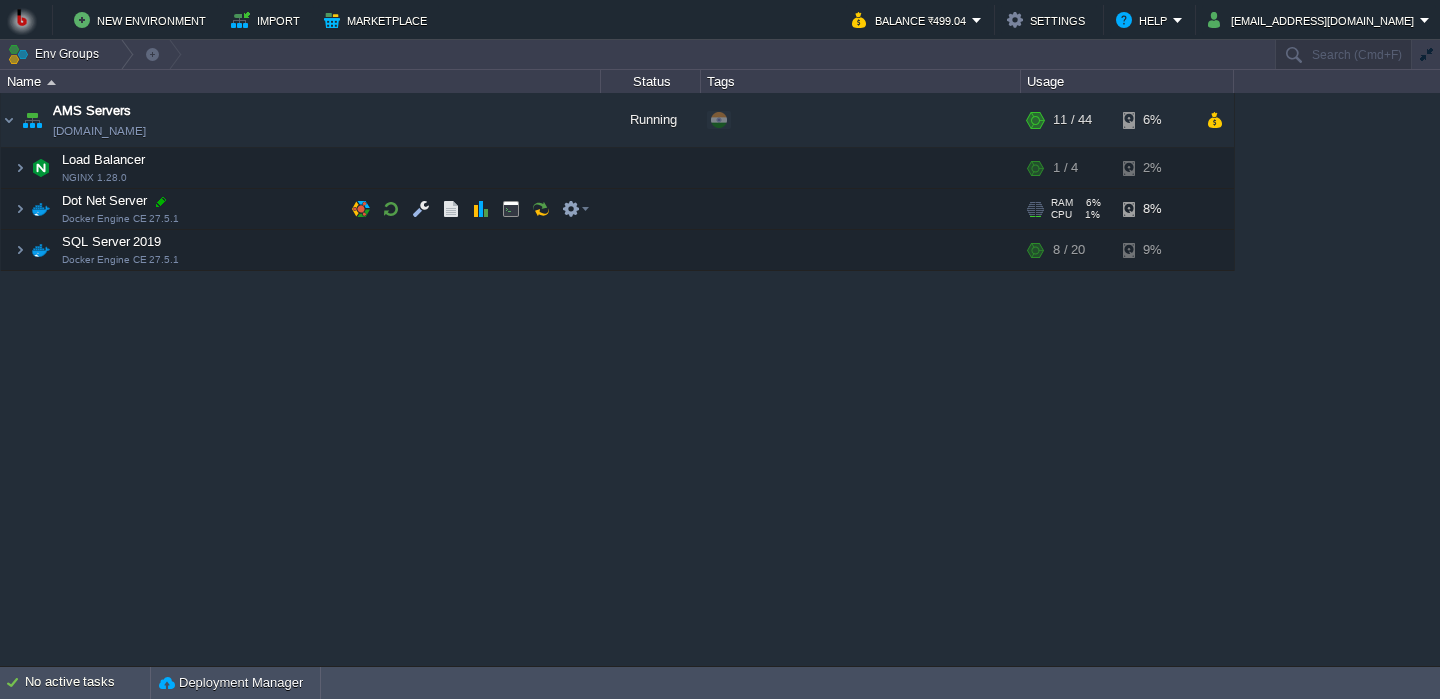 click at bounding box center [161, 202] 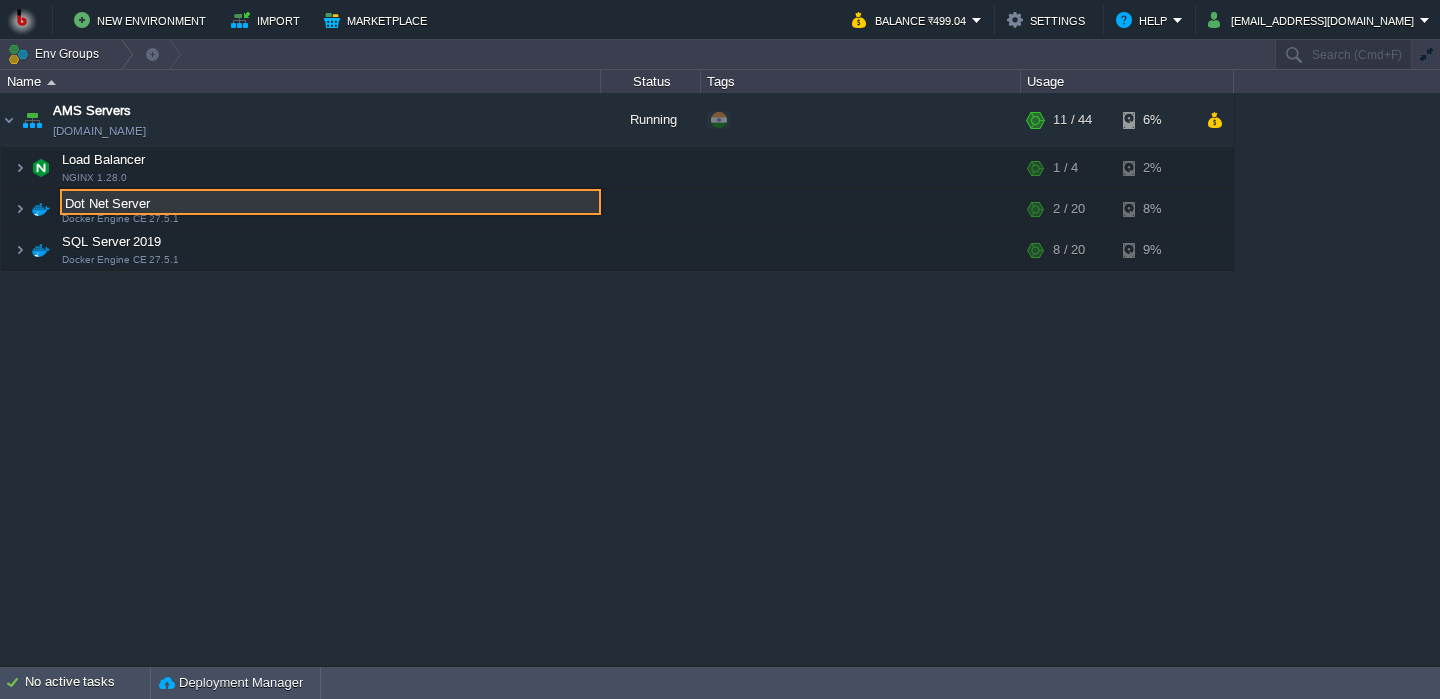 click on "Dot Net Server" at bounding box center (330, 202) 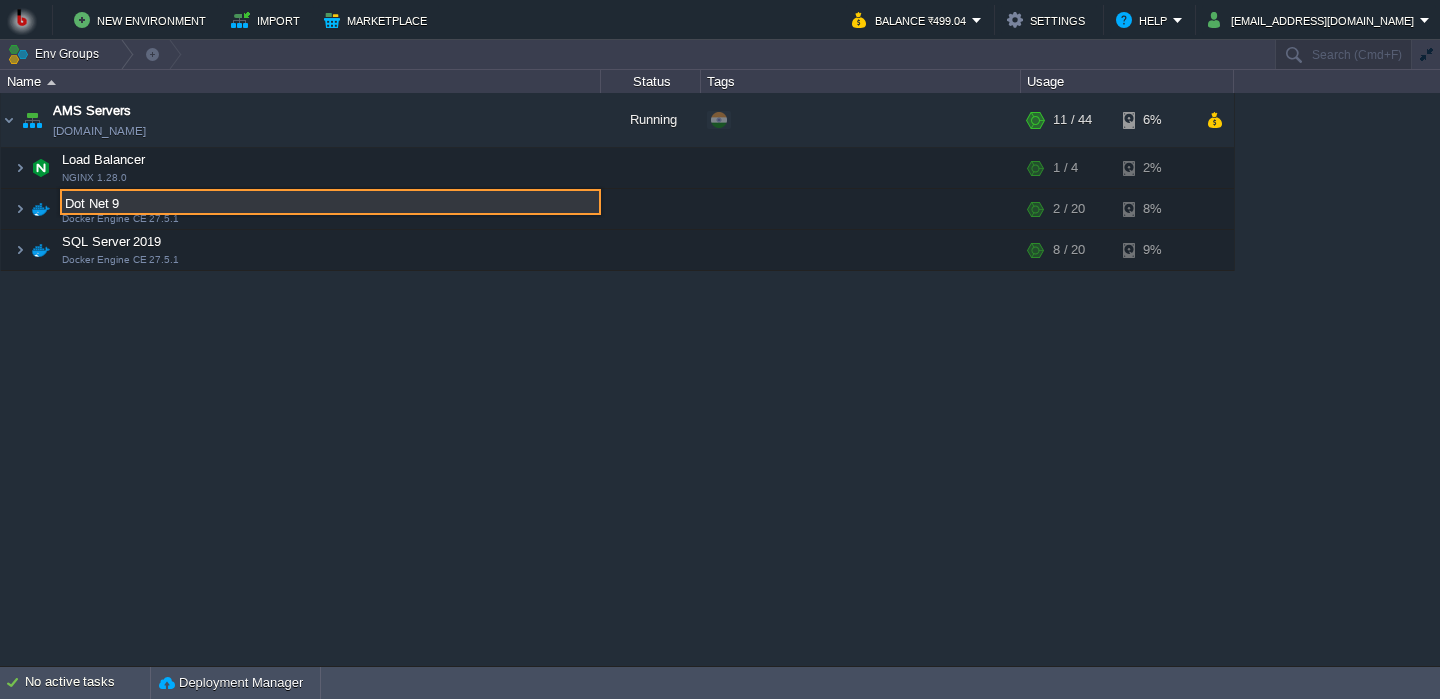 type on "Dot Net 9" 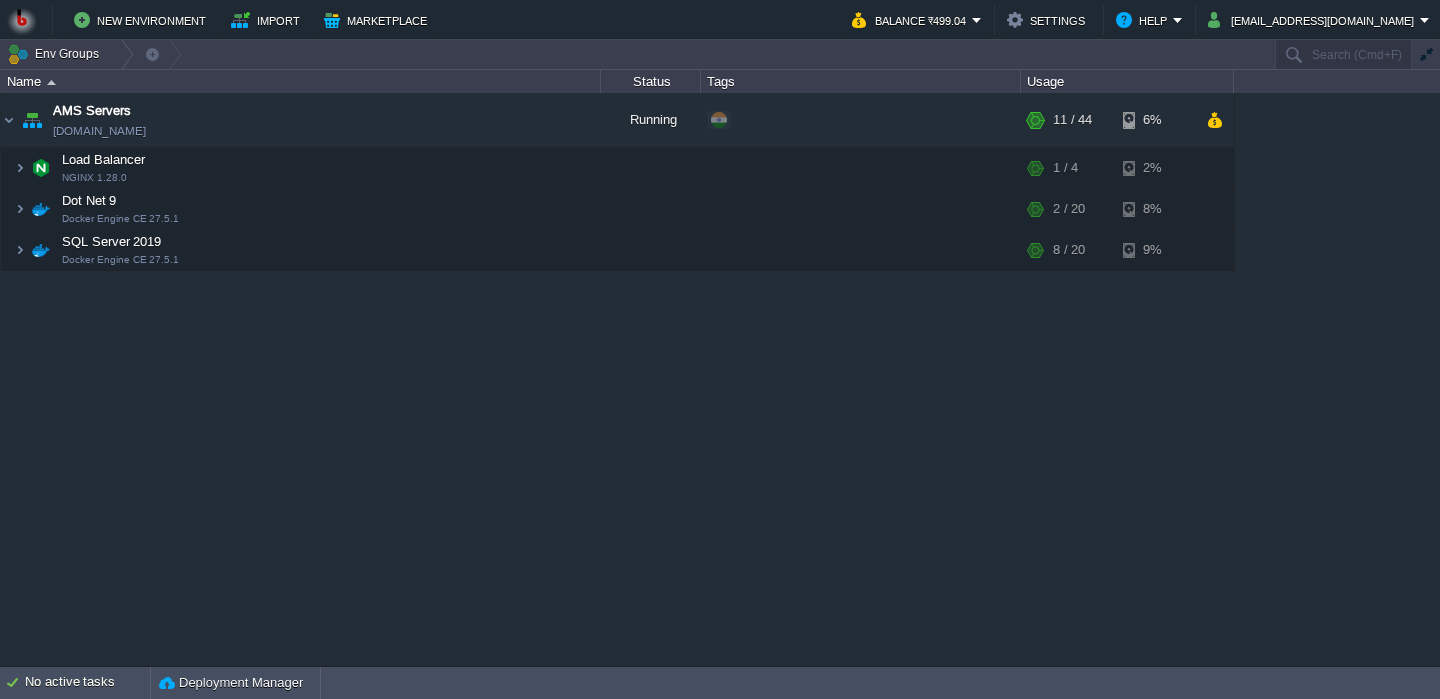 click on "AMS Servers [DOMAIN_NAME] Running                                 + Add to Env Group                                                                                                                                                            RAM                 19%                                         CPU                 1%                             11 / 44                    6%       Load Balancer NGINX 1.28.0                                                                                                                                                            RAM                 7%                                         CPU                 0%                             1 / 4                    2%     Node ID:  233737                                                1.28.0-almalinux-9                                                                                                                                                                            RAM                 7% CPU 0% 2%" at bounding box center [720, 378] 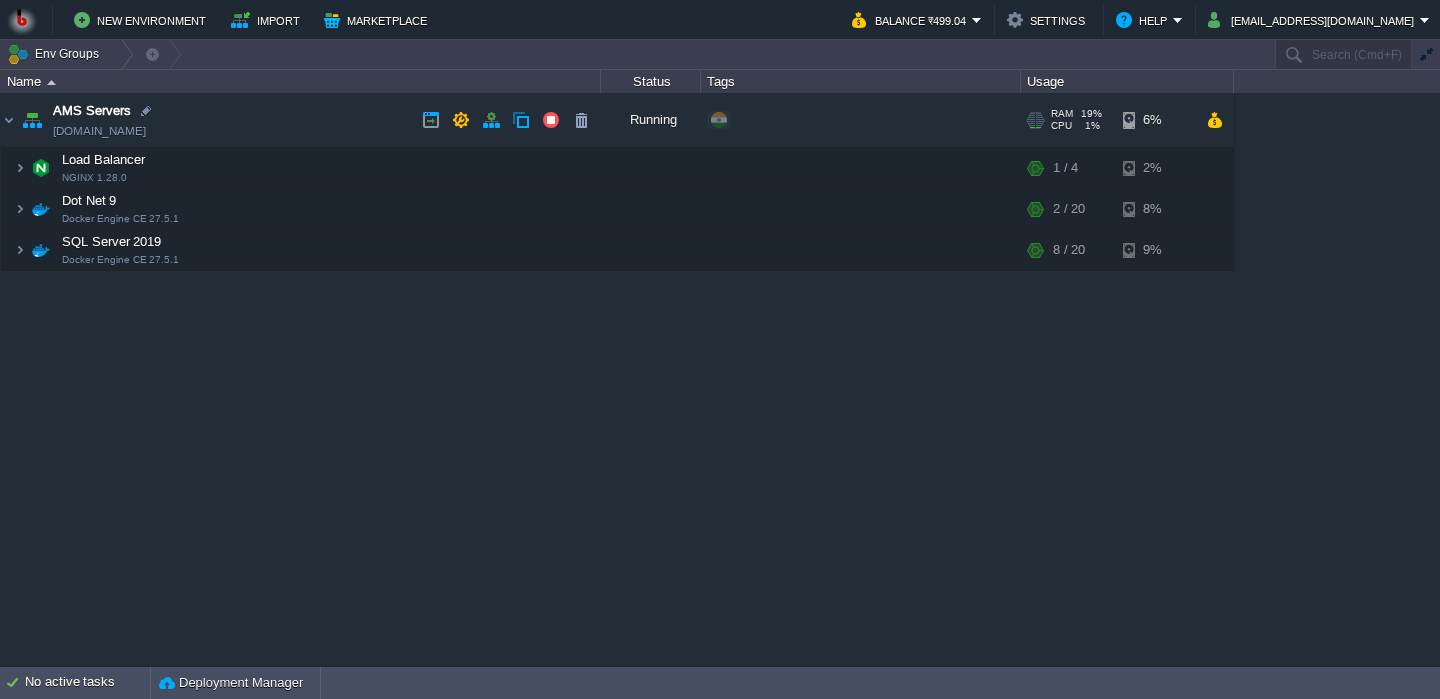 click on "AMS Servers [DOMAIN_NAME]" at bounding box center (301, 120) 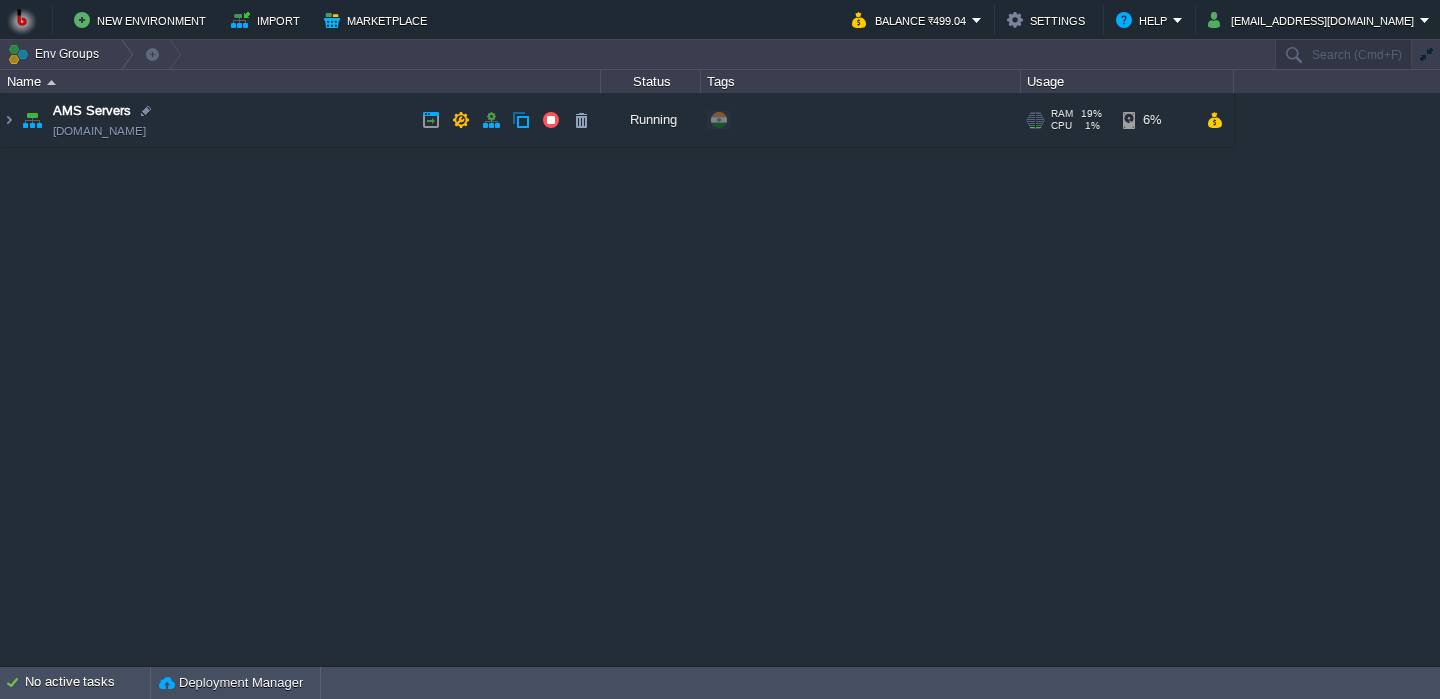 click on "AMS Servers [DOMAIN_NAME]" at bounding box center [301, 120] 